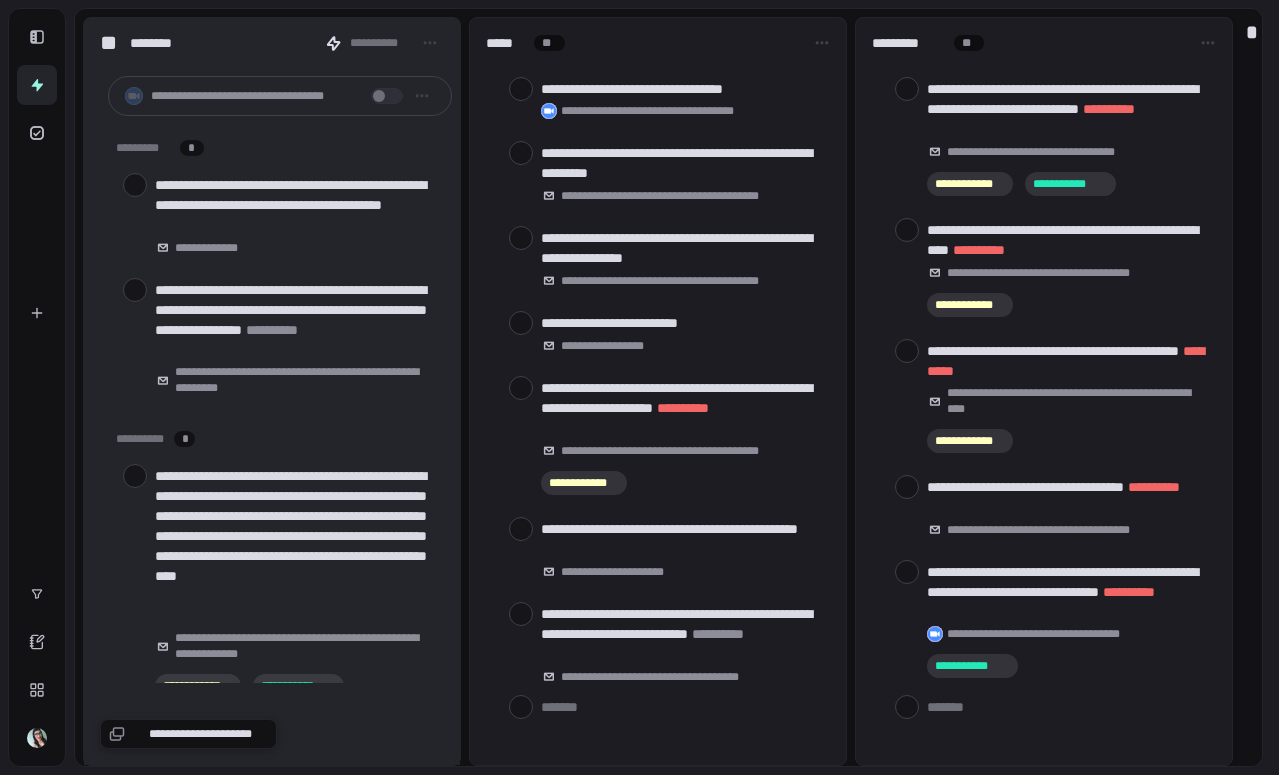 scroll, scrollTop: 0, scrollLeft: 0, axis: both 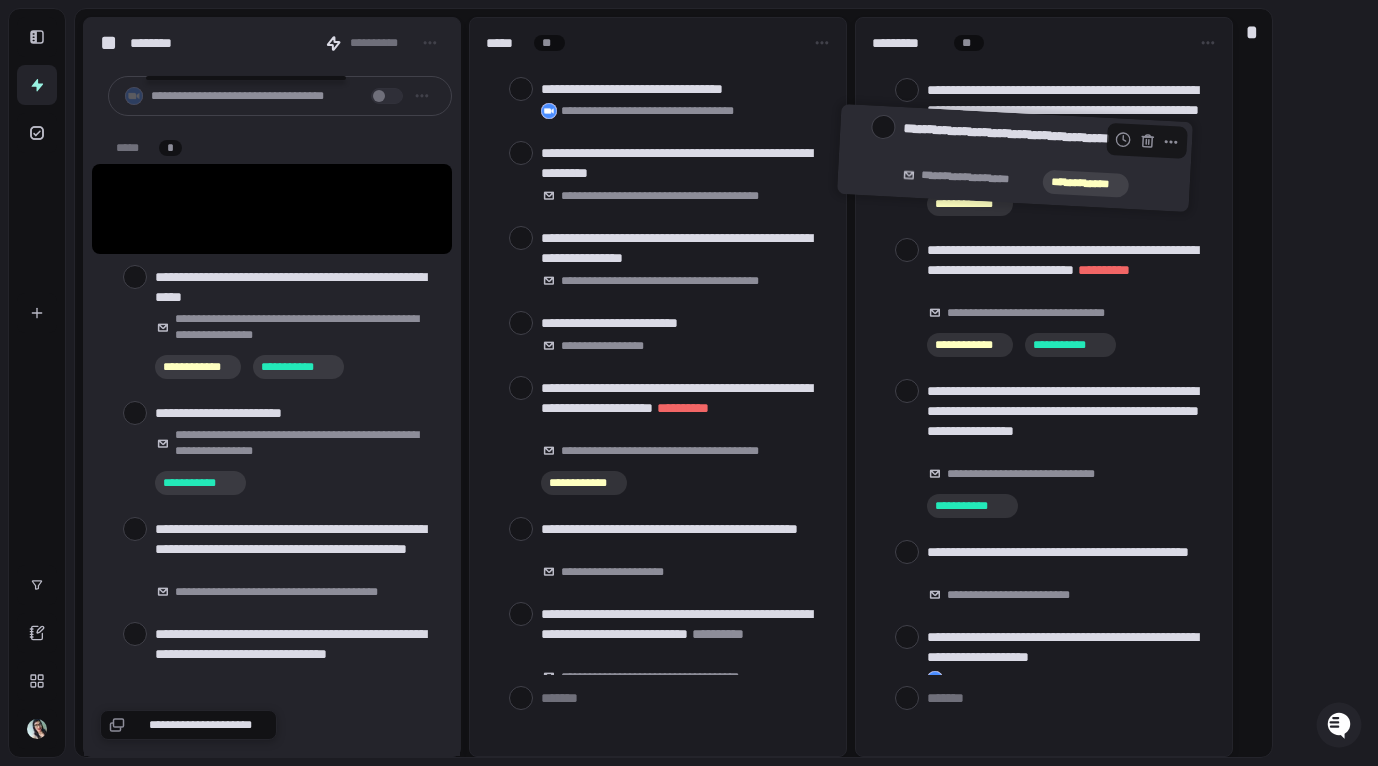 drag, startPoint x: 241, startPoint y: 188, endPoint x: 988, endPoint y: 137, distance: 748.73895 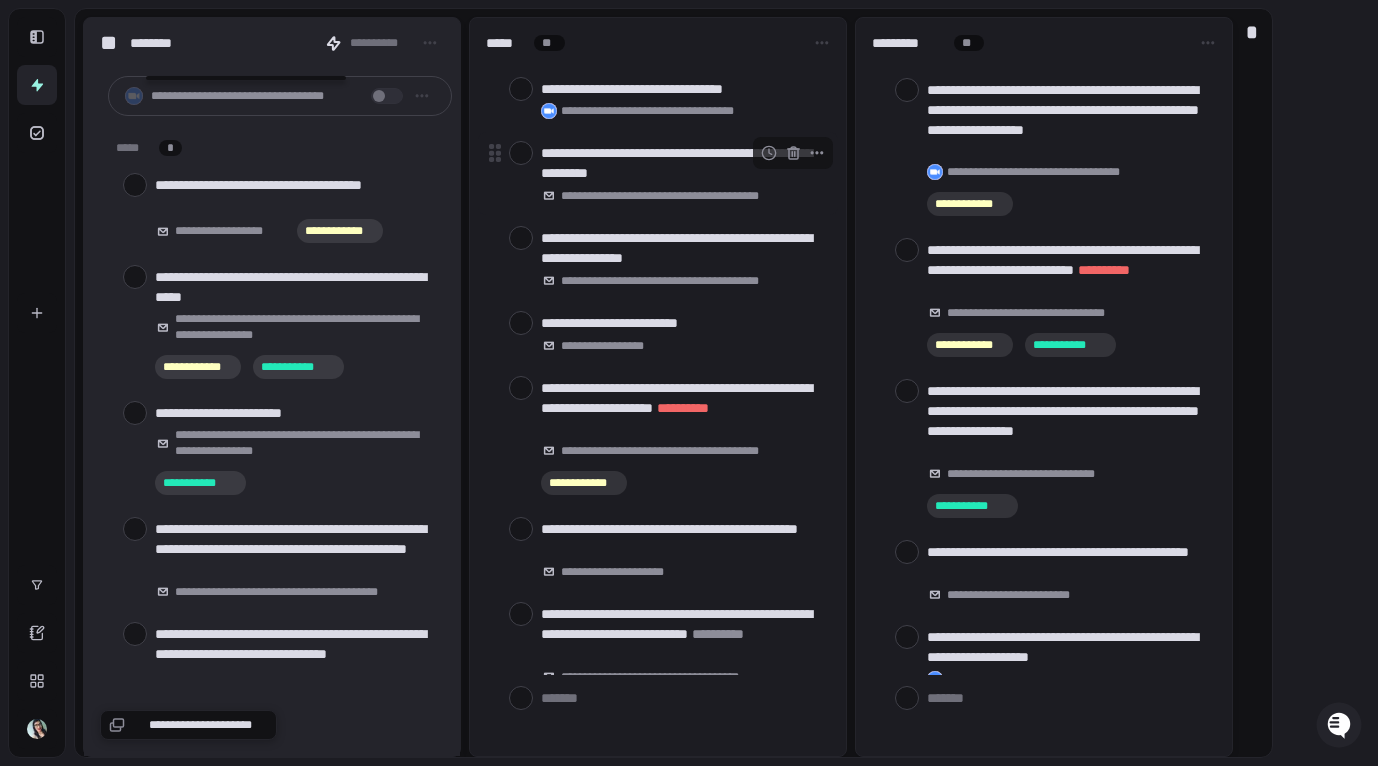 click at bounding box center (521, 153) 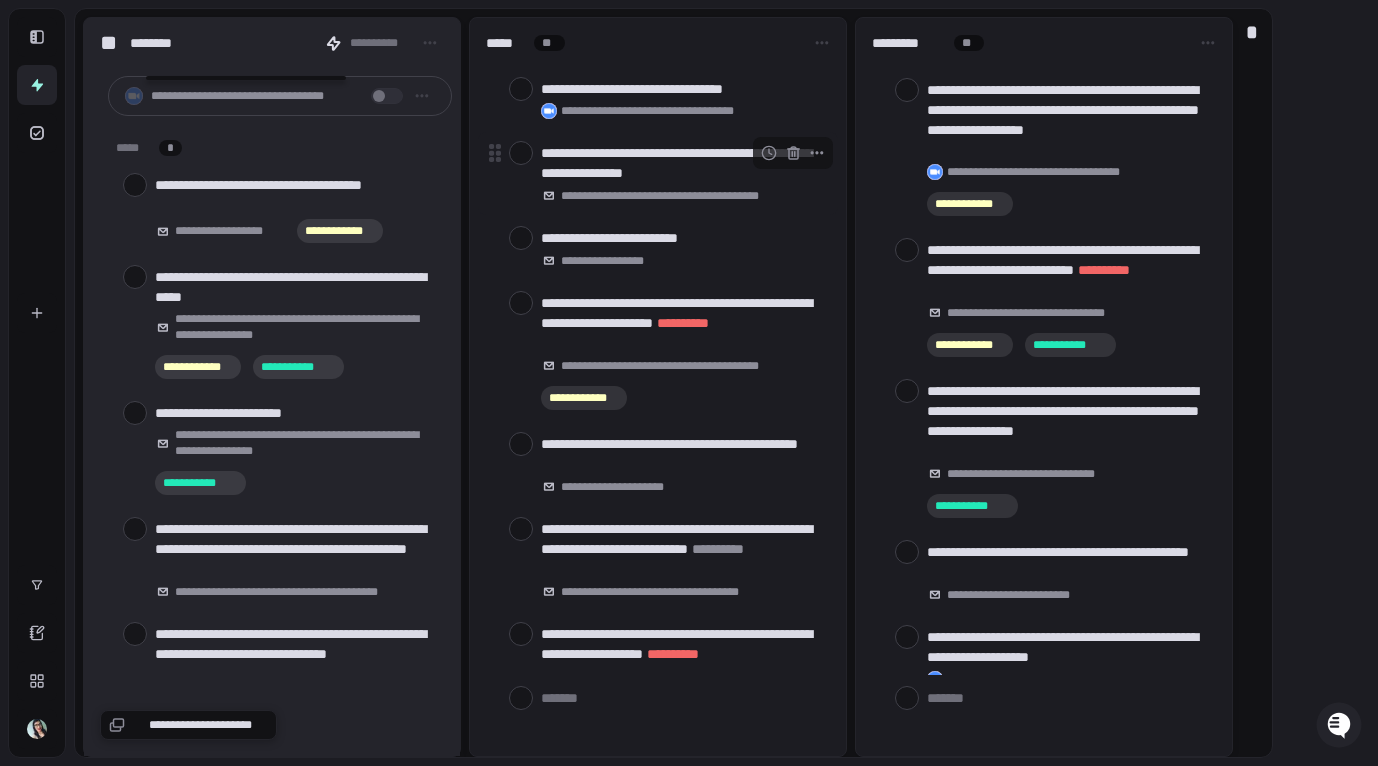 click at bounding box center [521, 153] 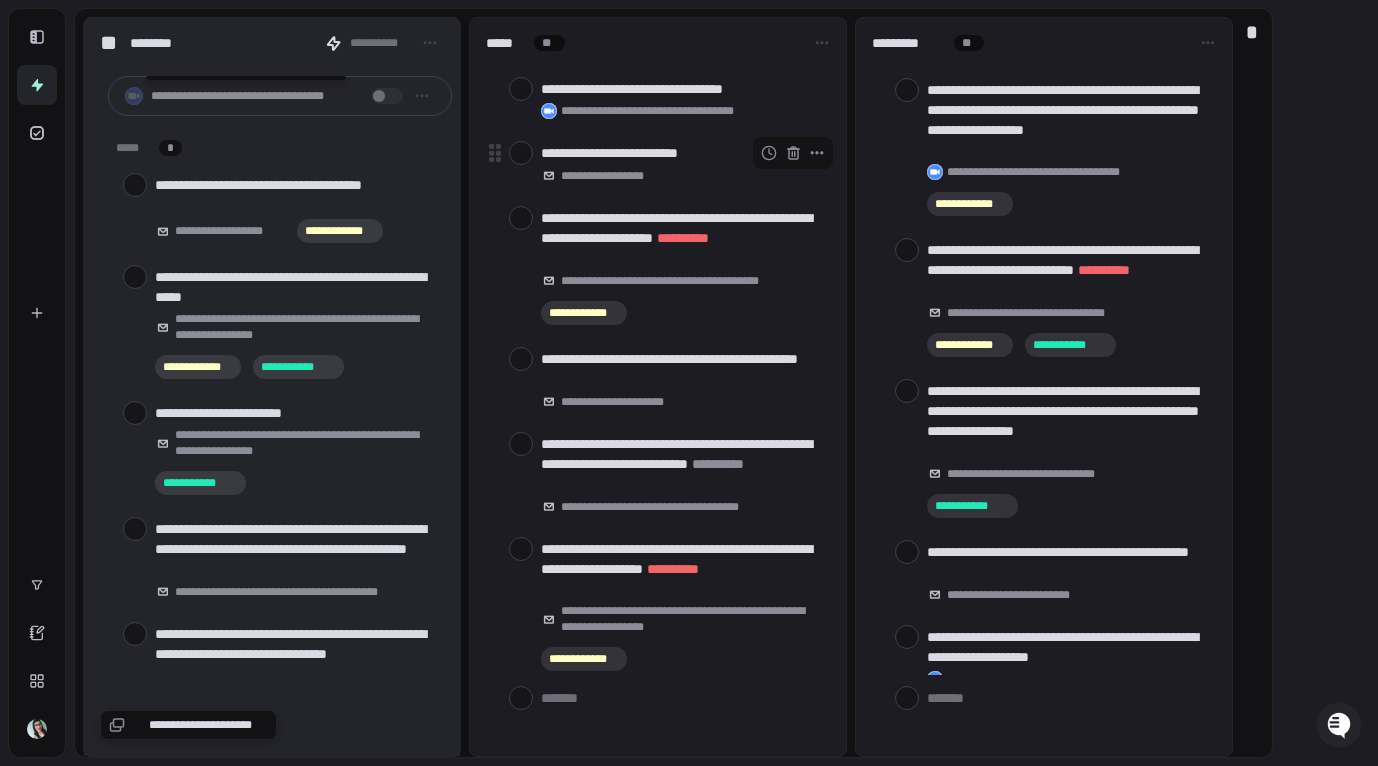 click at bounding box center (521, 153) 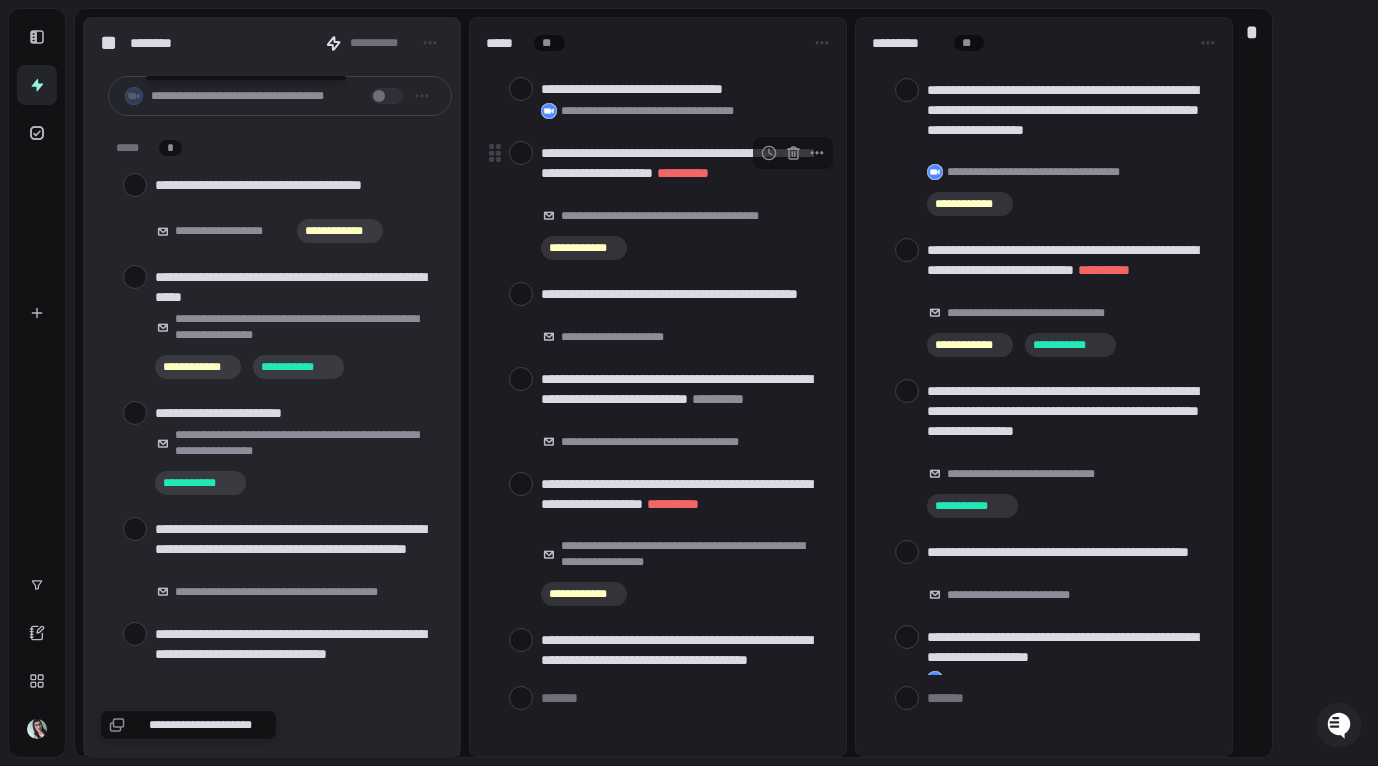 click at bounding box center (521, 153) 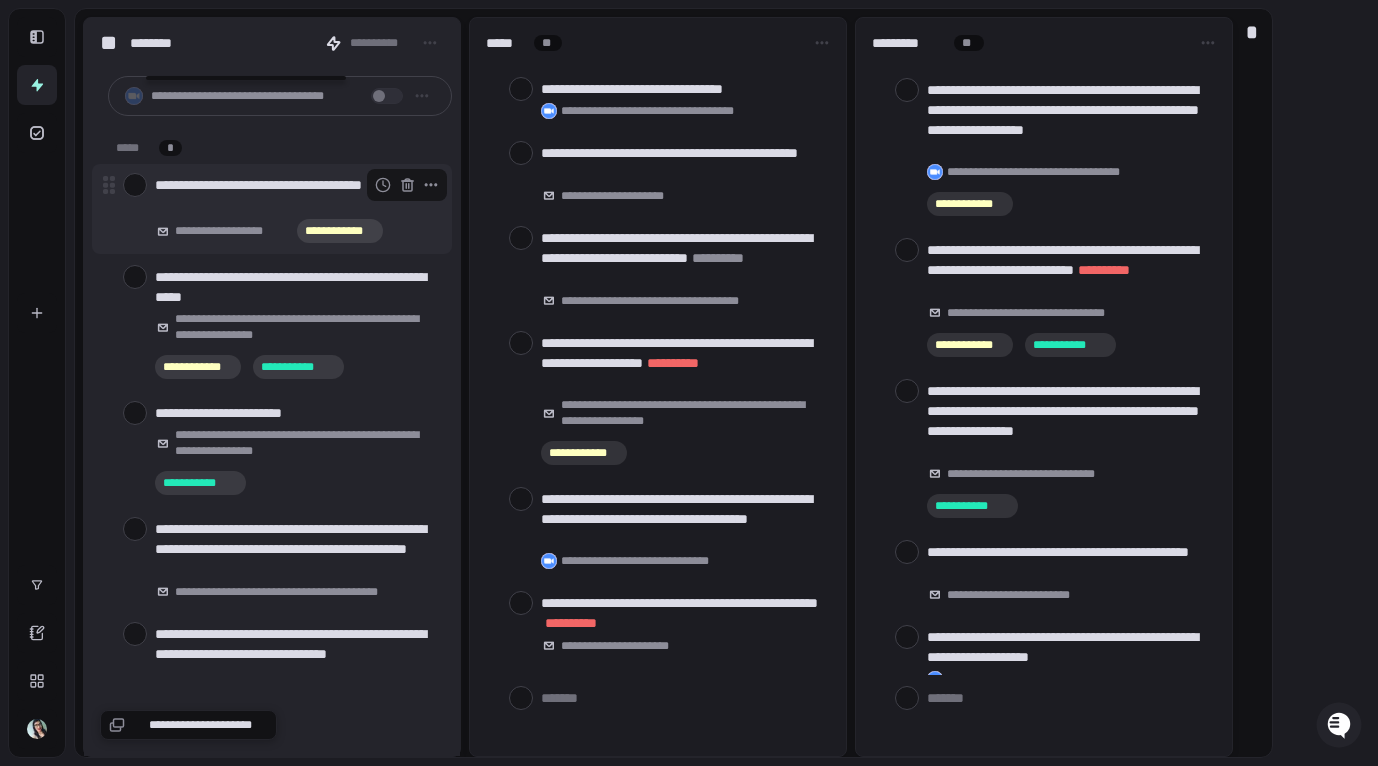 click at bounding box center [135, 185] 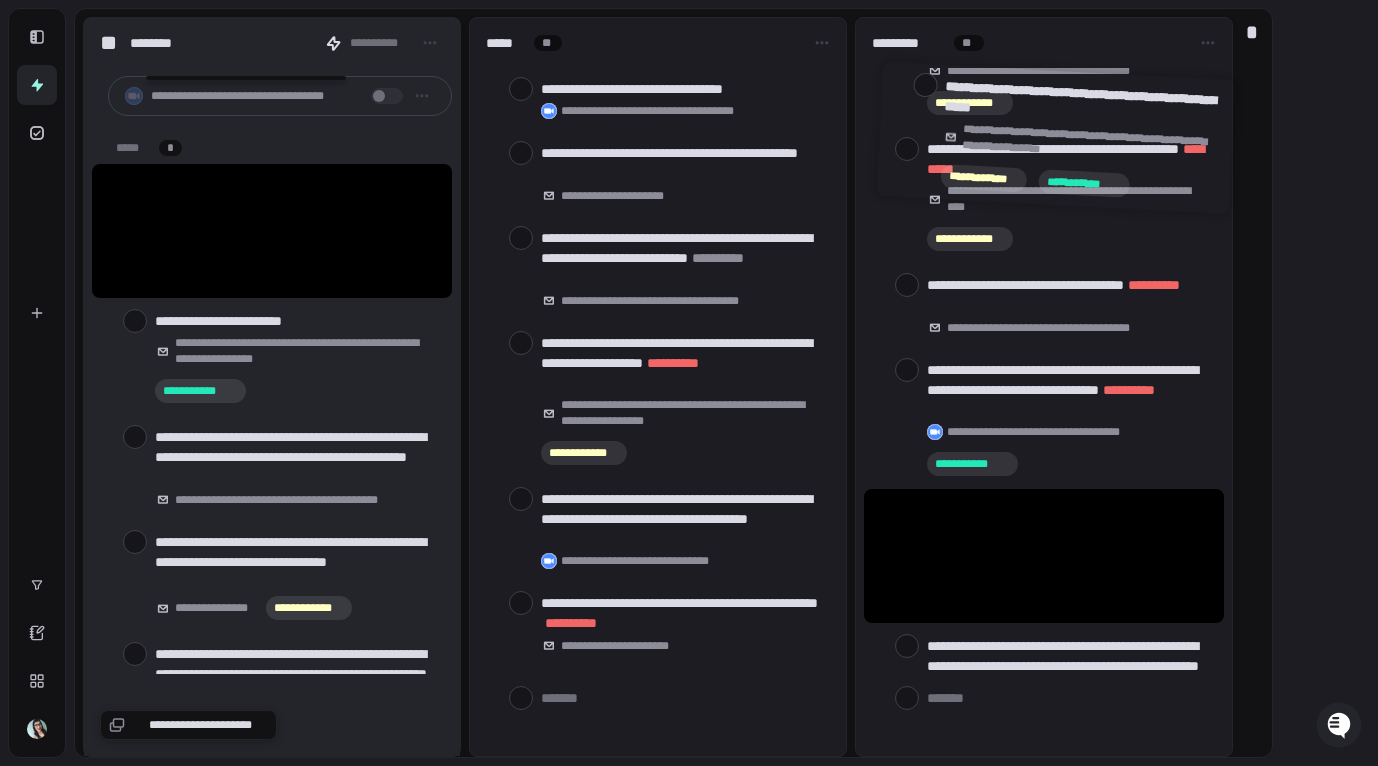 drag, startPoint x: 238, startPoint y: 192, endPoint x: 1034, endPoint y: 110, distance: 800.21246 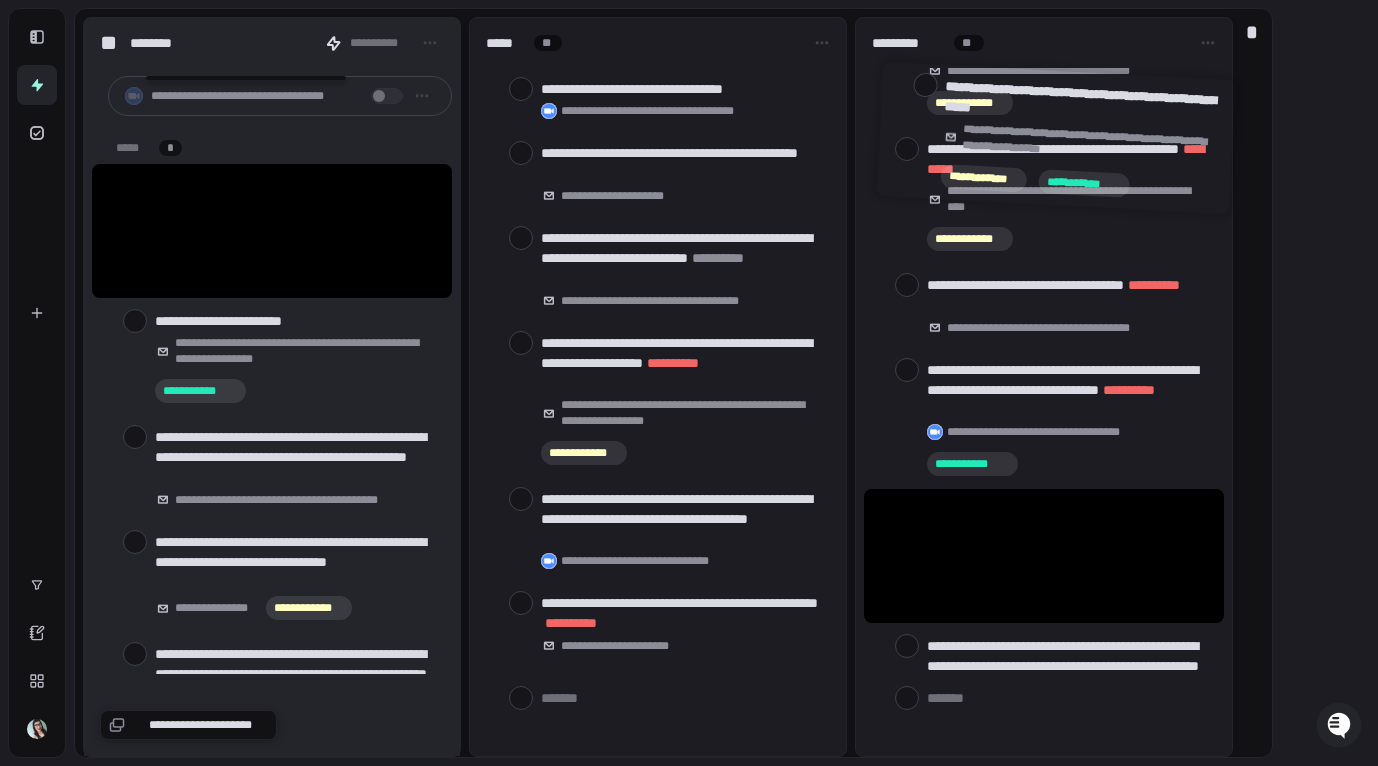 scroll, scrollTop: 82, scrollLeft: 0, axis: vertical 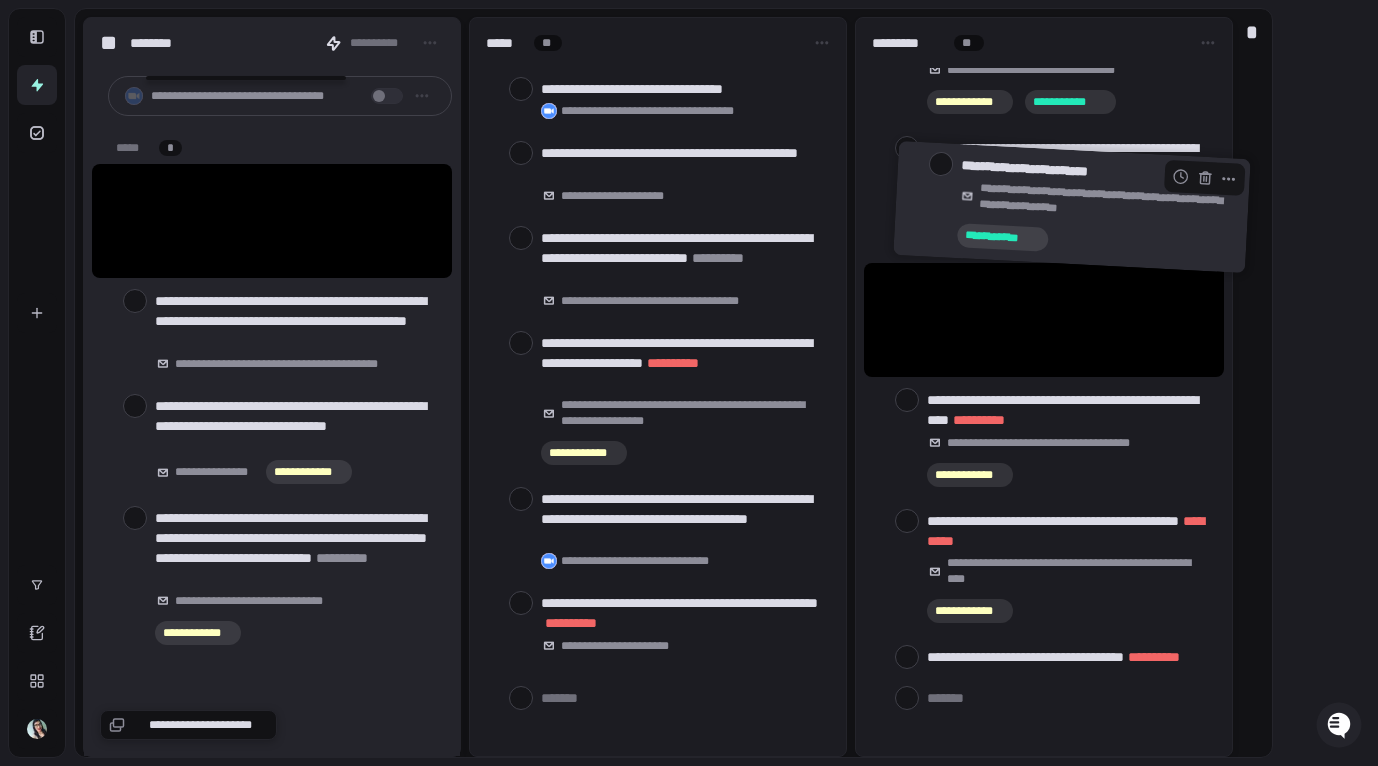 drag, startPoint x: 278, startPoint y: 200, endPoint x: 1084, endPoint y: 183, distance: 806.17926 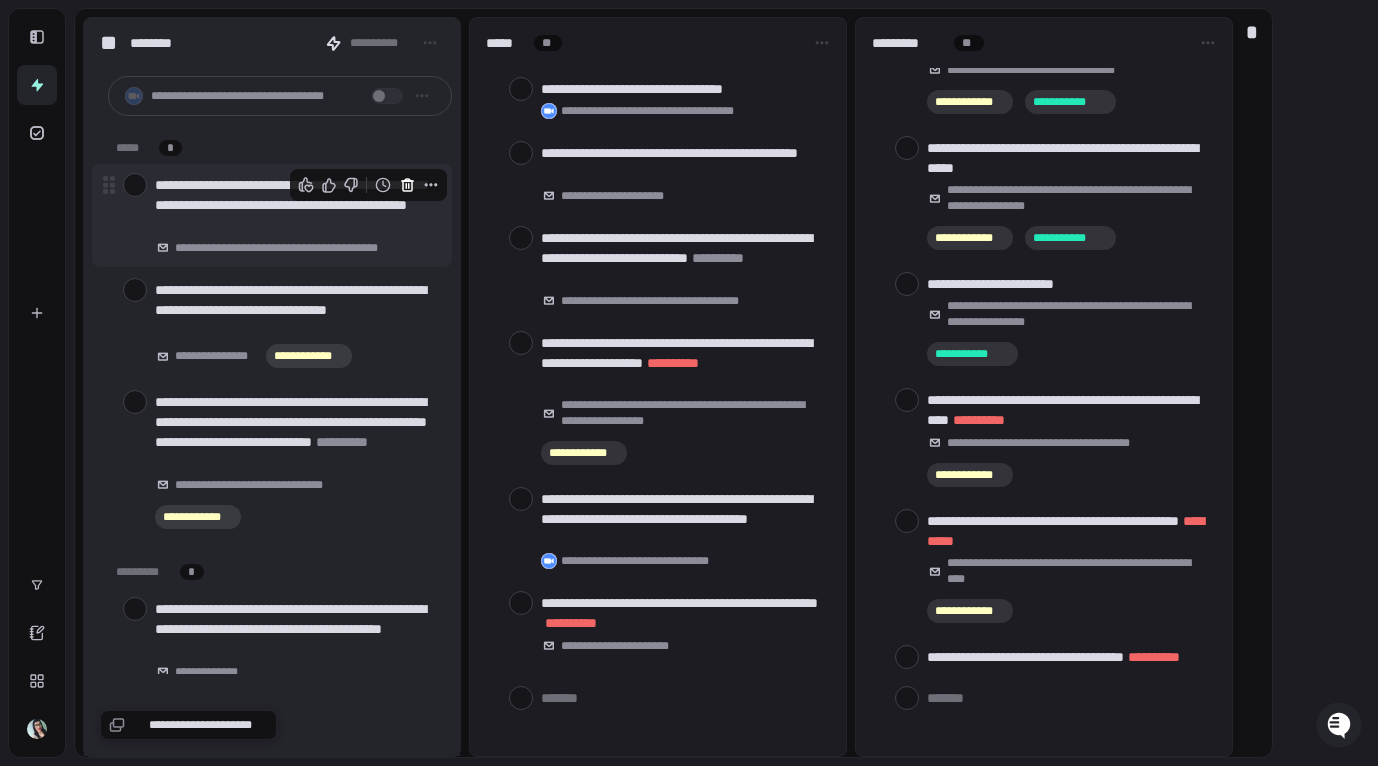 click 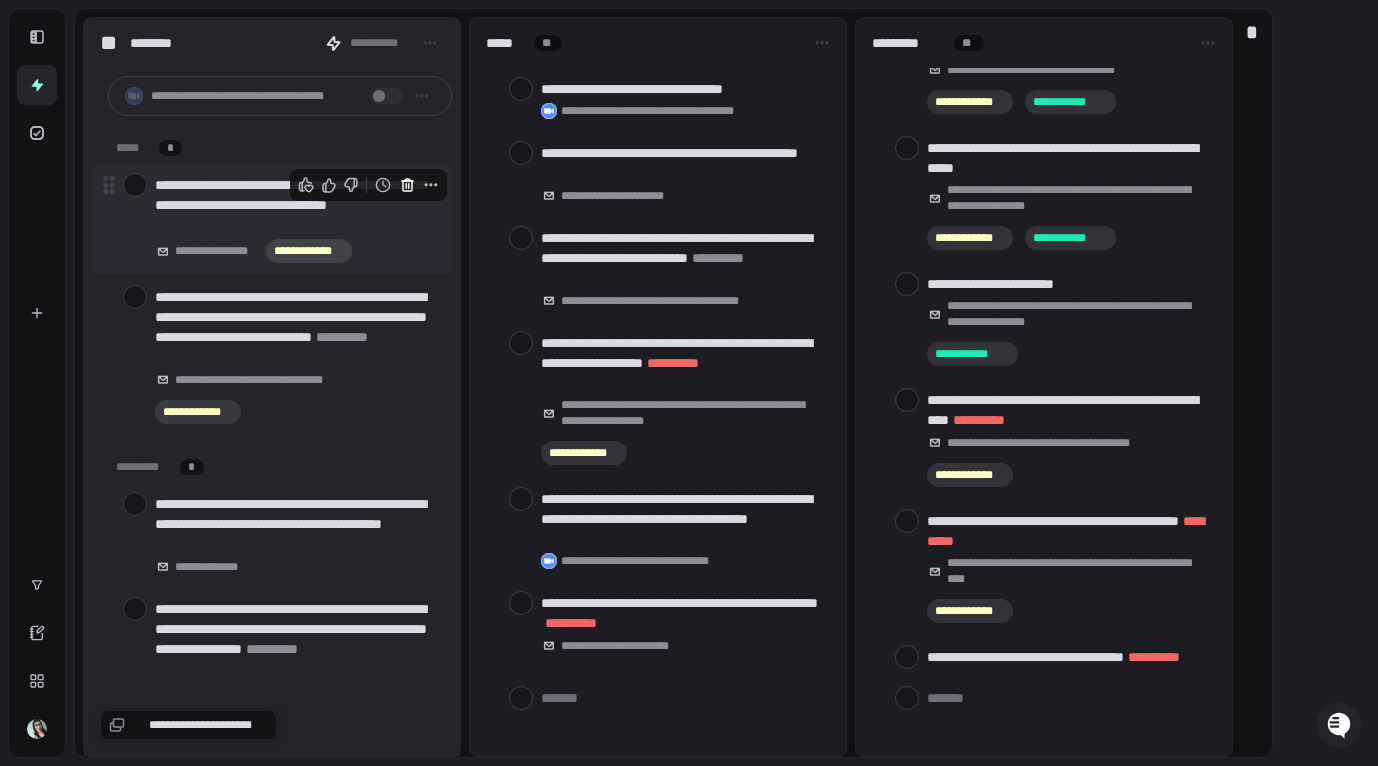 click 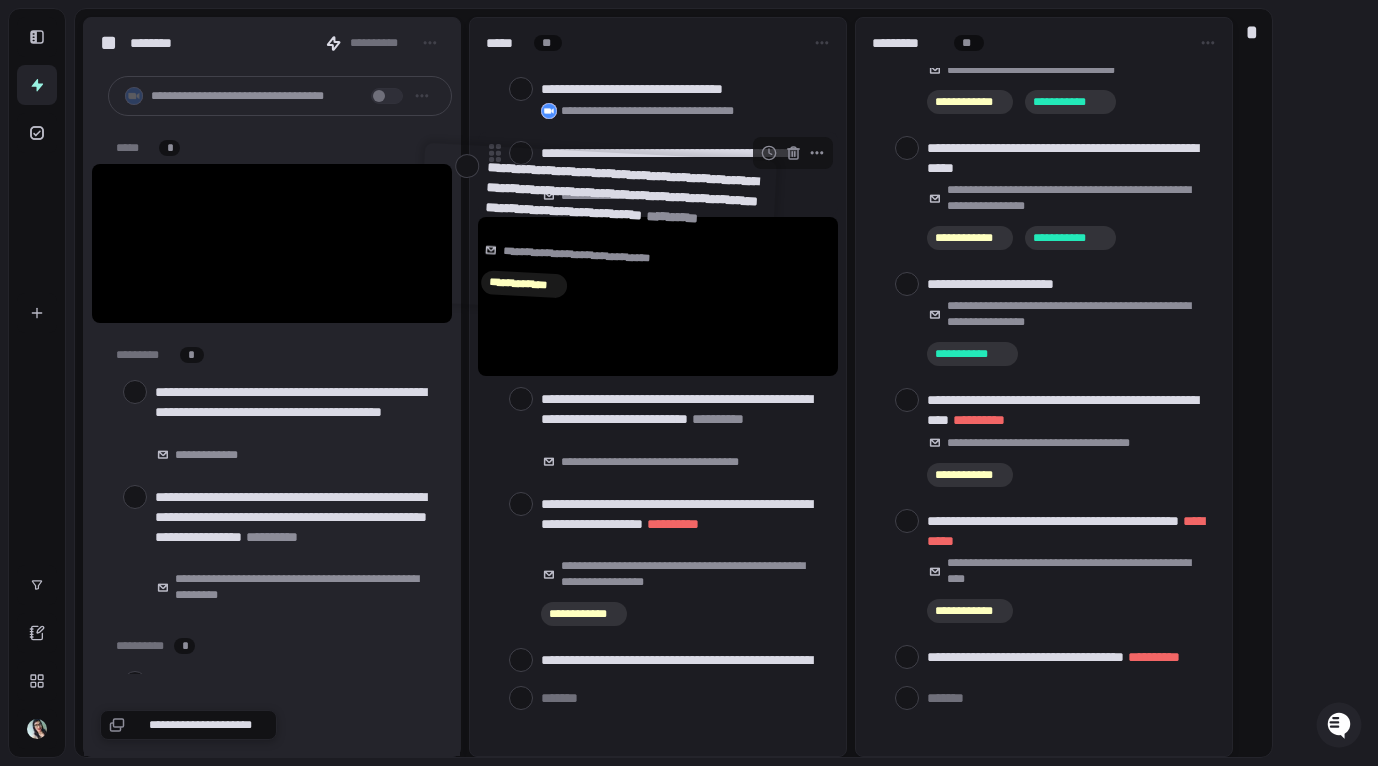 drag, startPoint x: 196, startPoint y: 203, endPoint x: 528, endPoint y: 191, distance: 332.2168 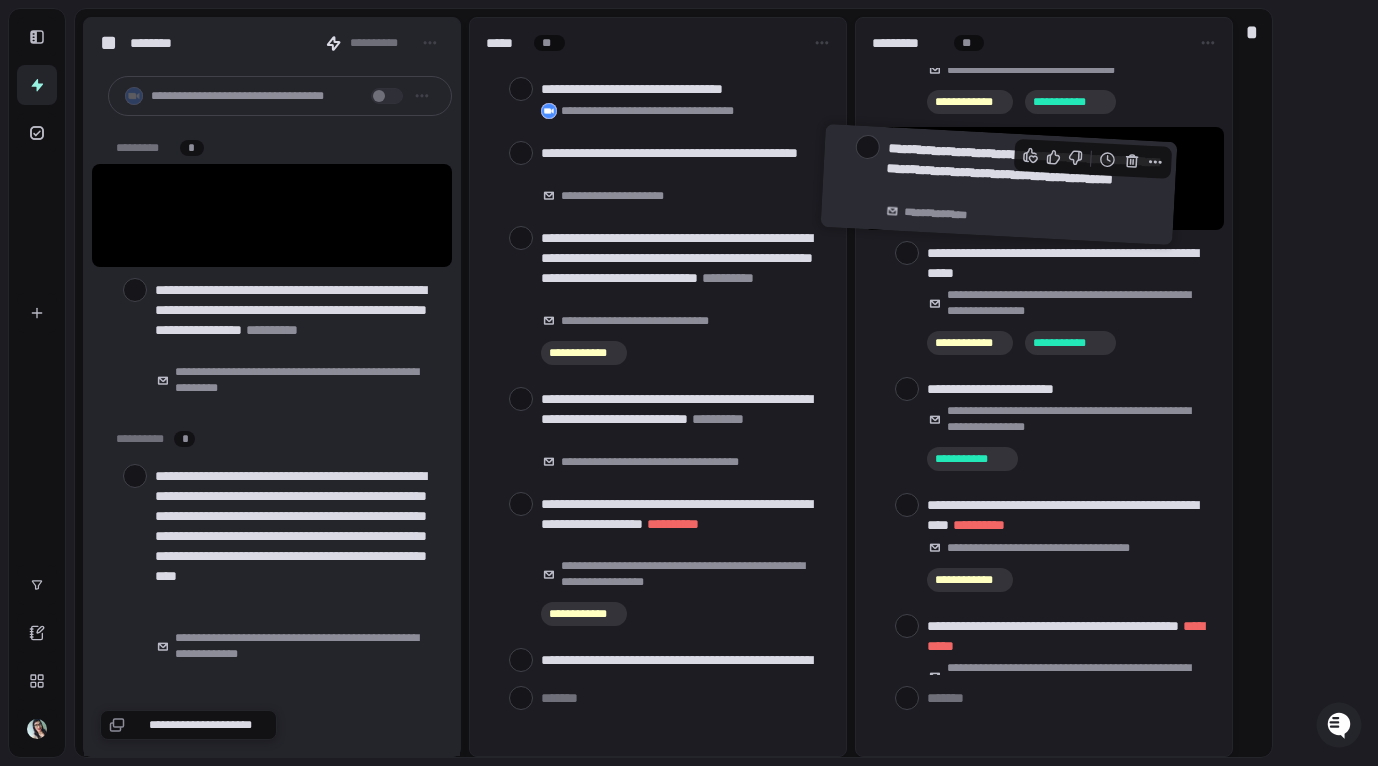 drag, startPoint x: 243, startPoint y: 191, endPoint x: 976, endPoint y: 160, distance: 733.6552 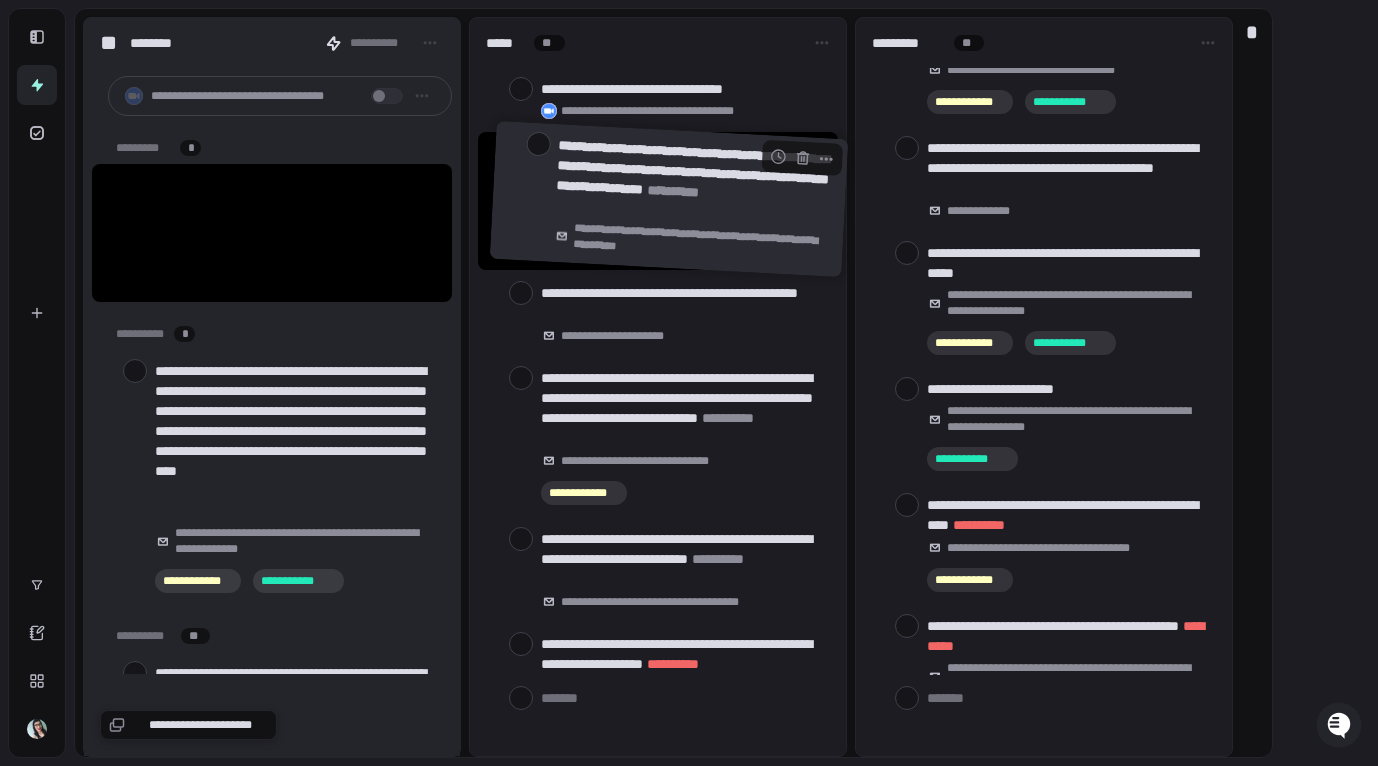 drag, startPoint x: 214, startPoint y: 209, endPoint x: 615, endPoint y: 175, distance: 402.4388 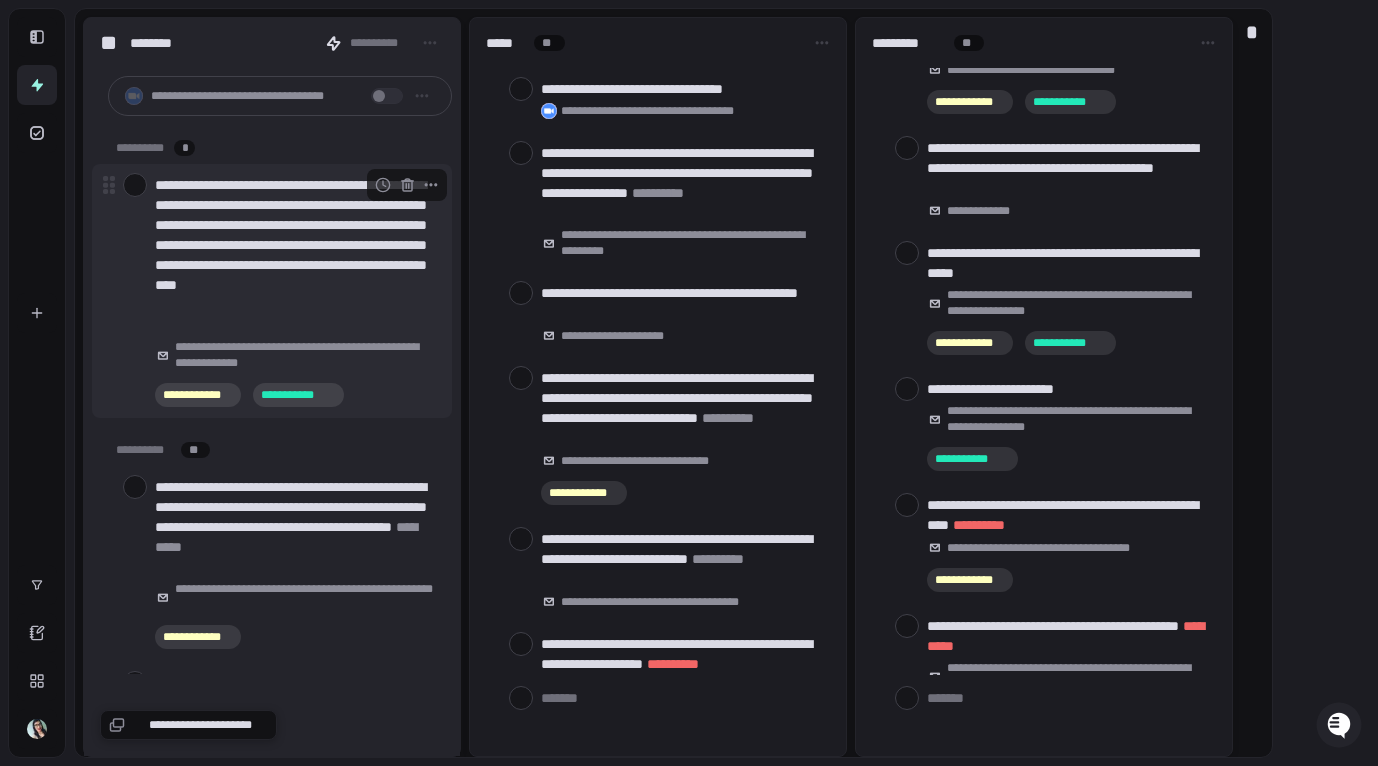 click at bounding box center [135, 185] 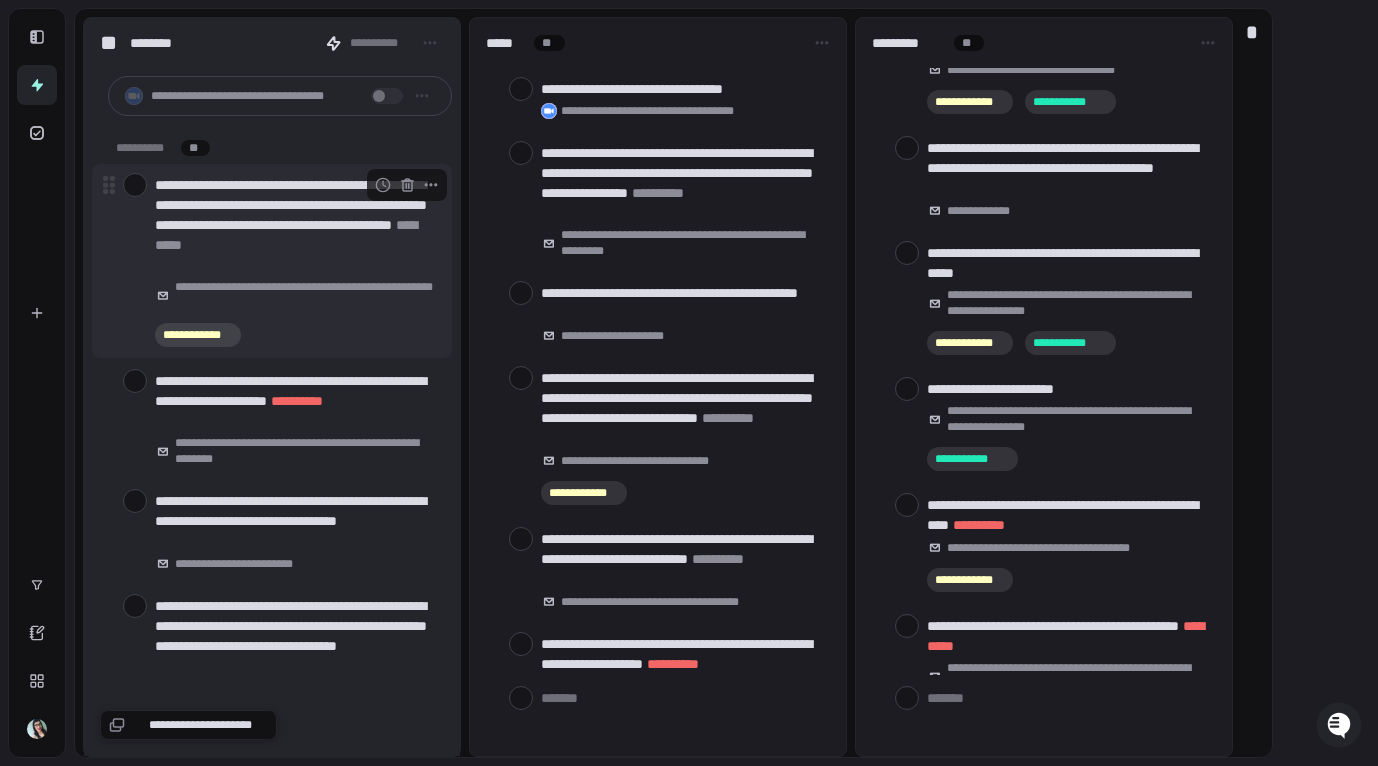 click at bounding box center (135, 185) 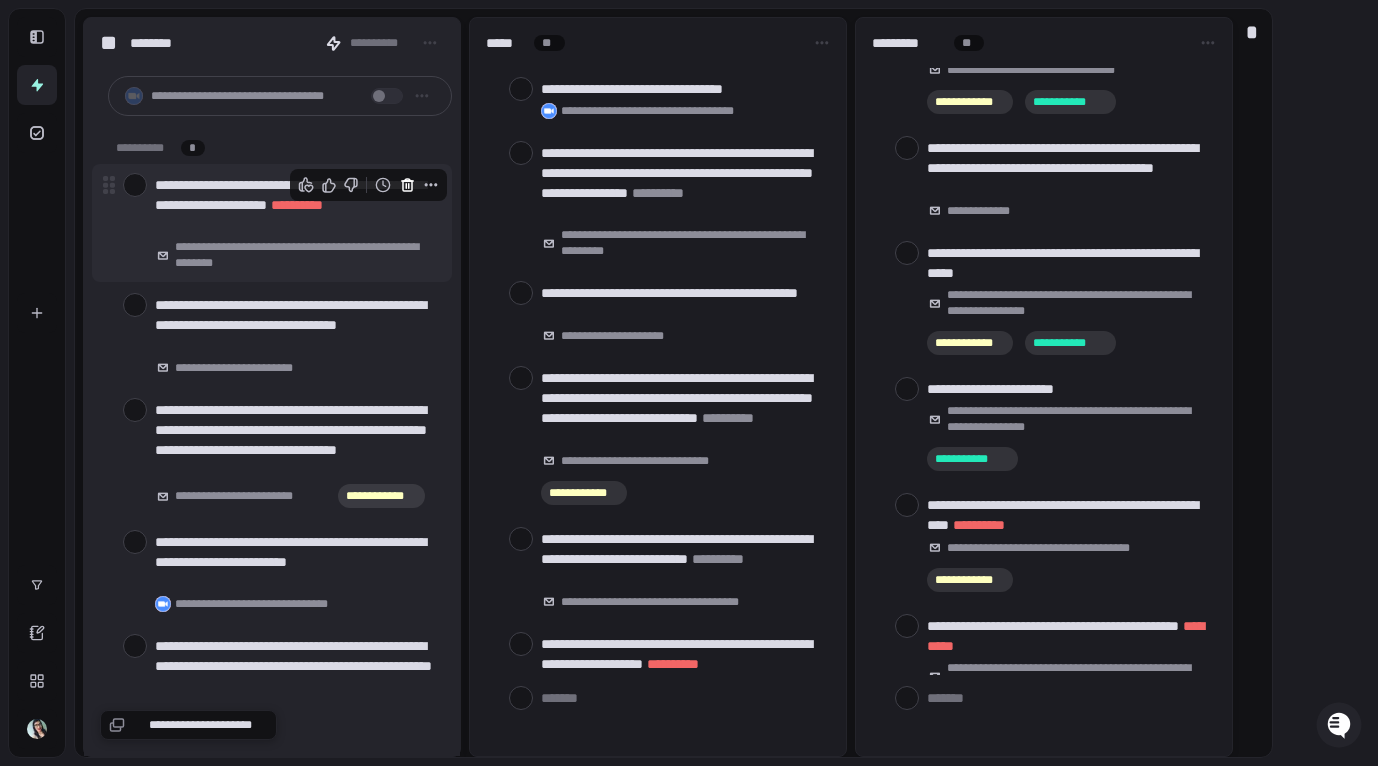 click 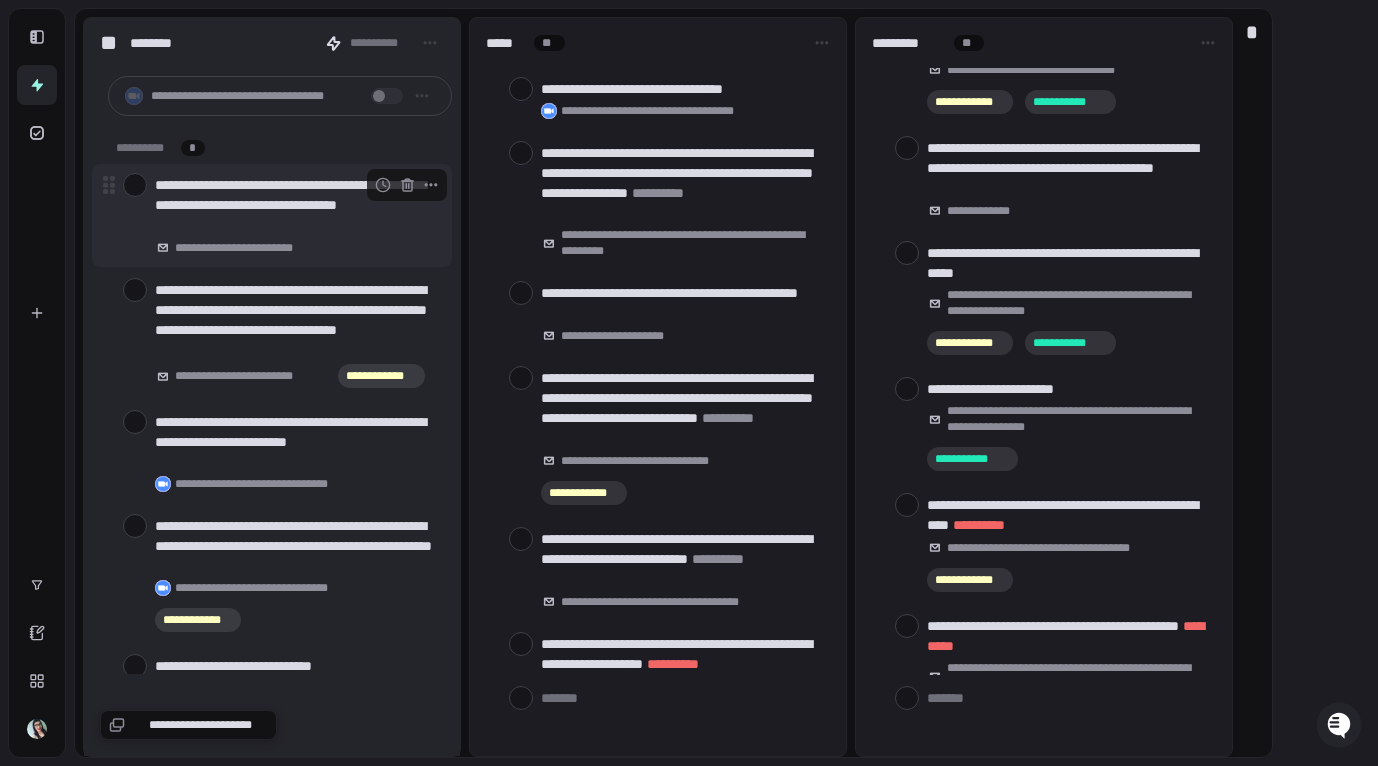 click at bounding box center [135, 185] 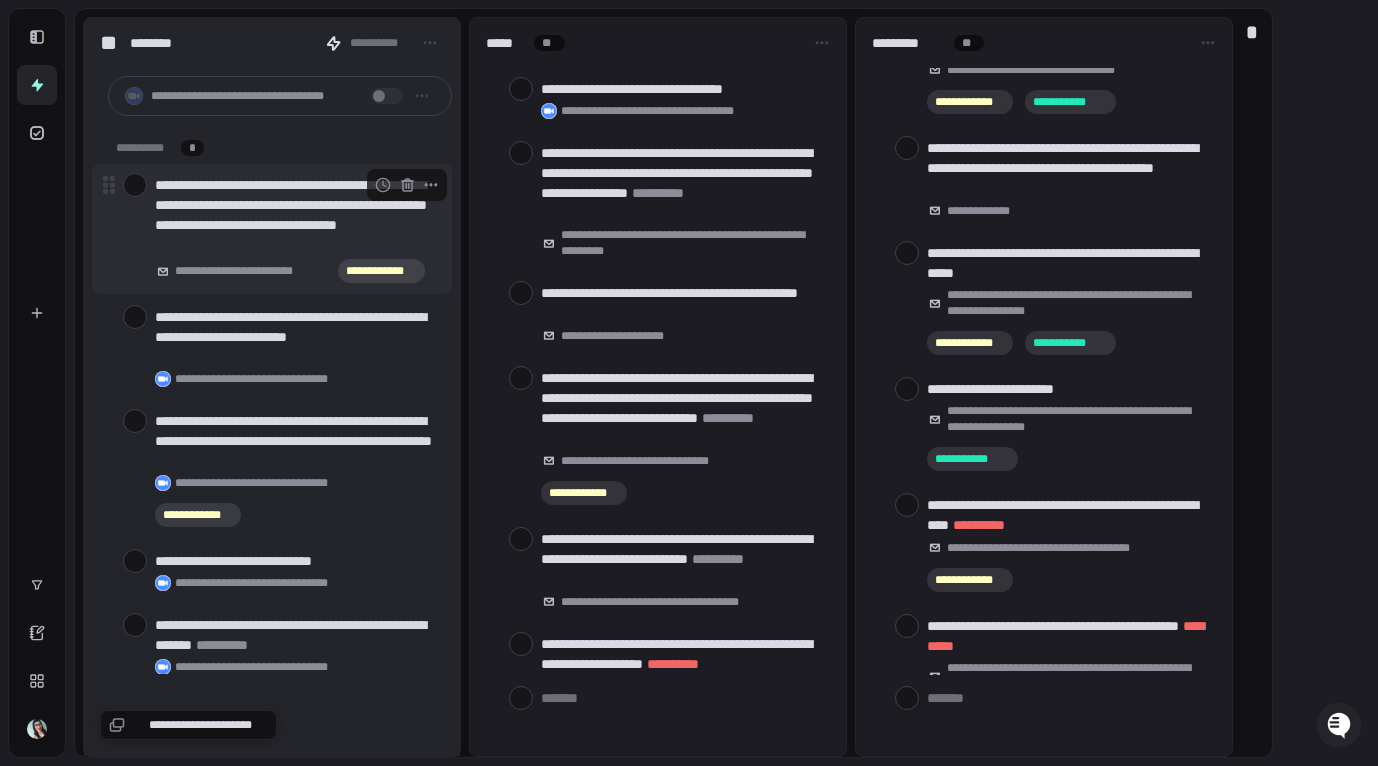 click at bounding box center (135, 185) 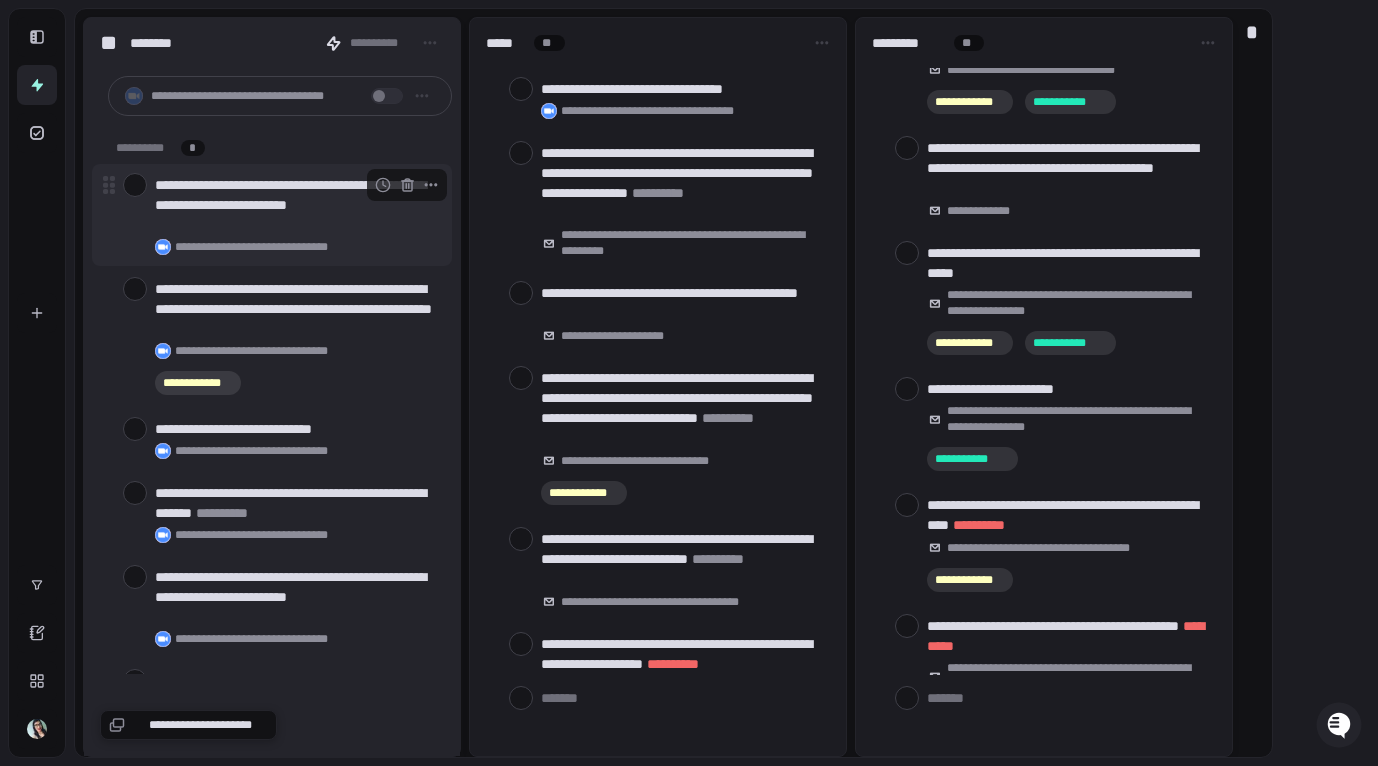 click at bounding box center (135, 185) 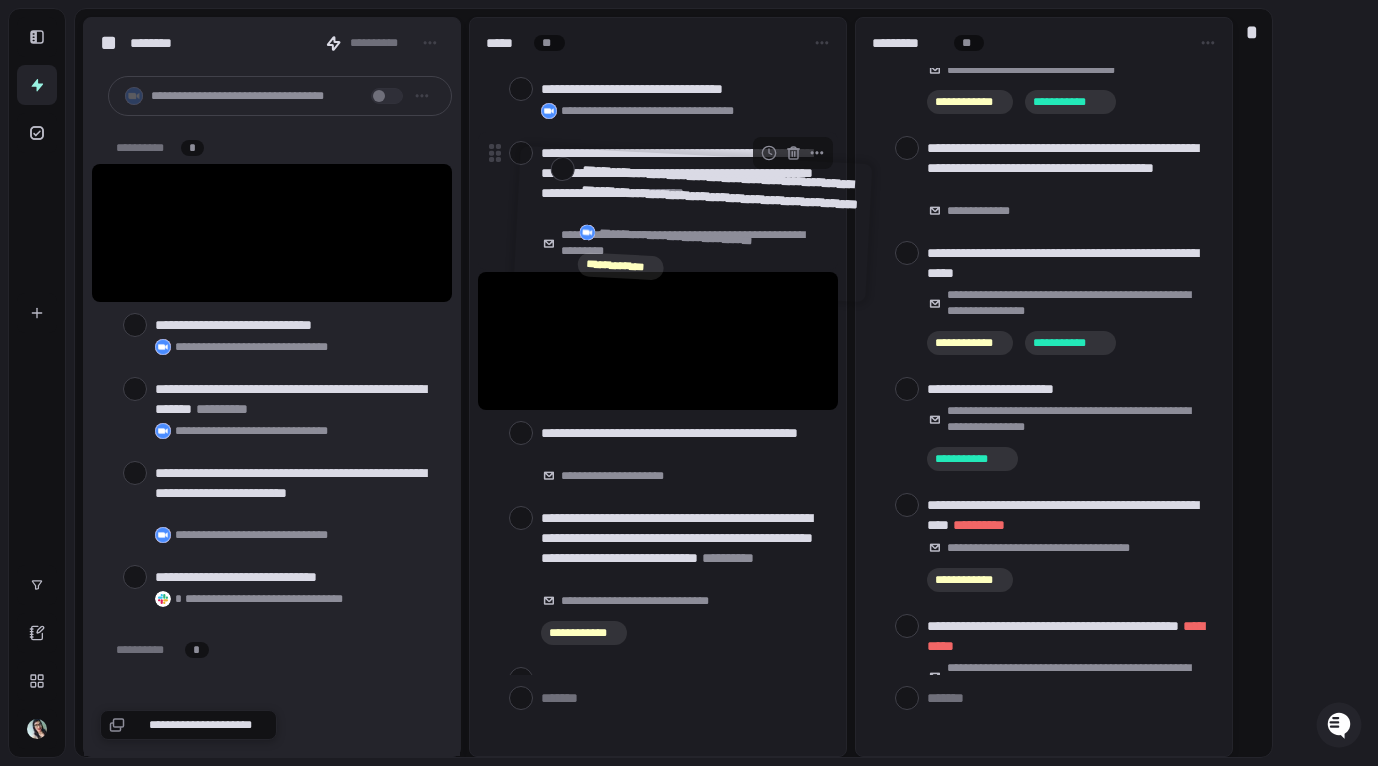 drag, startPoint x: 247, startPoint y: 208, endPoint x: 667, endPoint y: 198, distance: 420.11902 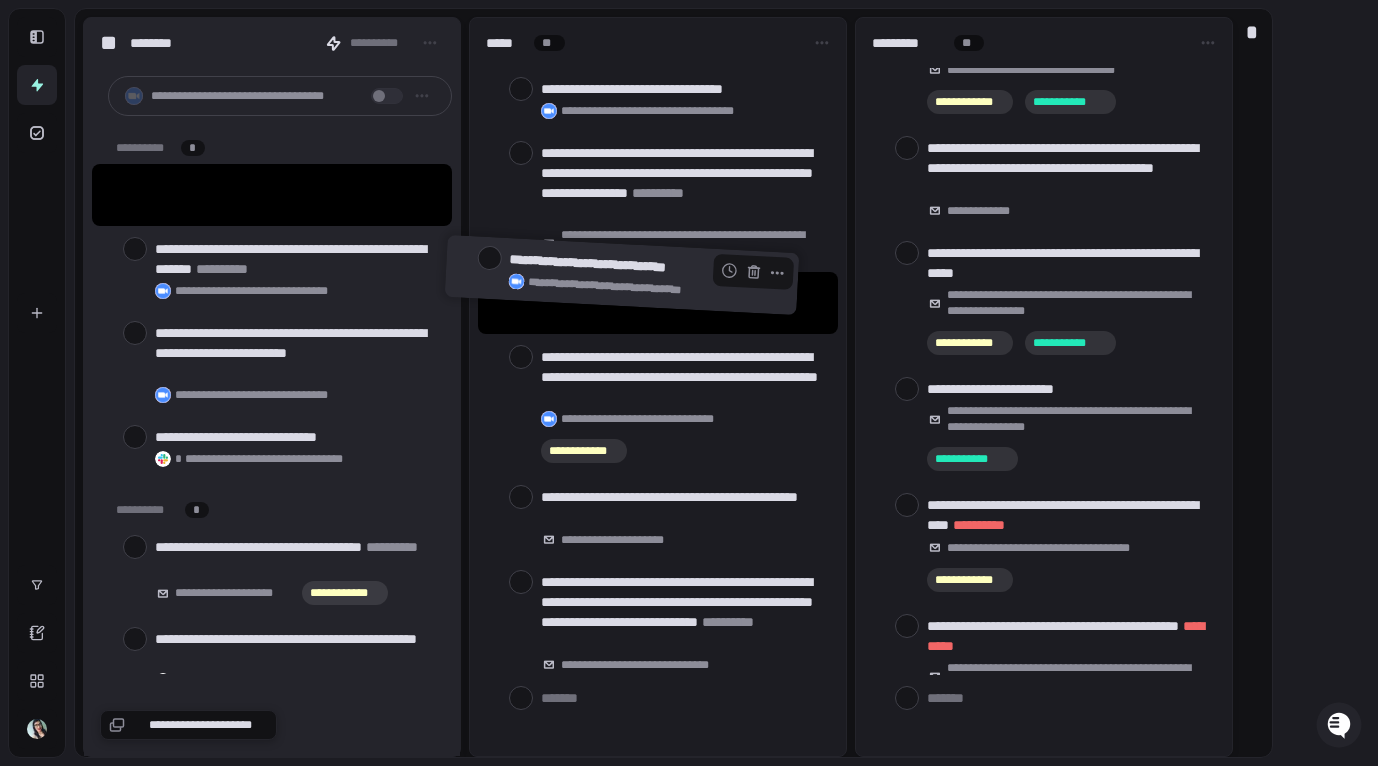 drag, startPoint x: 272, startPoint y: 189, endPoint x: 626, endPoint y: 269, distance: 362.927 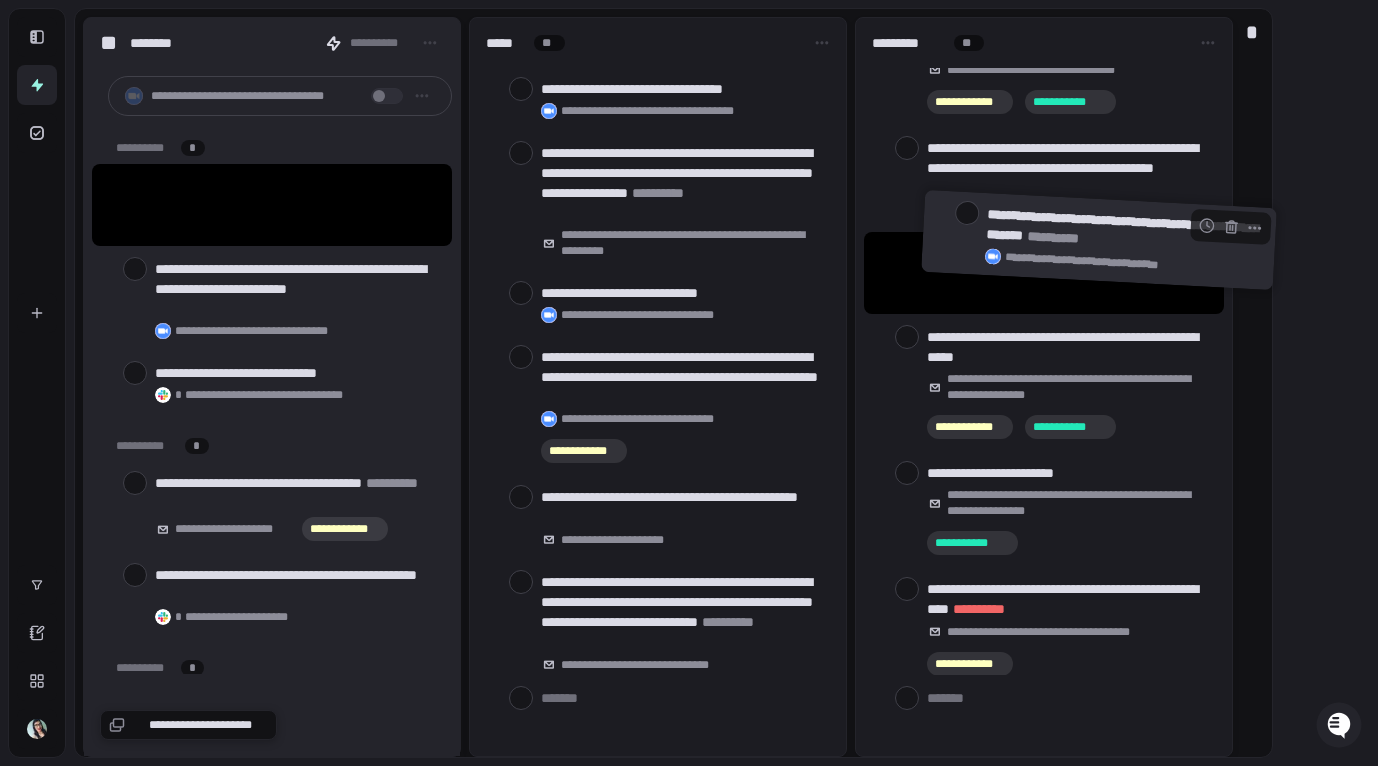 drag, startPoint x: 255, startPoint y: 192, endPoint x: 1086, endPoint y: 227, distance: 831.73676 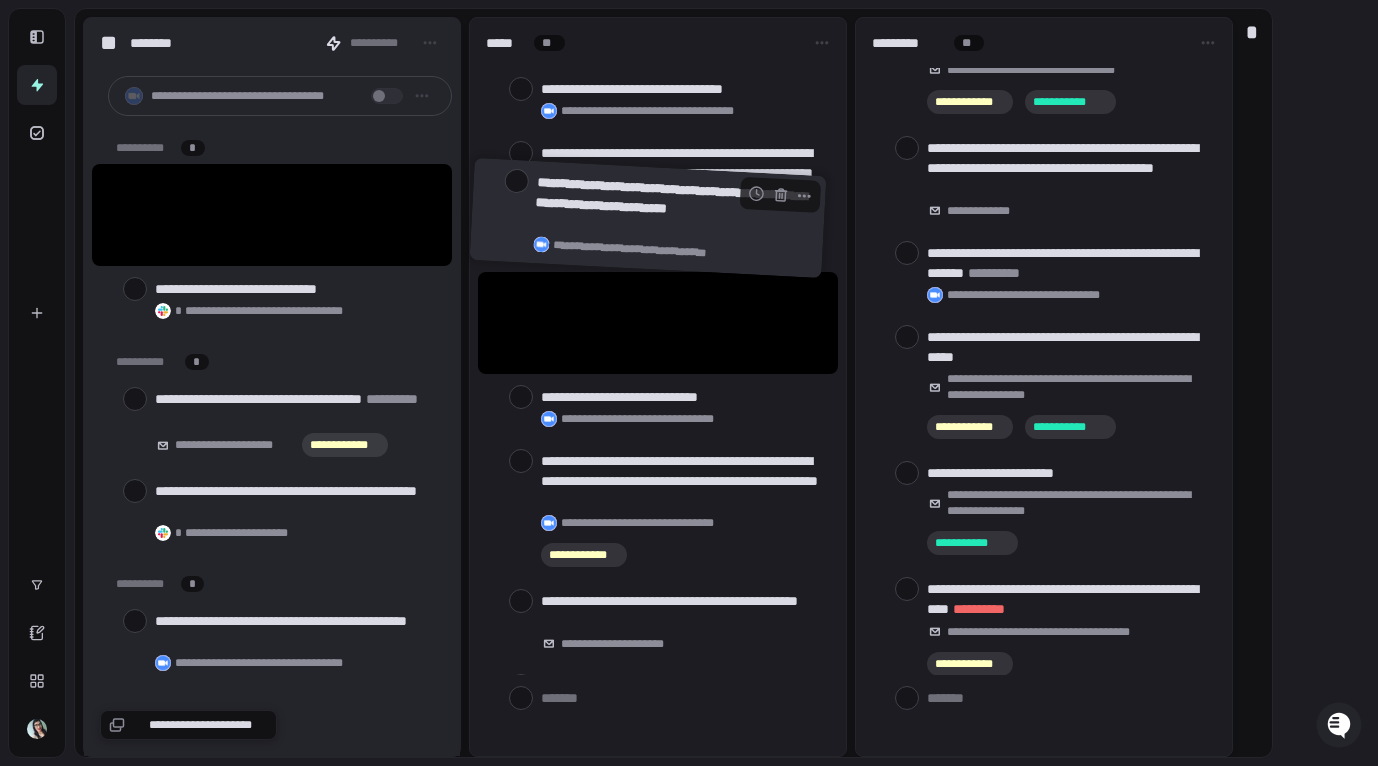 drag, startPoint x: 236, startPoint y: 203, endPoint x: 616, endPoint y: 206, distance: 380.01184 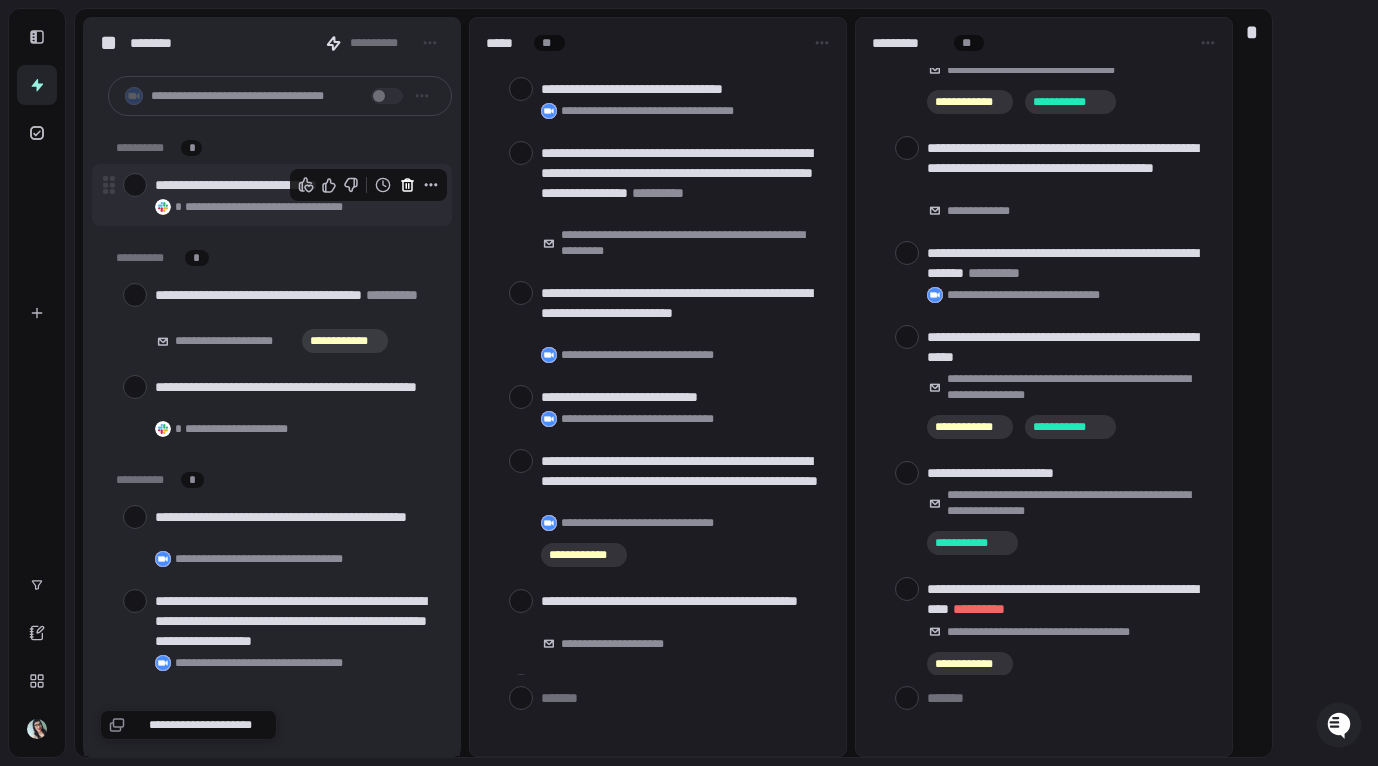 click at bounding box center [407, 185] 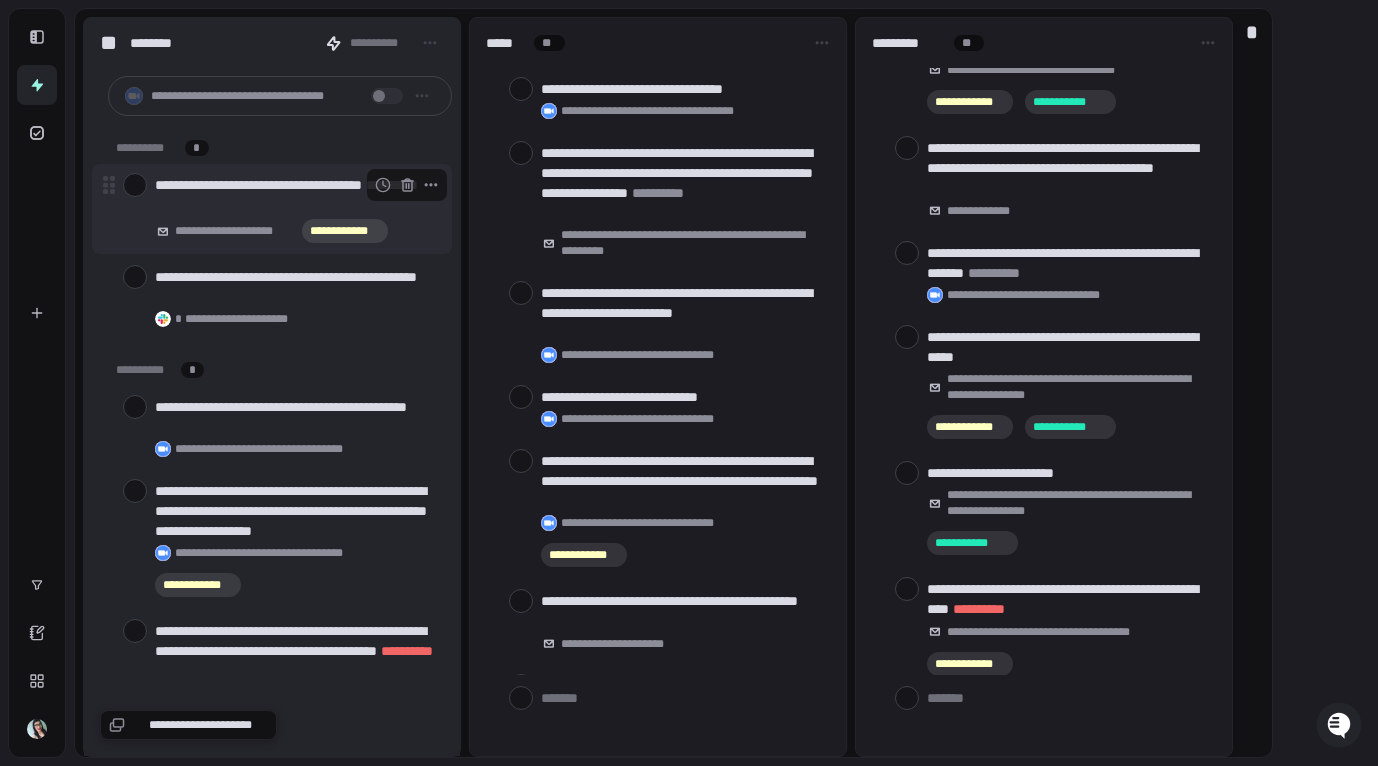 click at bounding box center (135, 185) 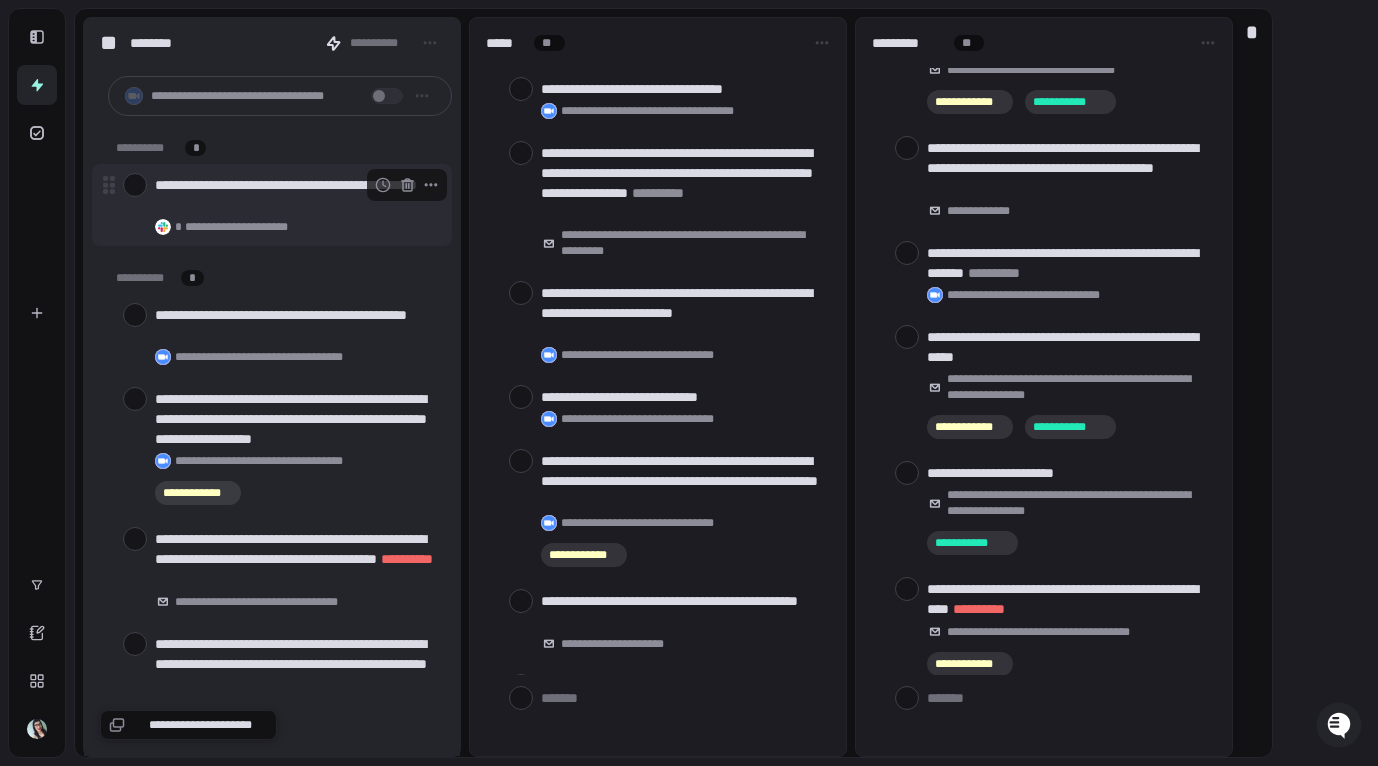 click at bounding box center [135, 185] 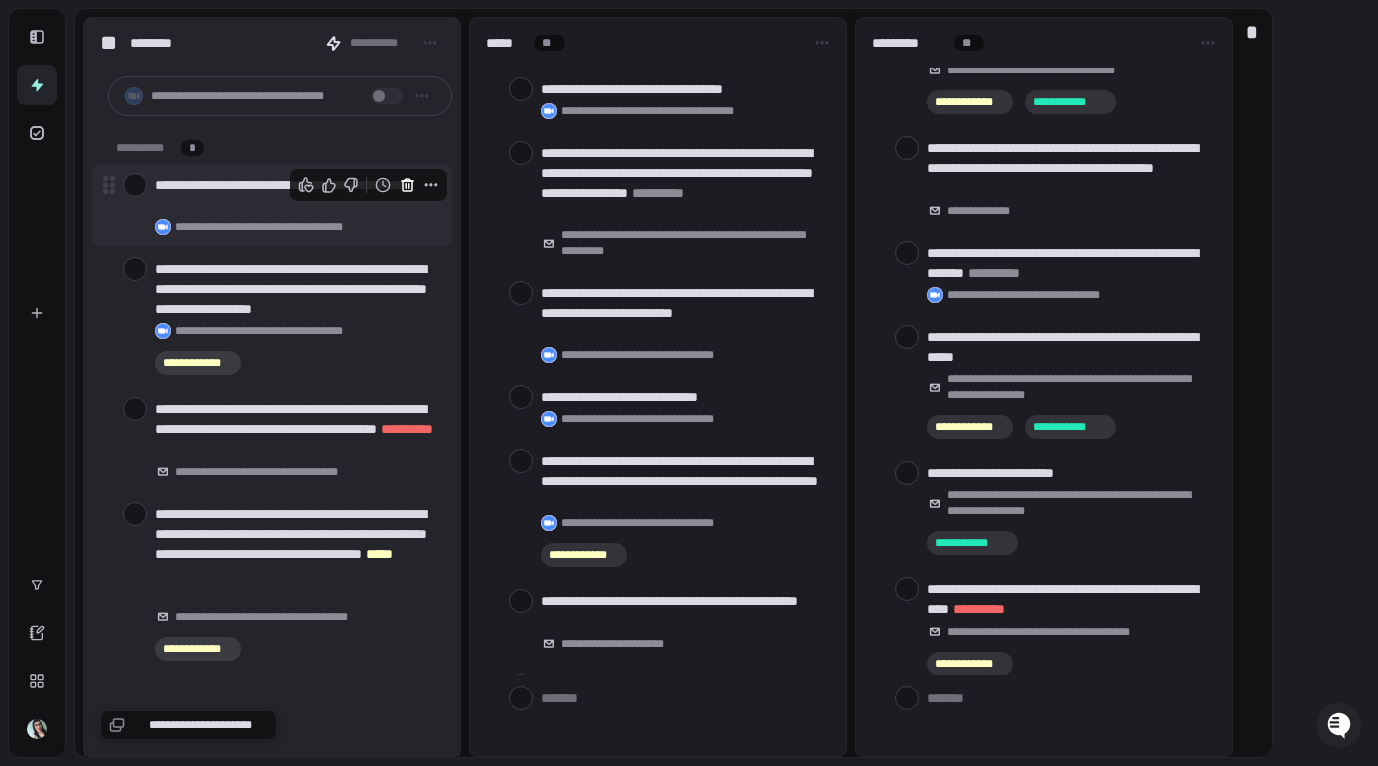 click 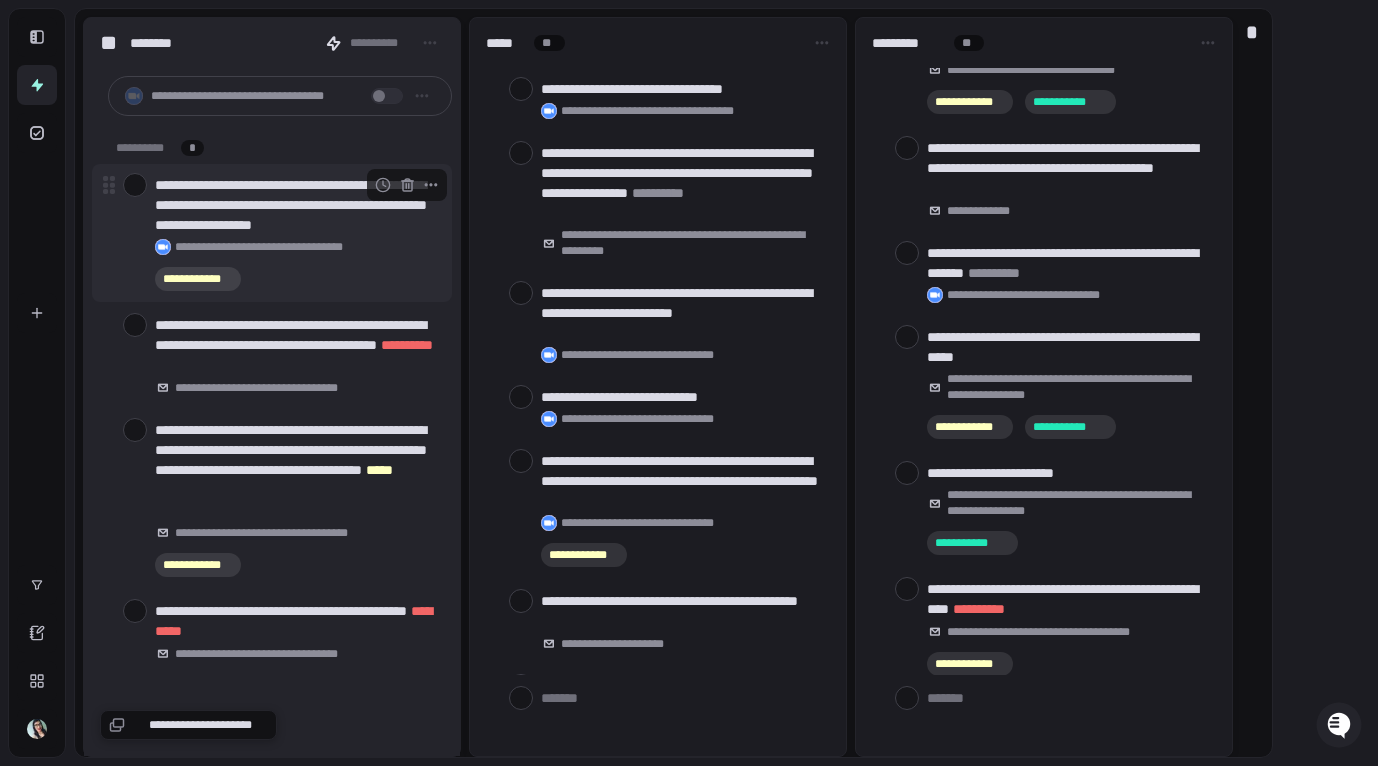 click at bounding box center (135, 185) 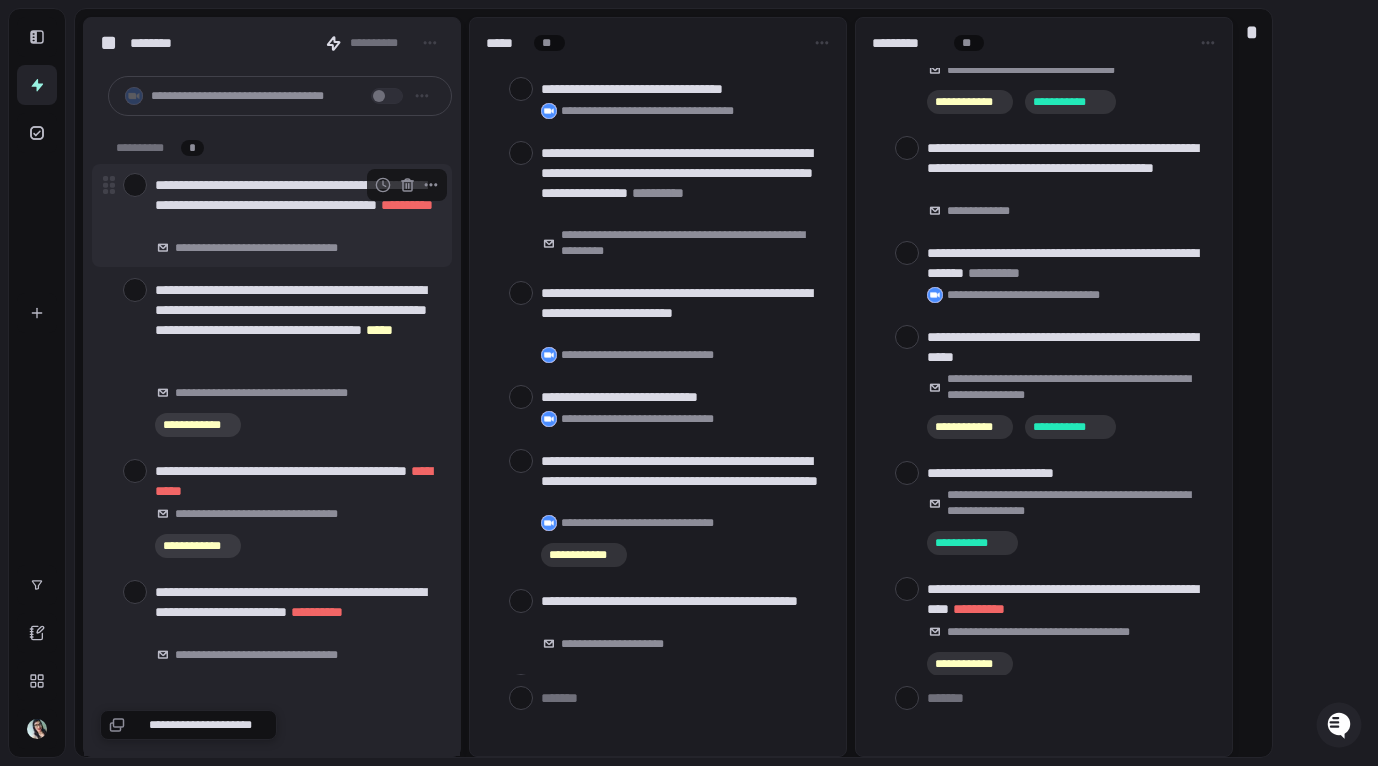click at bounding box center (135, 185) 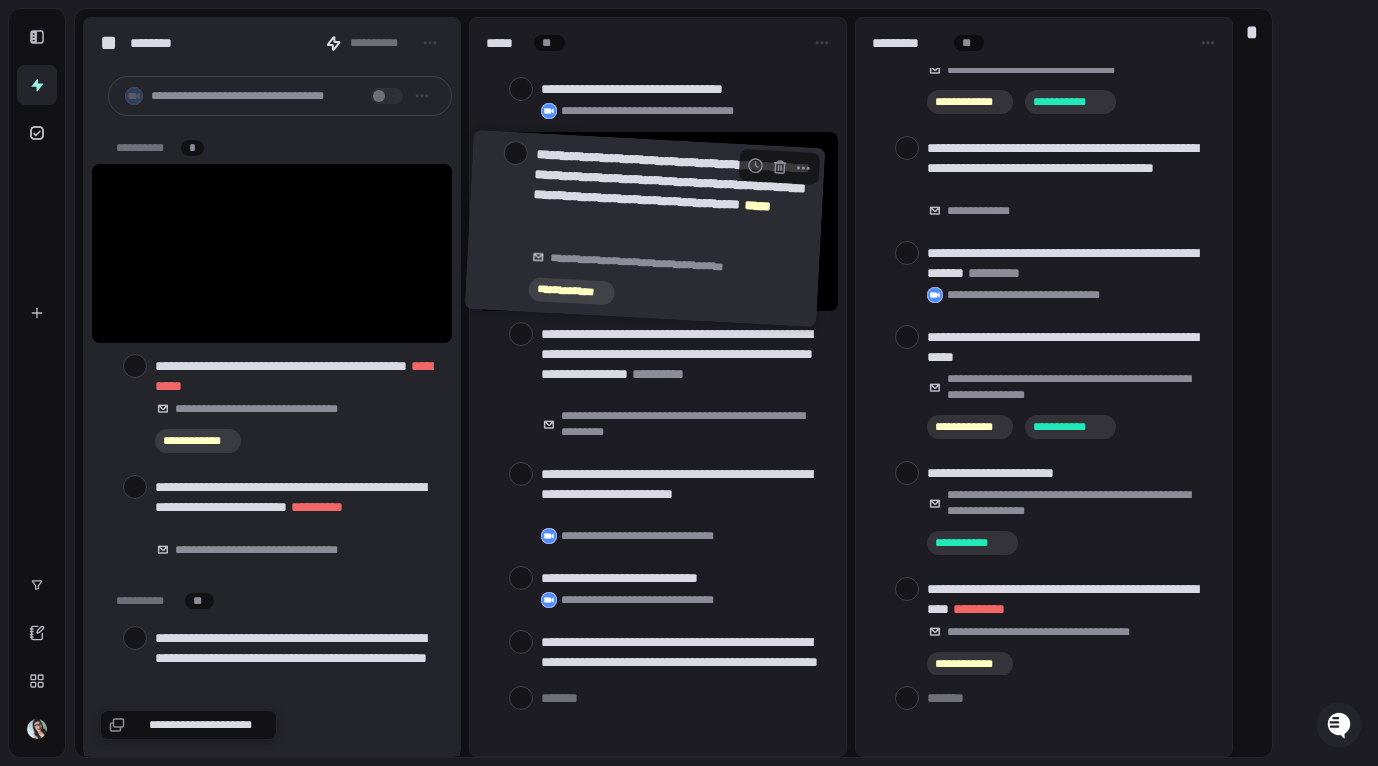 drag, startPoint x: 258, startPoint y: 218, endPoint x: 640, endPoint y: 192, distance: 382.8838 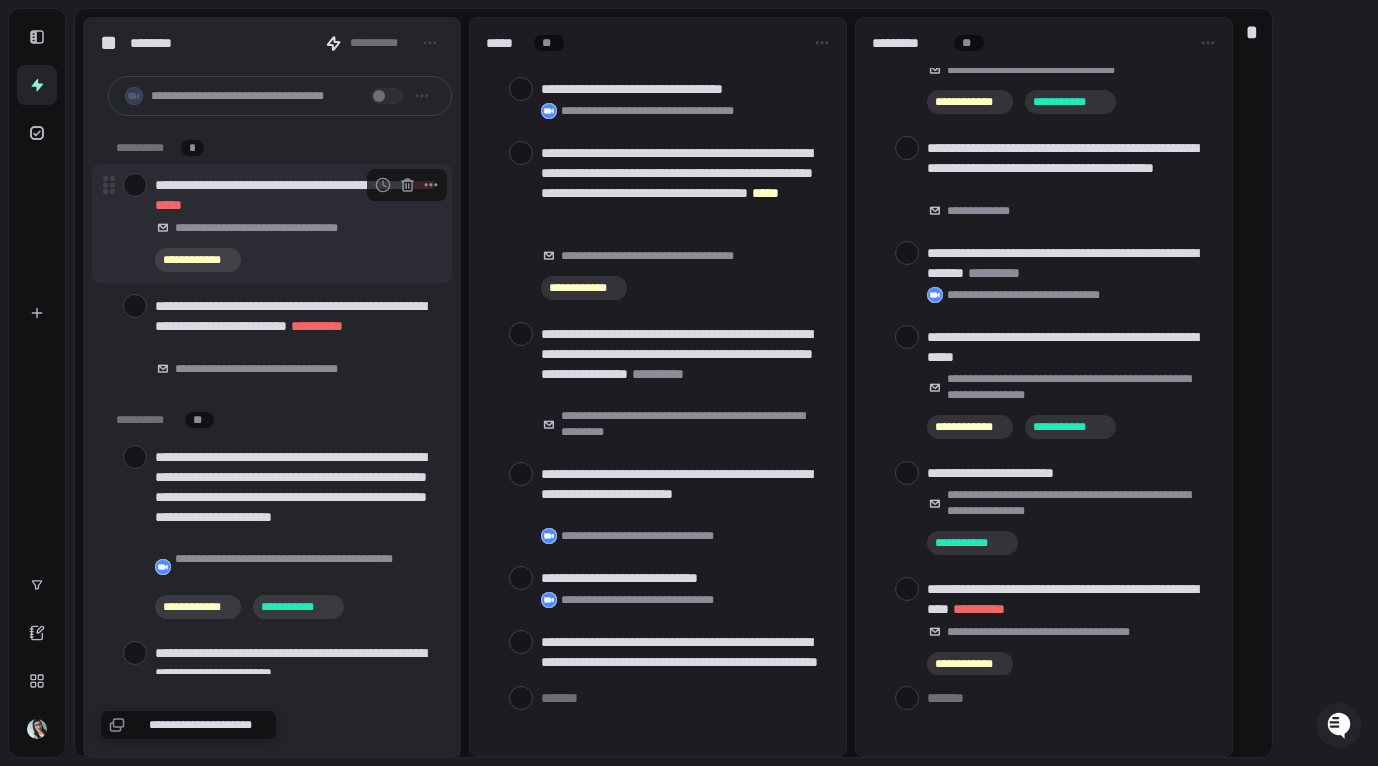 click at bounding box center (135, 185) 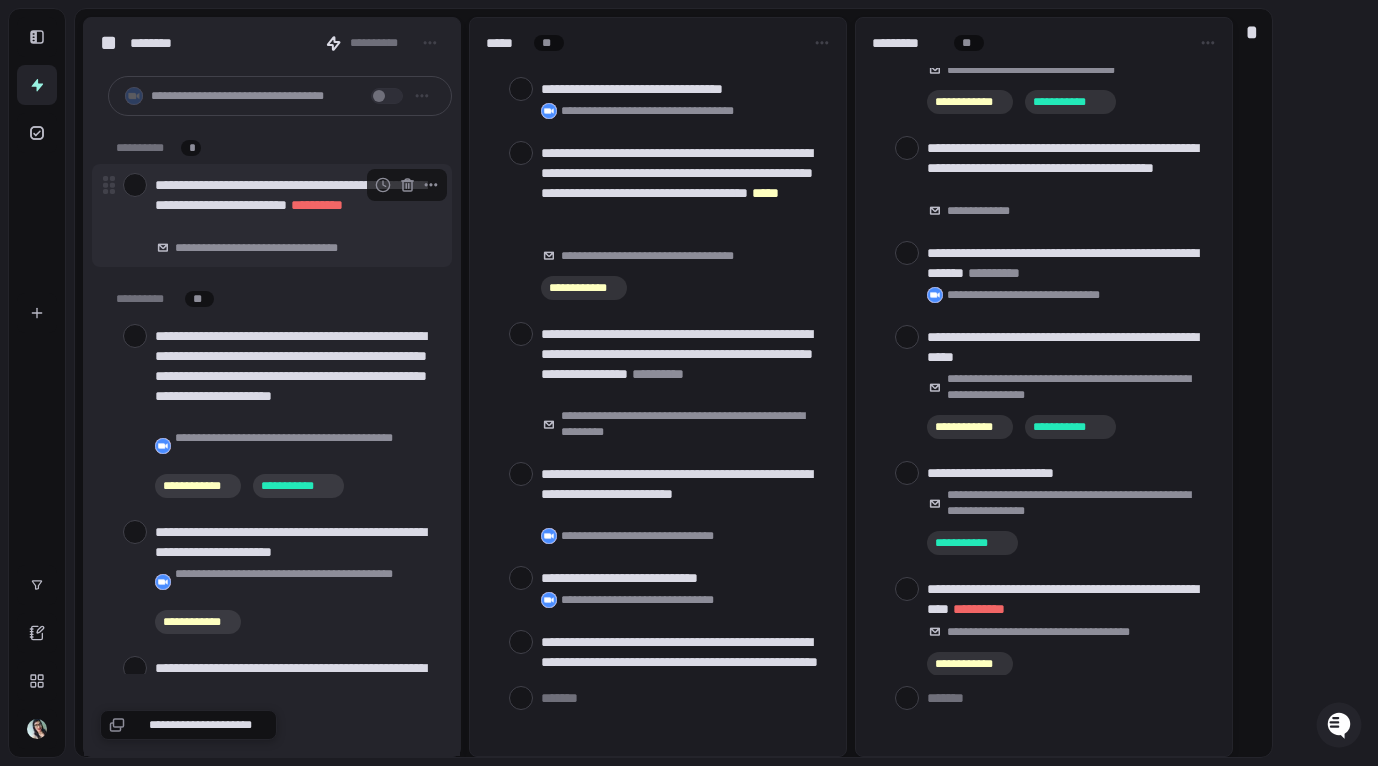 click at bounding box center (135, 185) 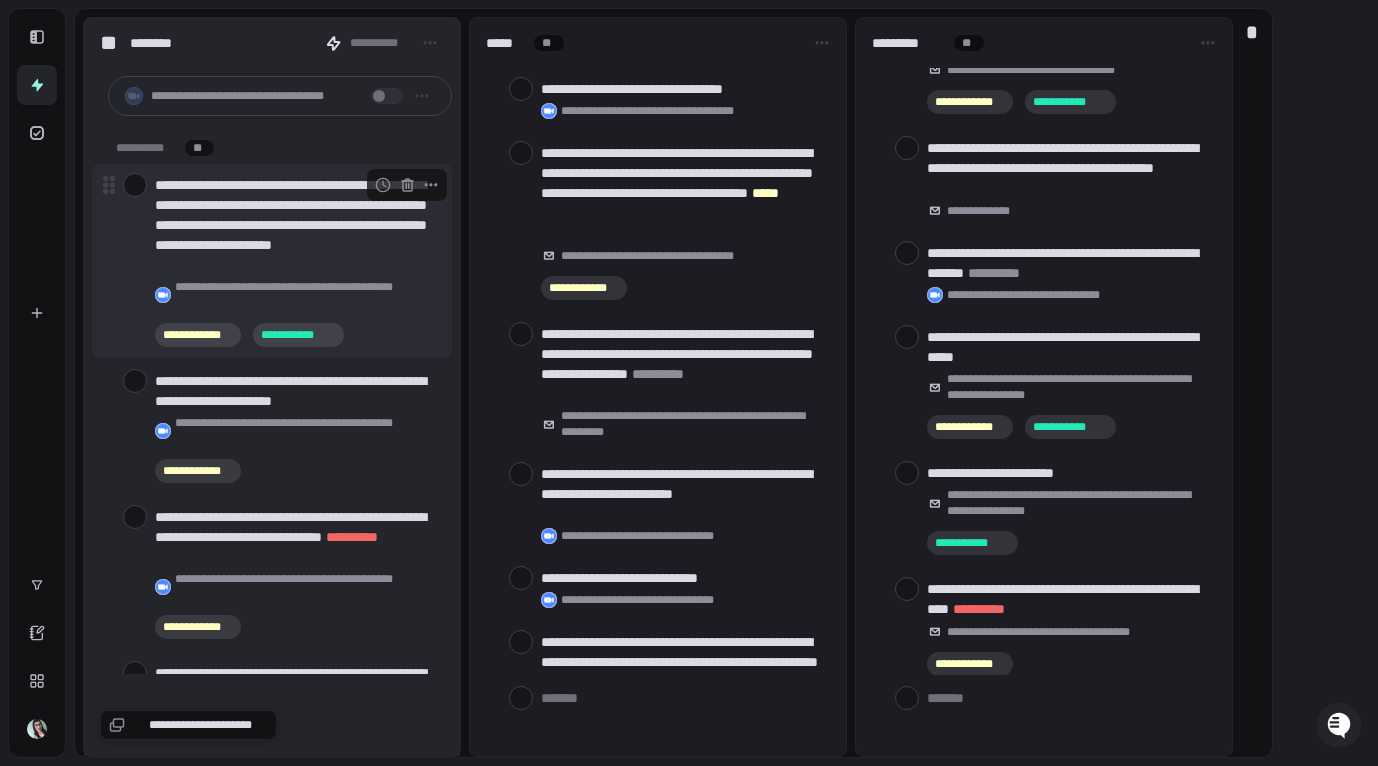 click at bounding box center (135, 185) 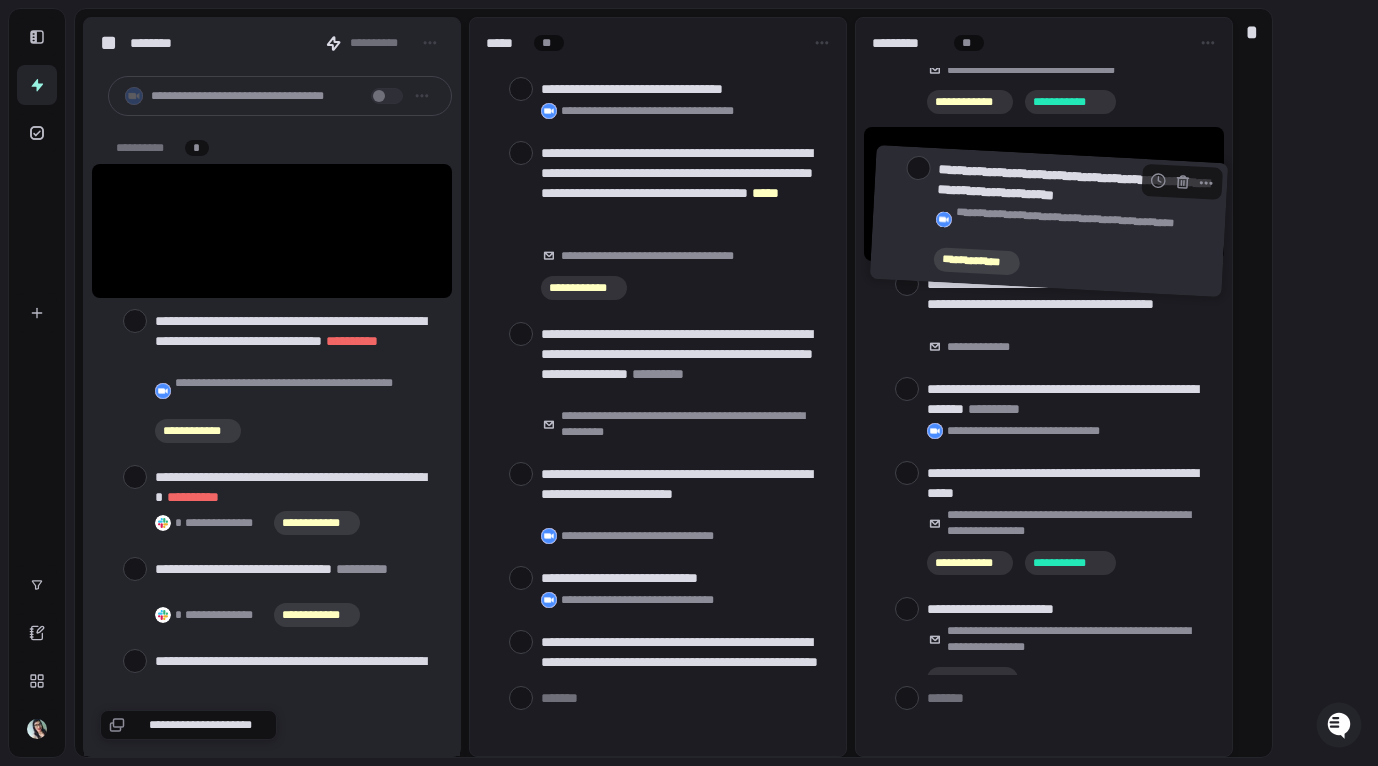drag, startPoint x: 276, startPoint y: 201, endPoint x: 1057, endPoint y: 191, distance: 781.064 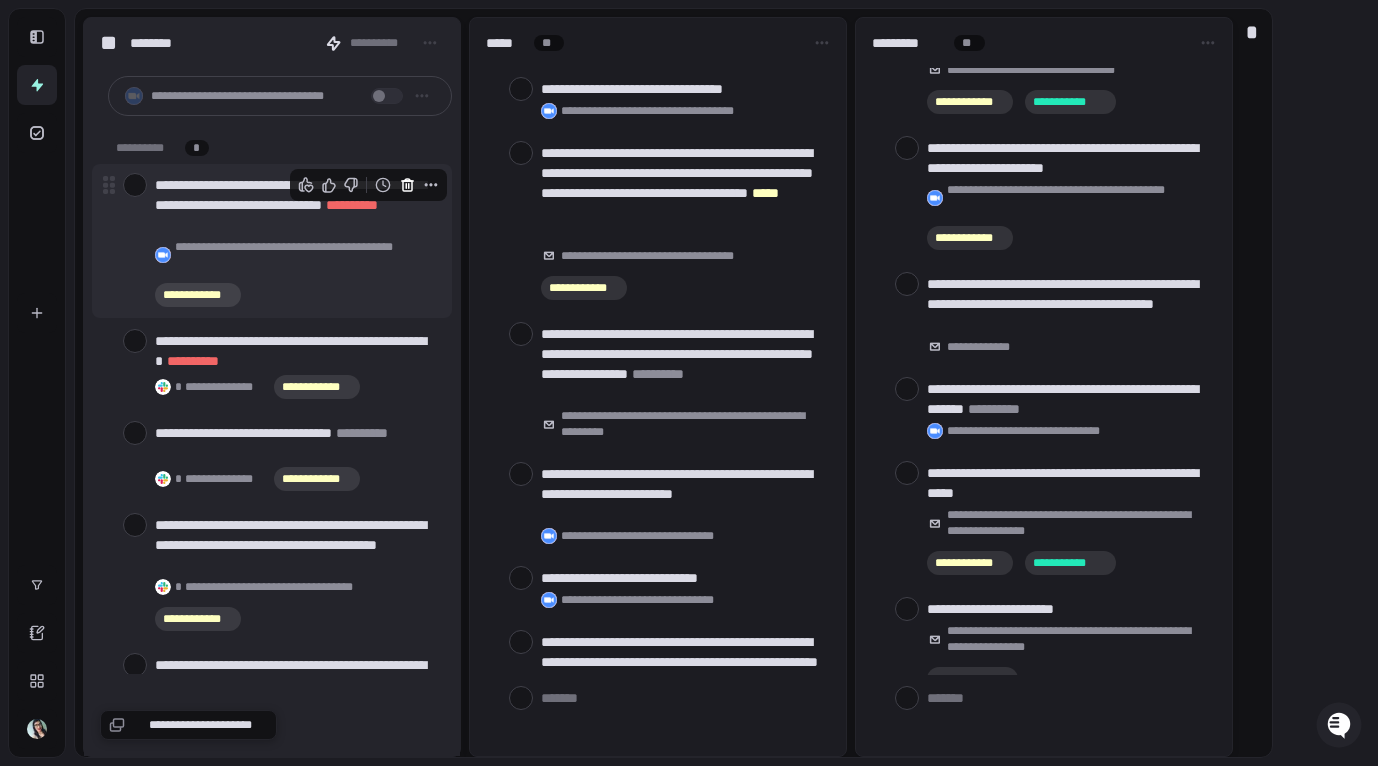 click 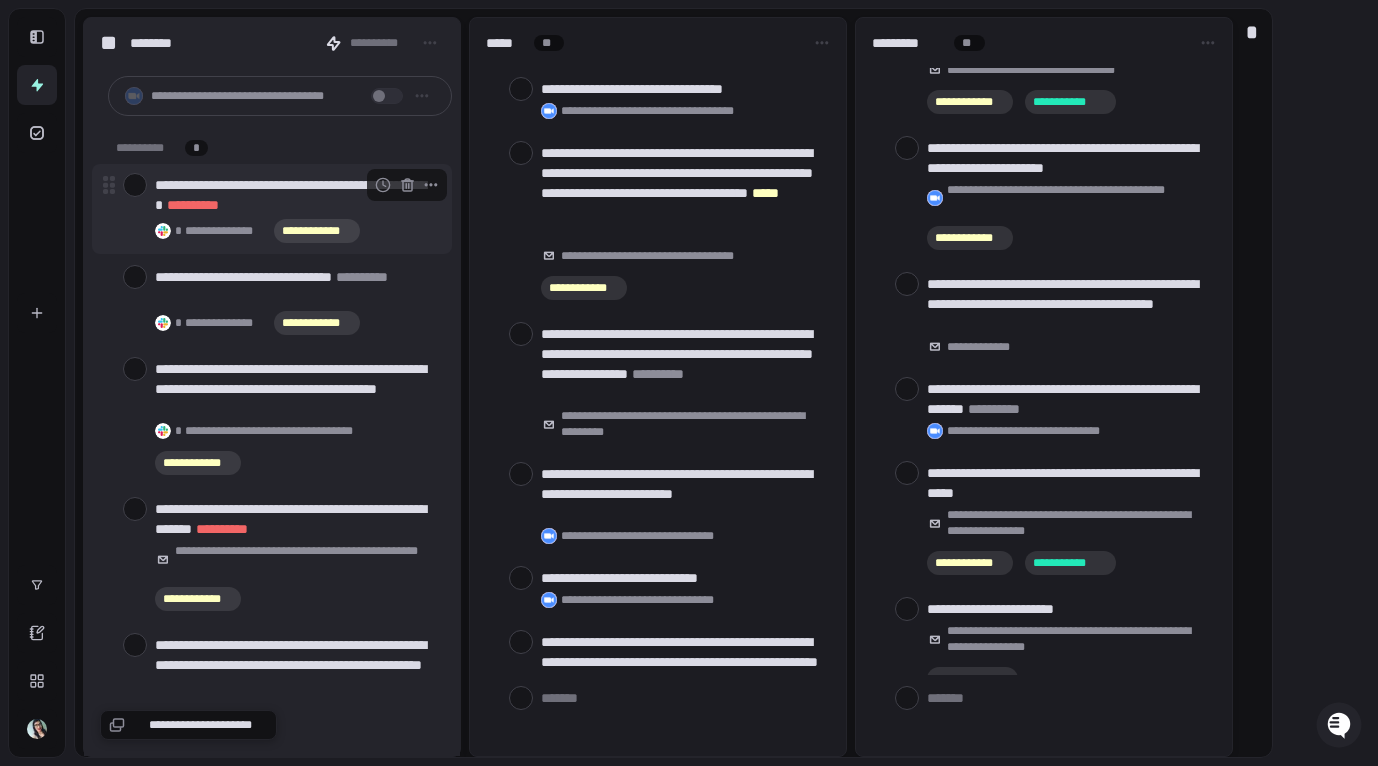 click at bounding box center (135, 185) 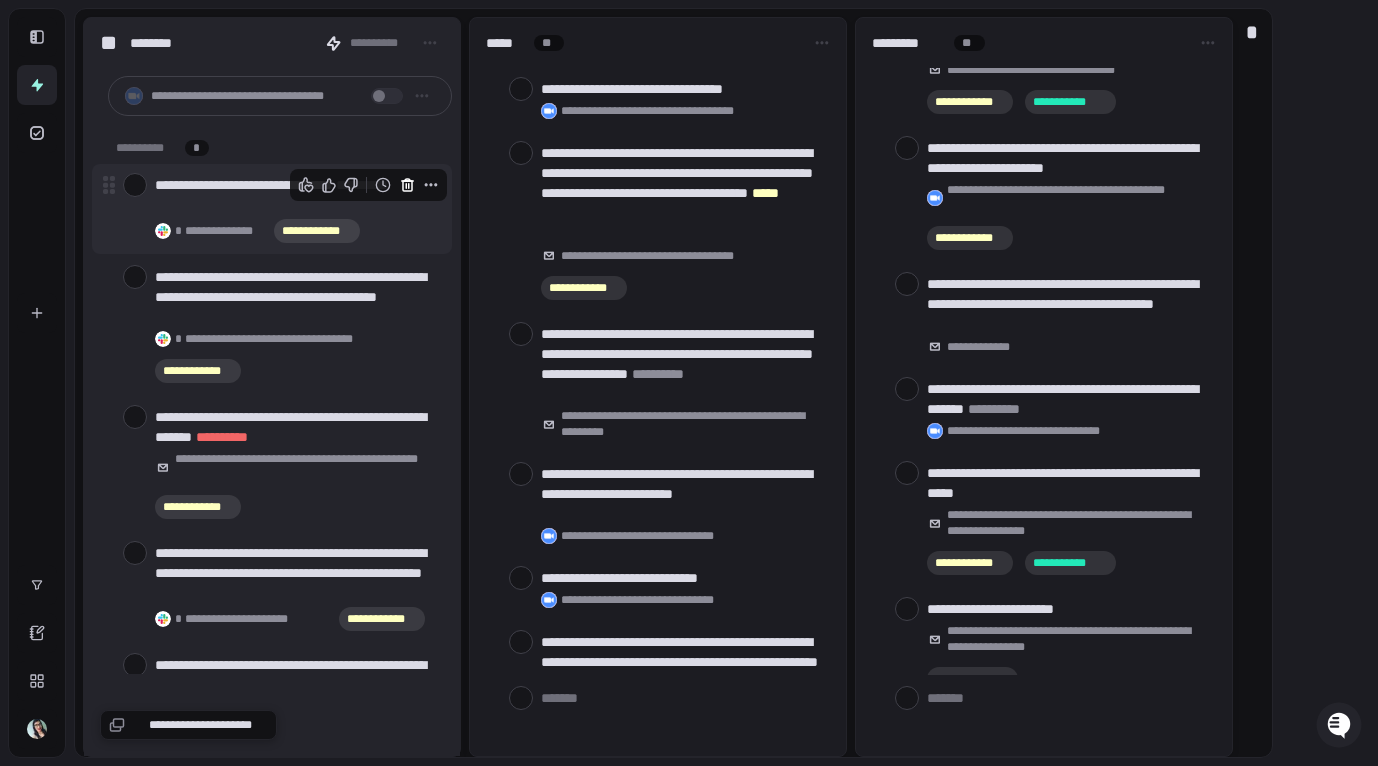 click 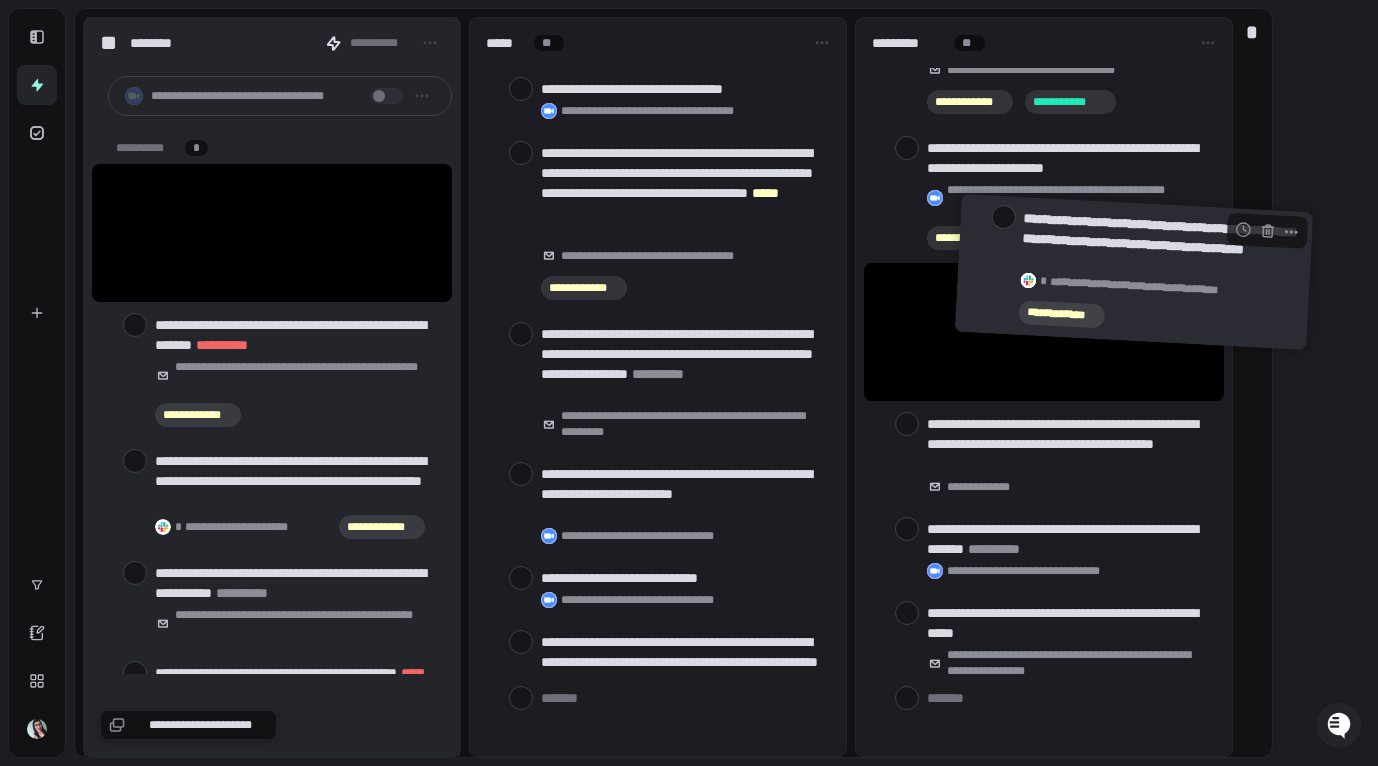 drag, startPoint x: 210, startPoint y: 202, endPoint x: 1071, endPoint y: 241, distance: 861.8828 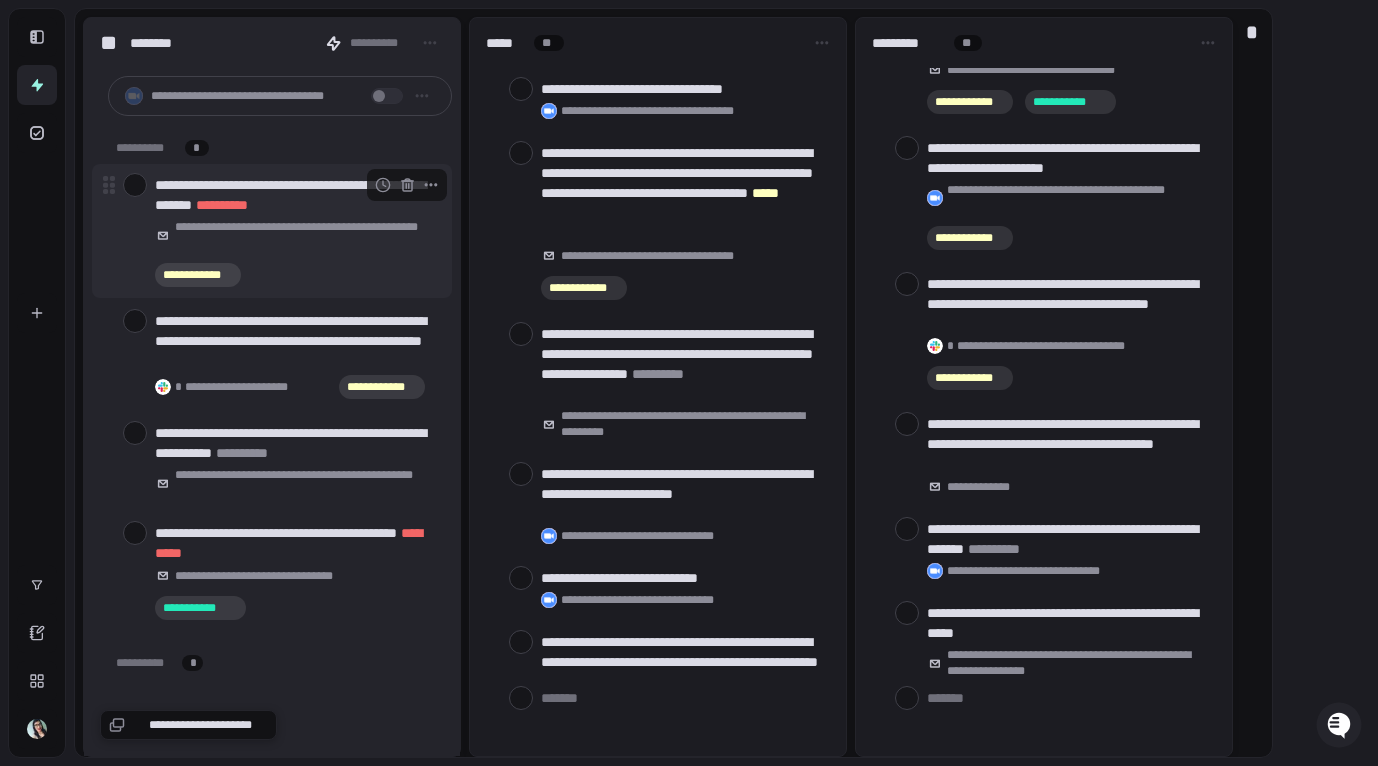 click at bounding box center (135, 185) 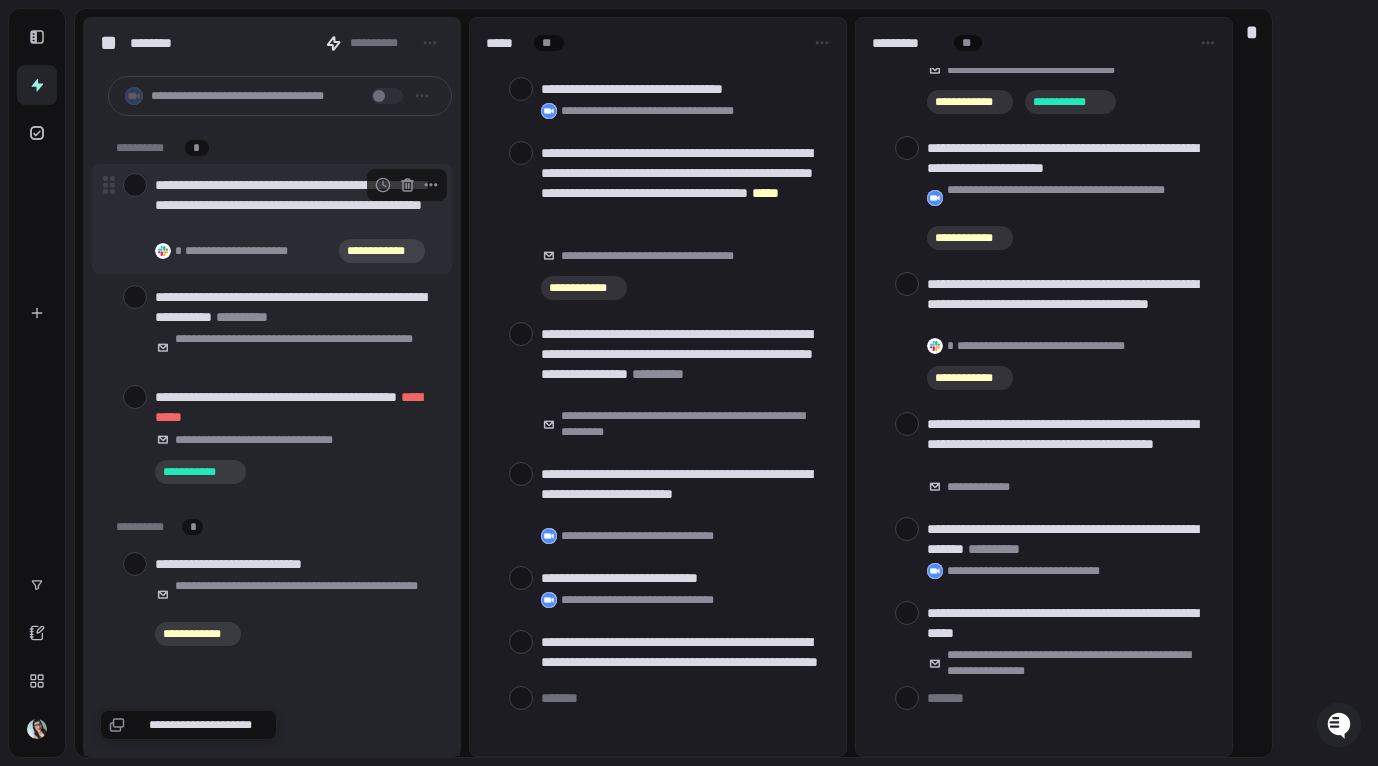 click at bounding box center (135, 185) 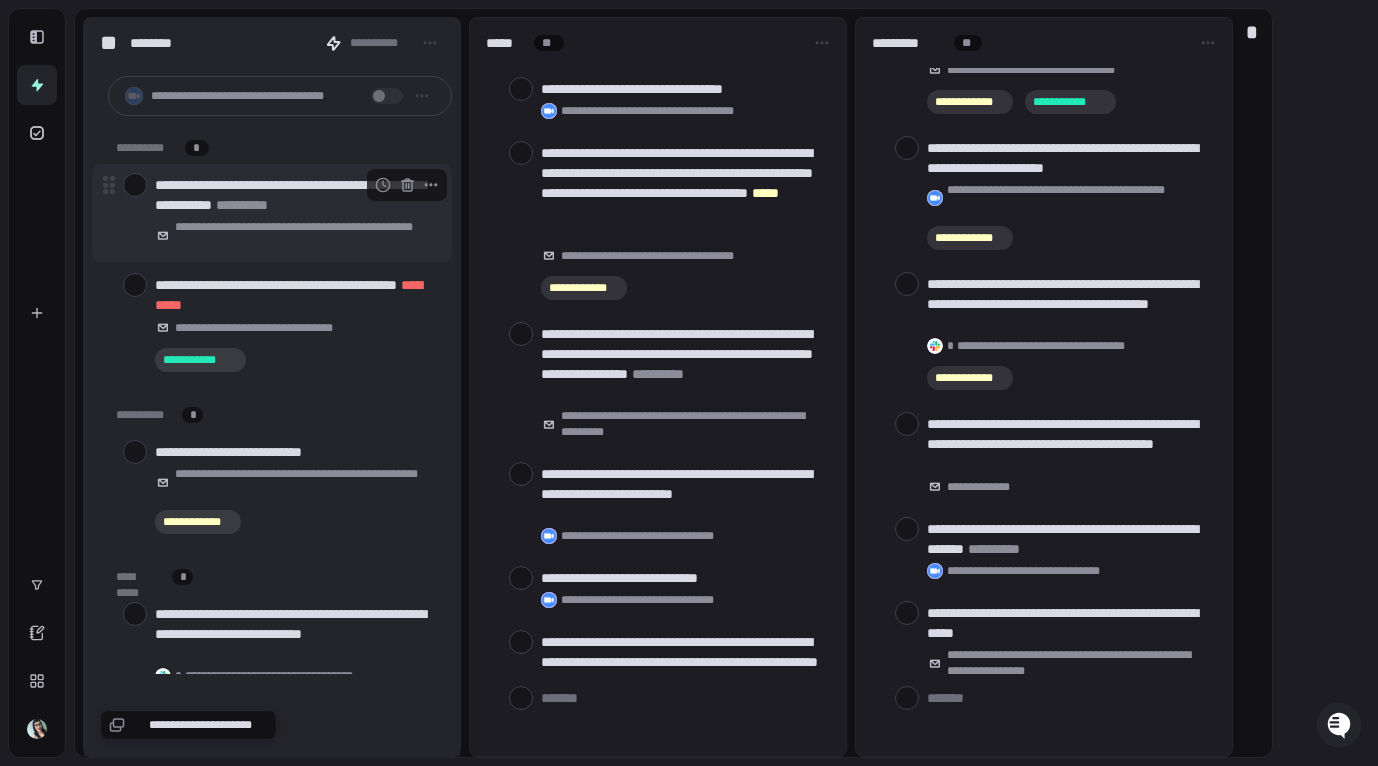 click at bounding box center (135, 185) 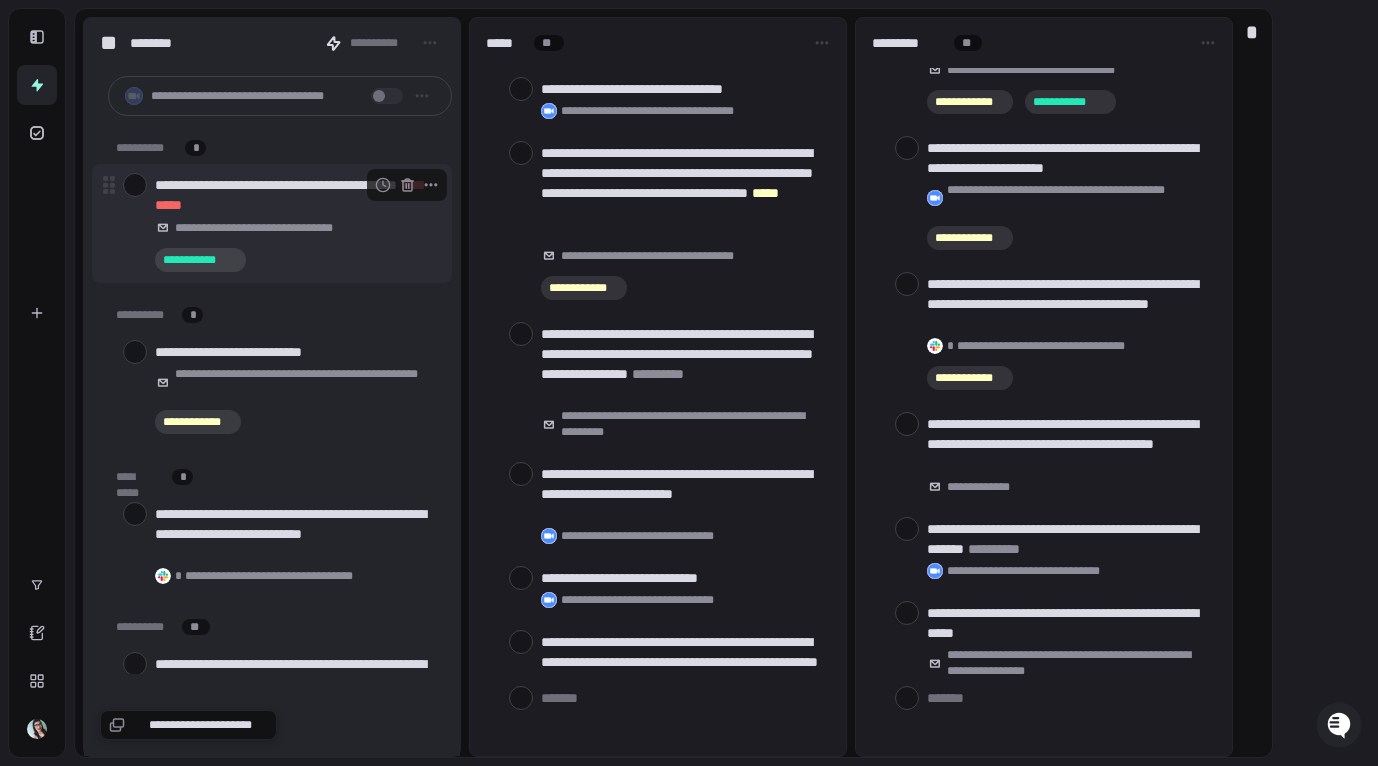 click at bounding box center (135, 185) 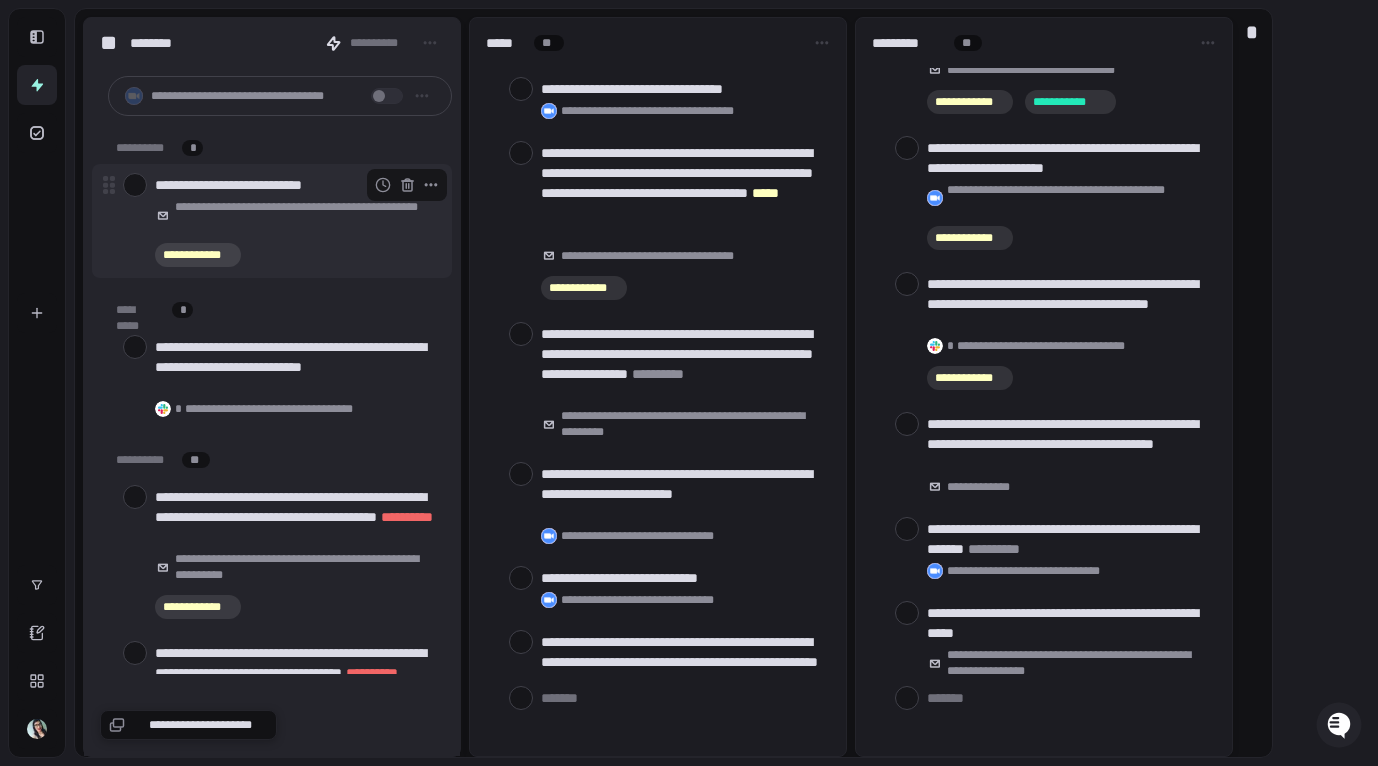 click at bounding box center [135, 185] 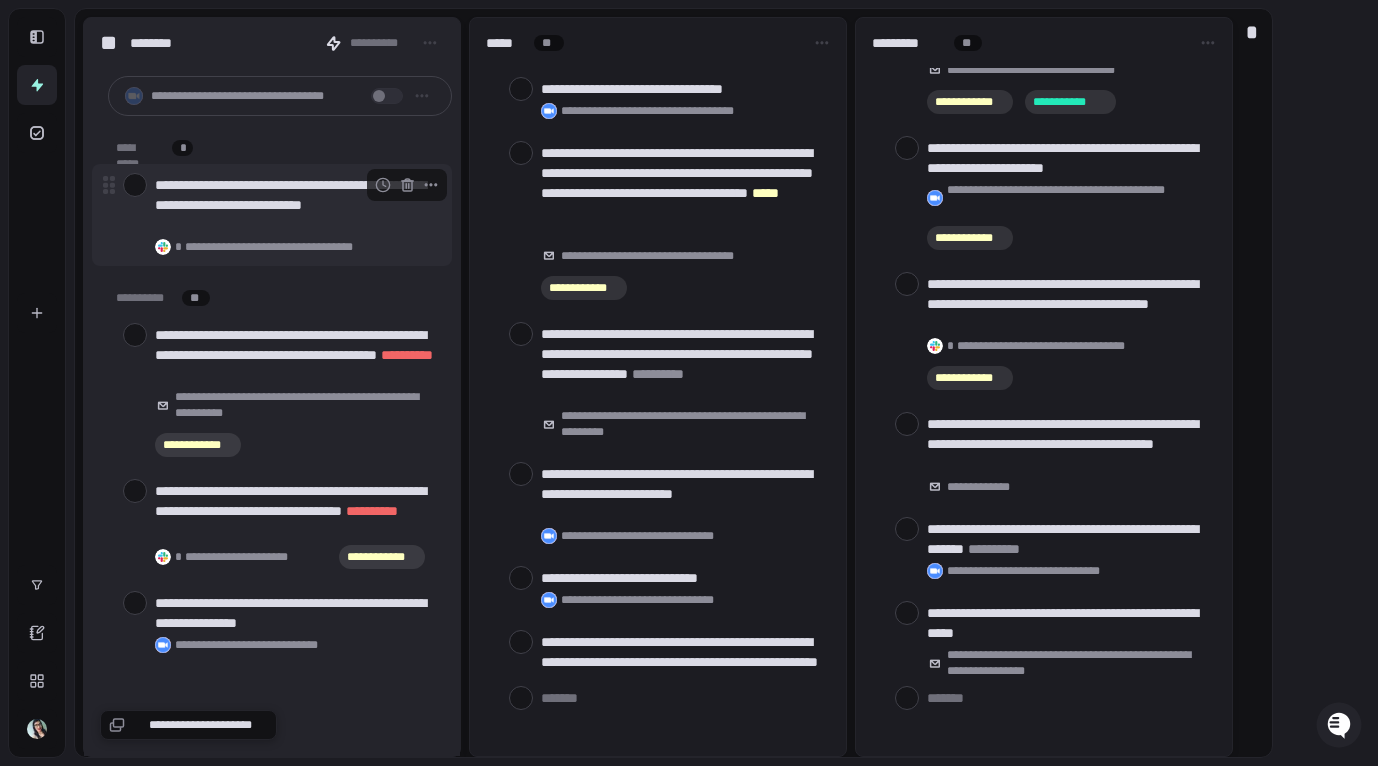 click at bounding box center (135, 185) 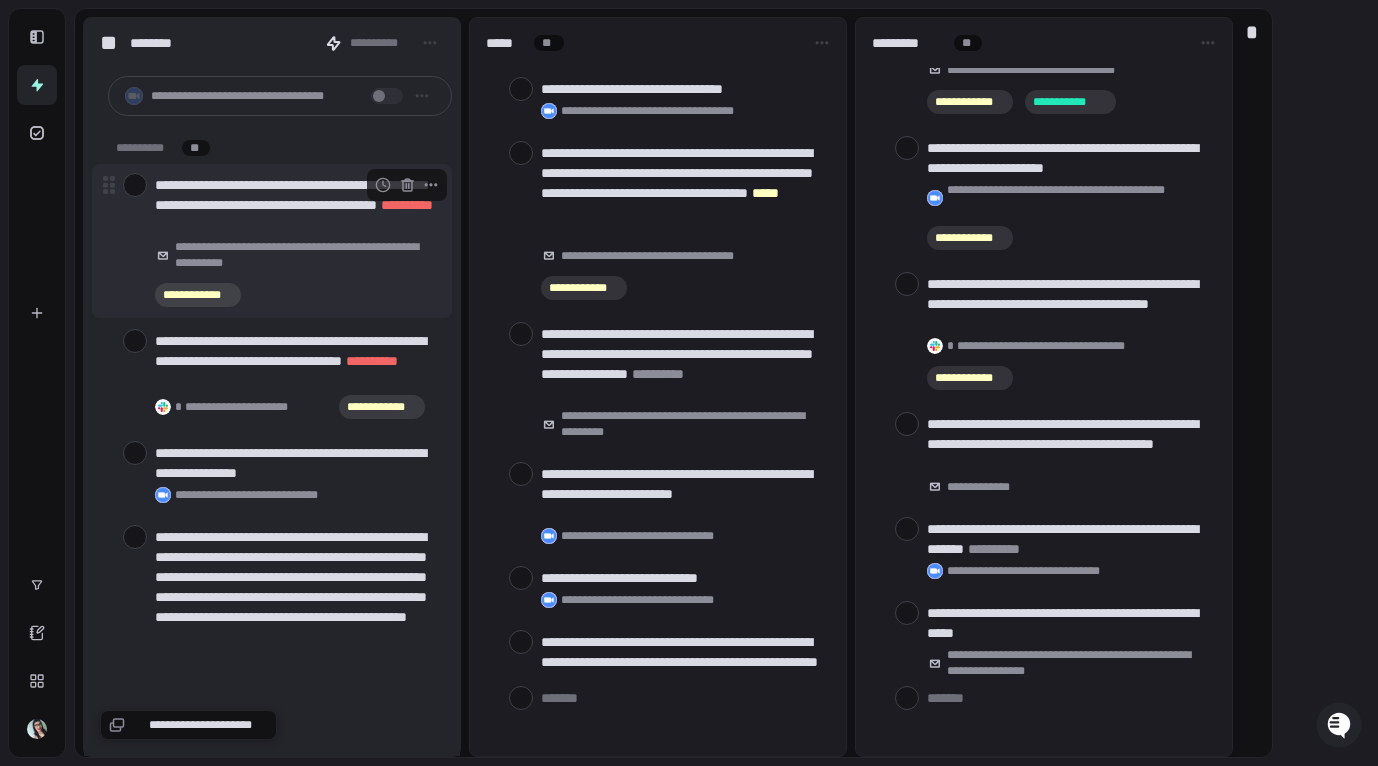 click at bounding box center (135, 185) 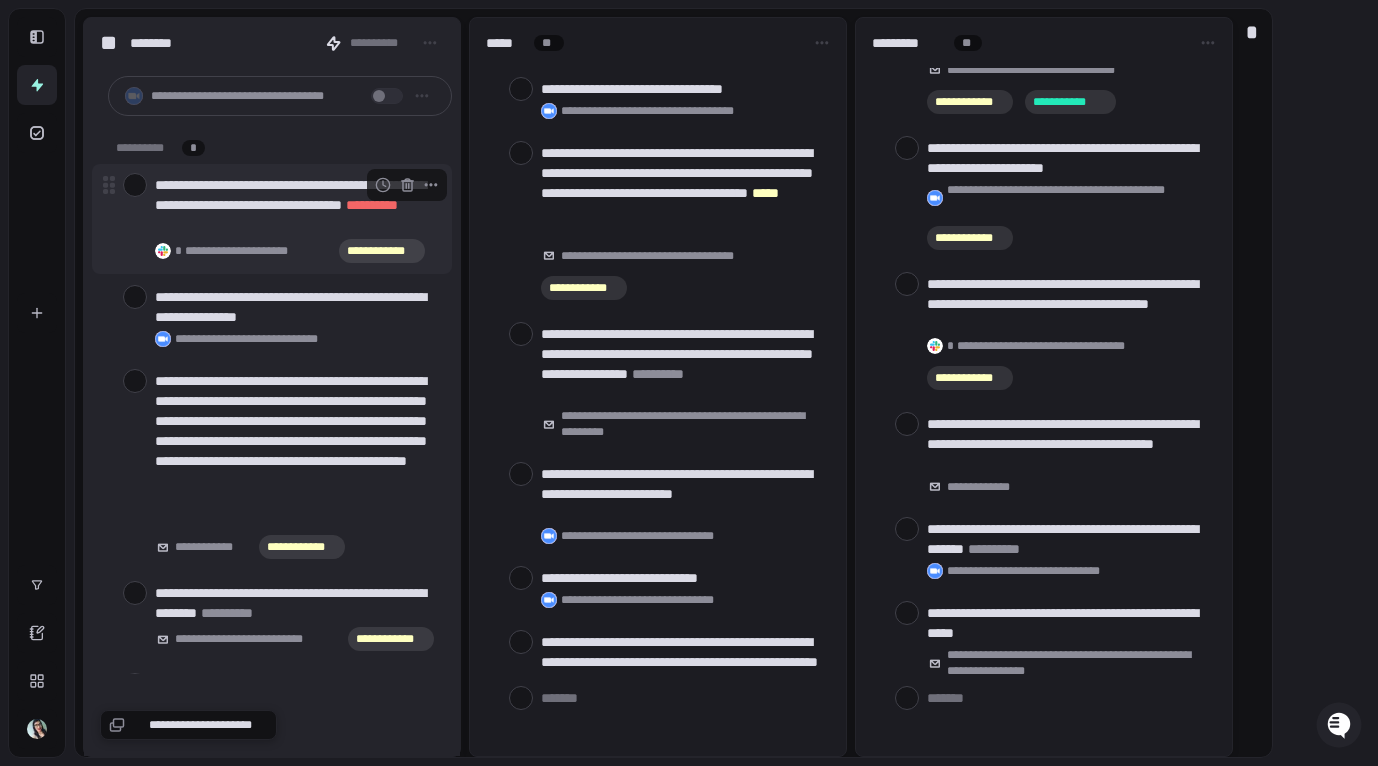click at bounding box center (135, 185) 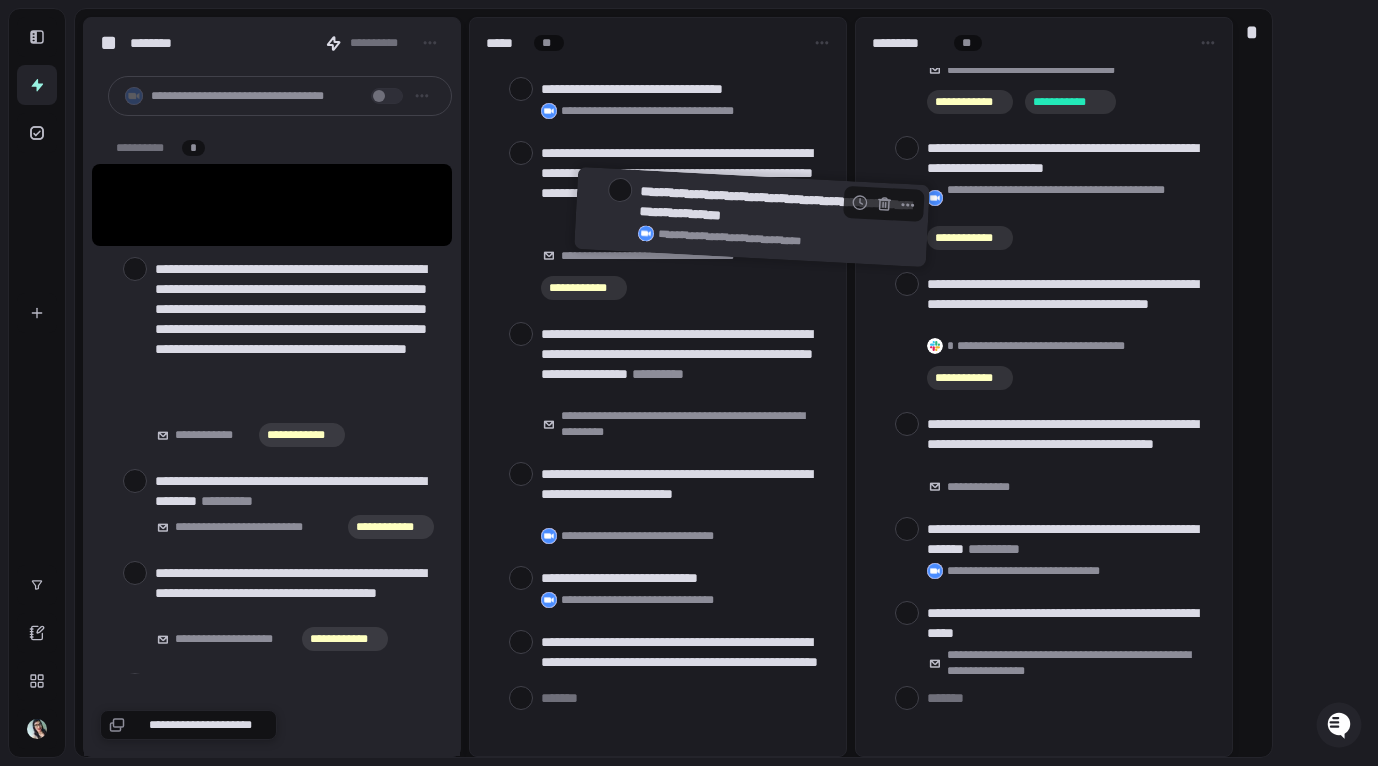 drag, startPoint x: 243, startPoint y: 190, endPoint x: 664, endPoint y: 195, distance: 421.0297 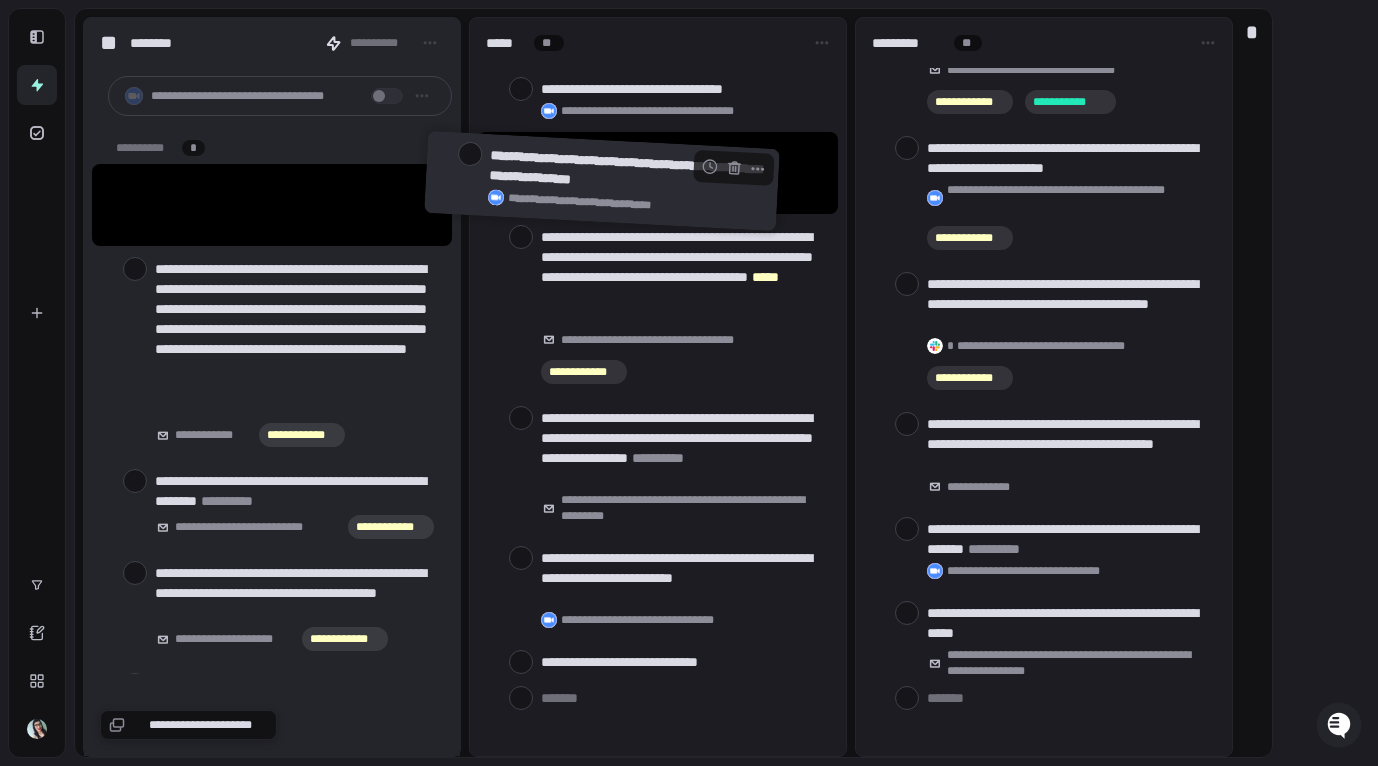 drag, startPoint x: 299, startPoint y: 193, endPoint x: 636, endPoint y: 168, distance: 337.92603 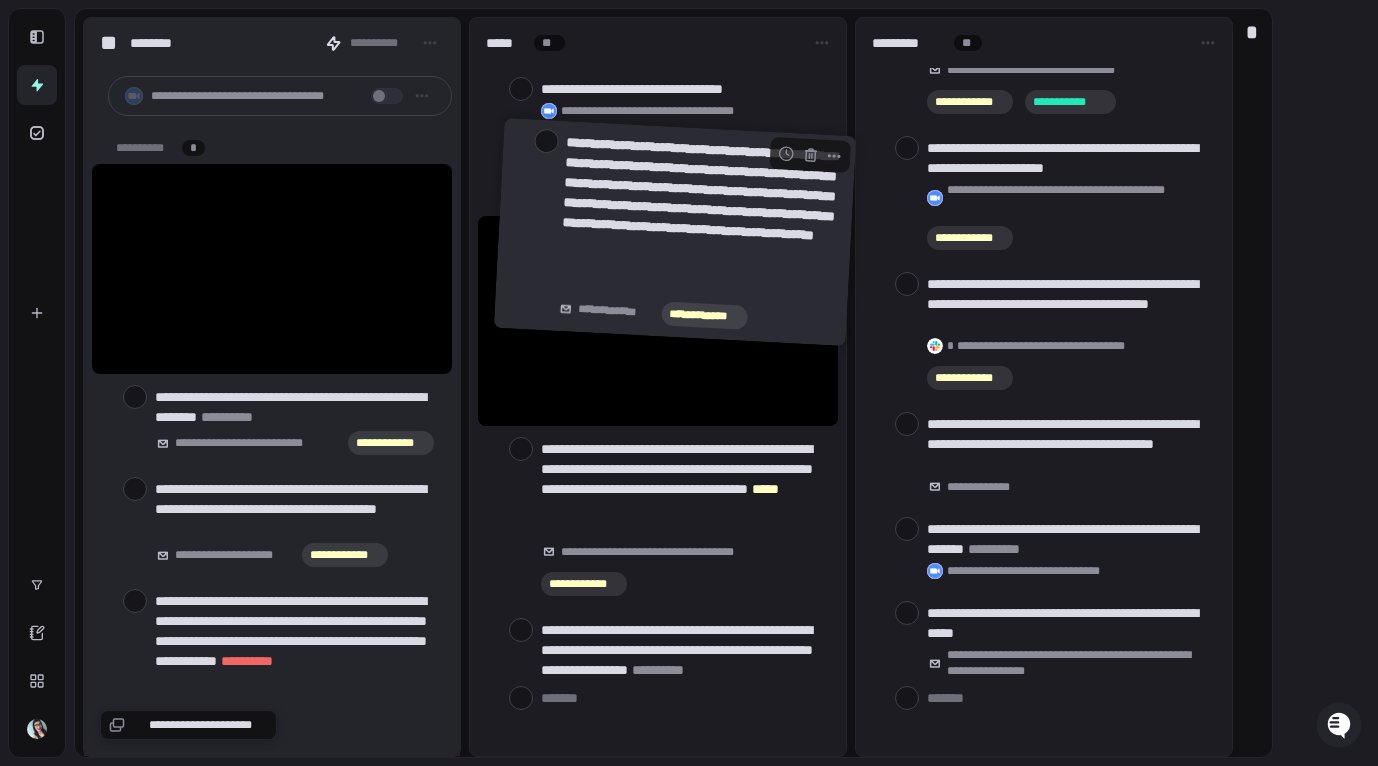 drag, startPoint x: 244, startPoint y: 233, endPoint x: 651, endPoint y: 196, distance: 408.67834 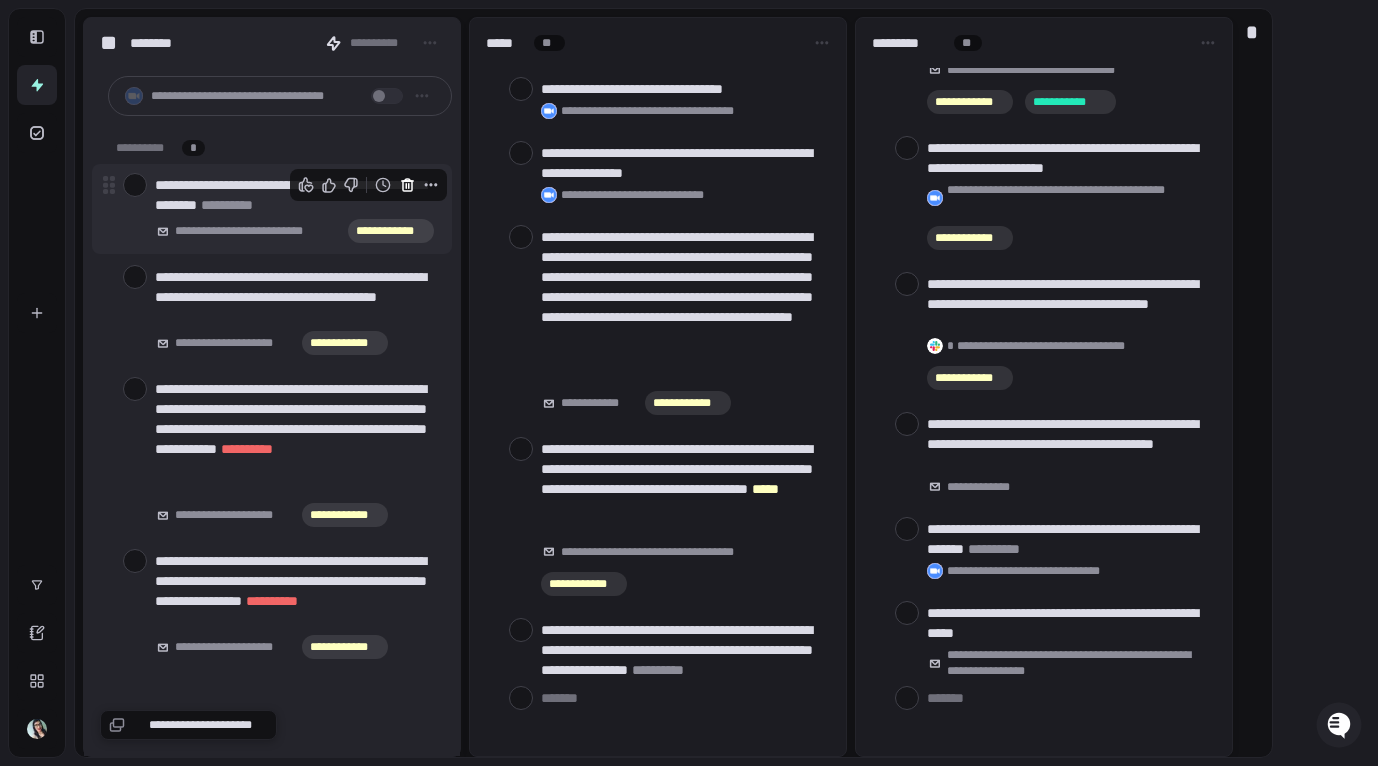 click 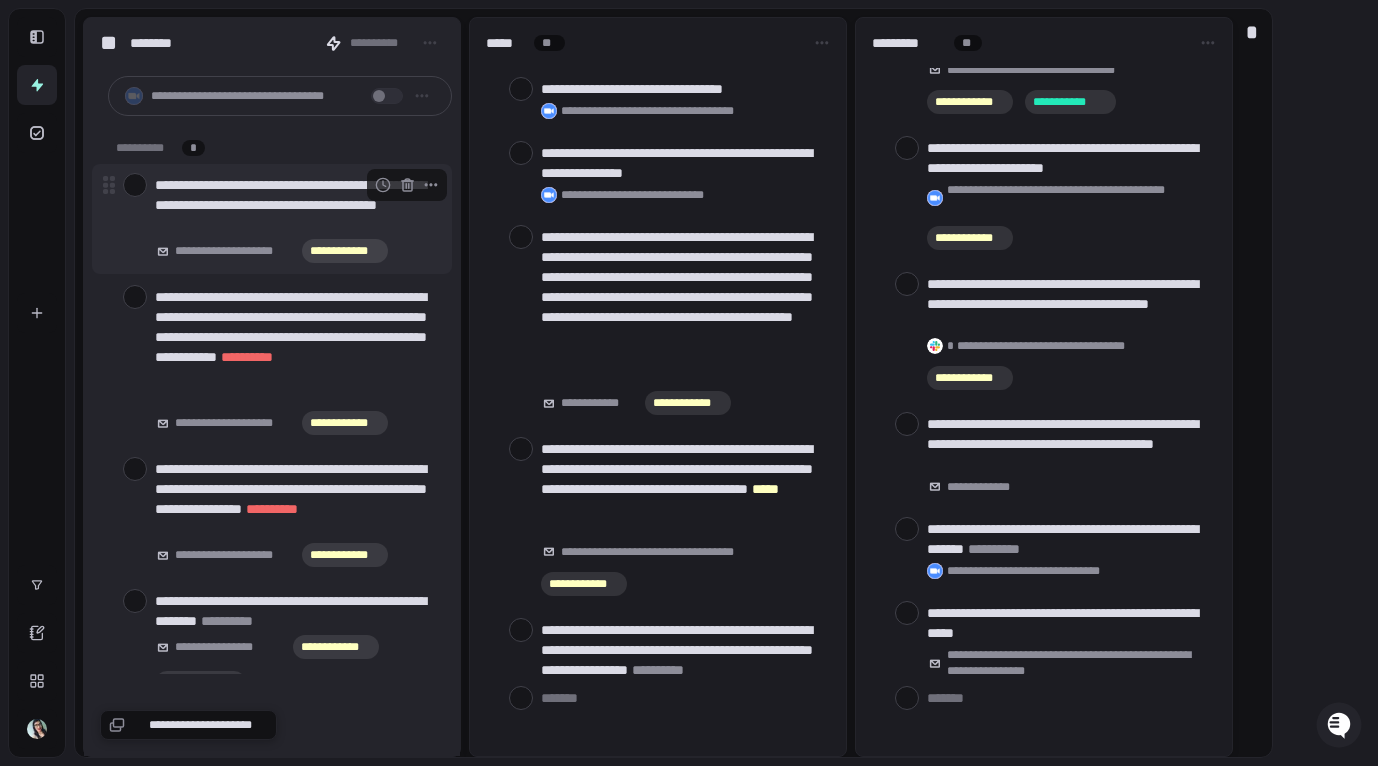 click at bounding box center [135, 185] 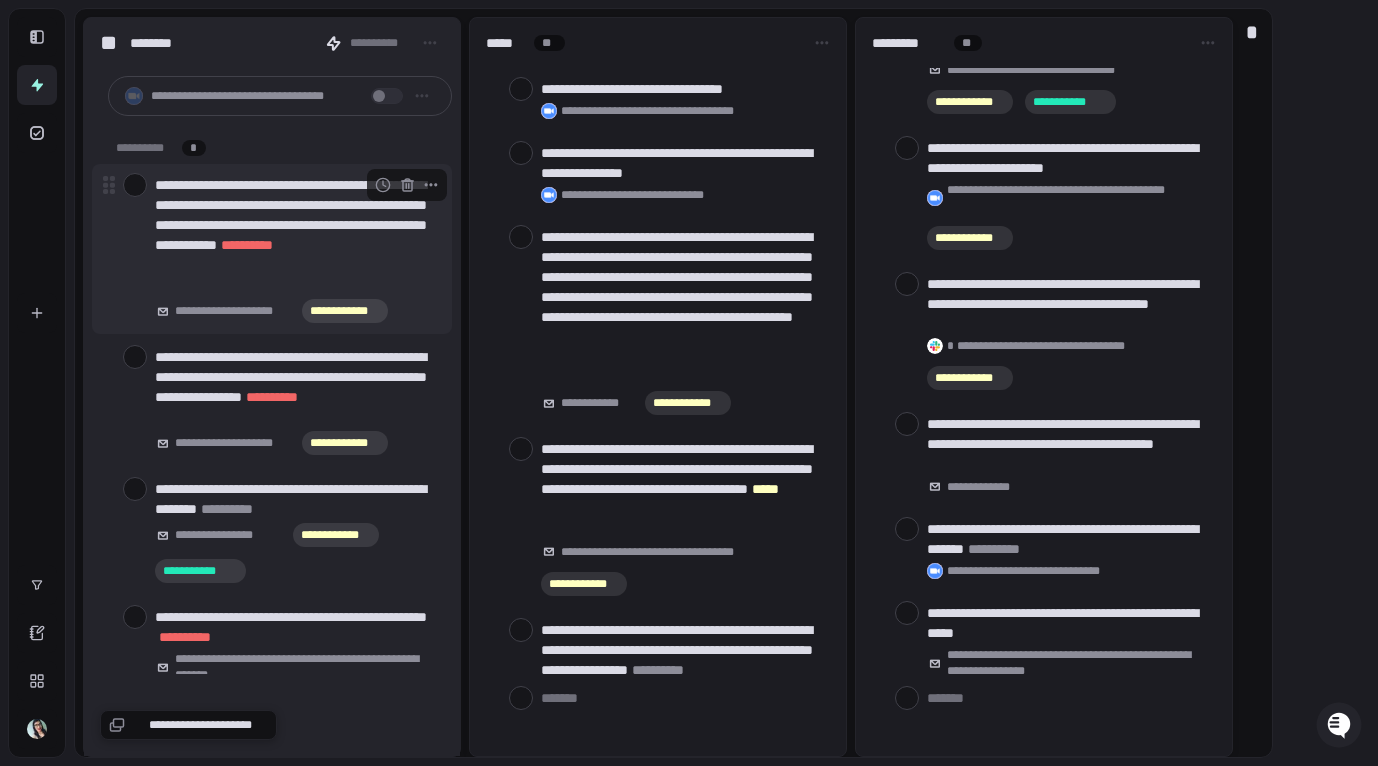 click at bounding box center [135, 185] 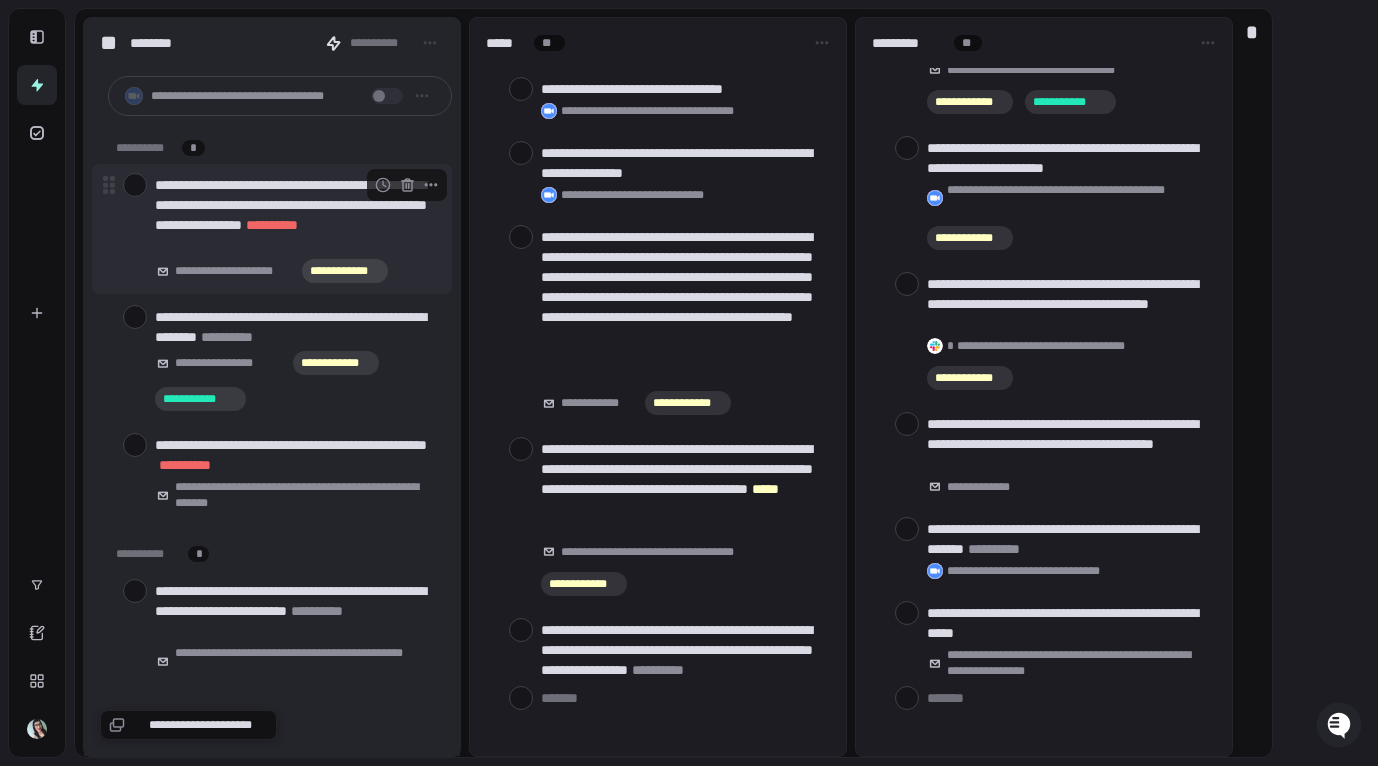click at bounding box center (135, 185) 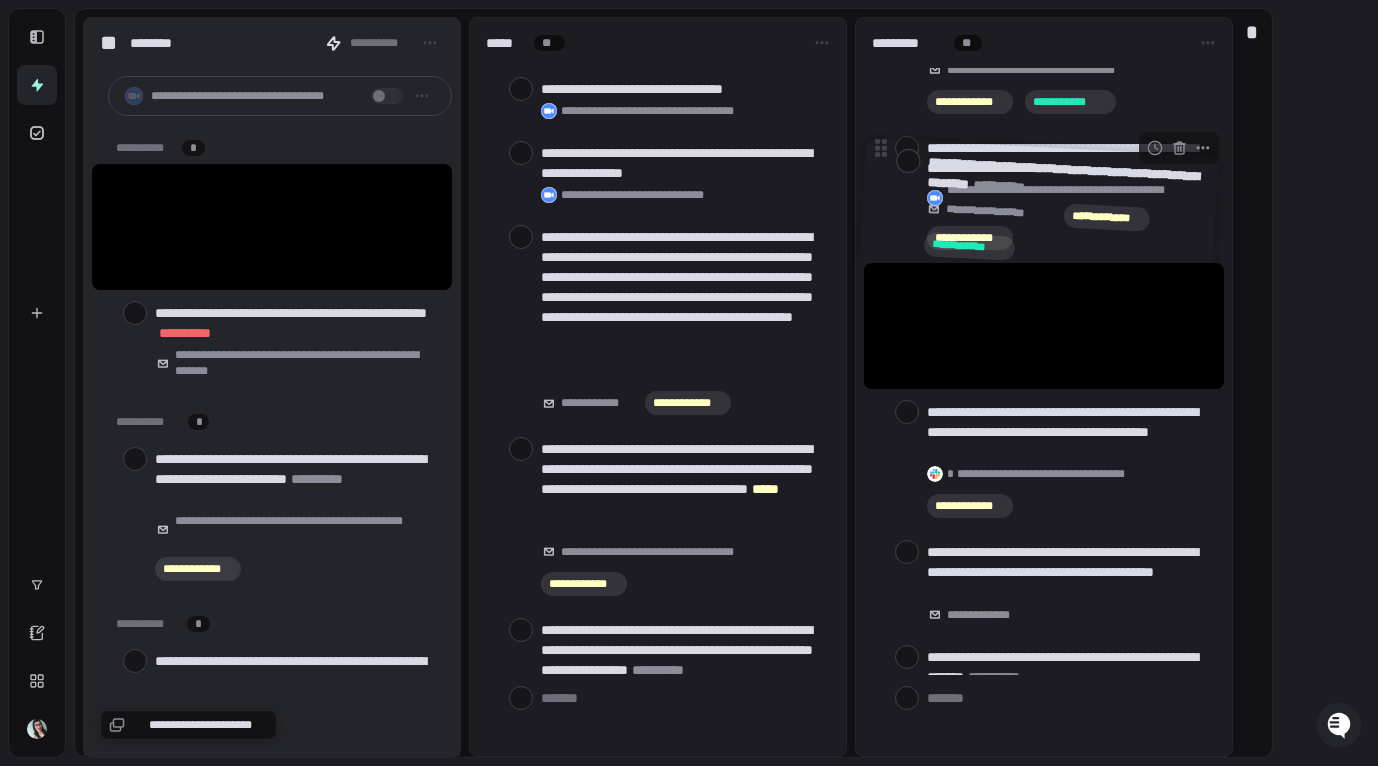 drag, startPoint x: 206, startPoint y: 203, endPoint x: 966, endPoint y: 191, distance: 760.0947 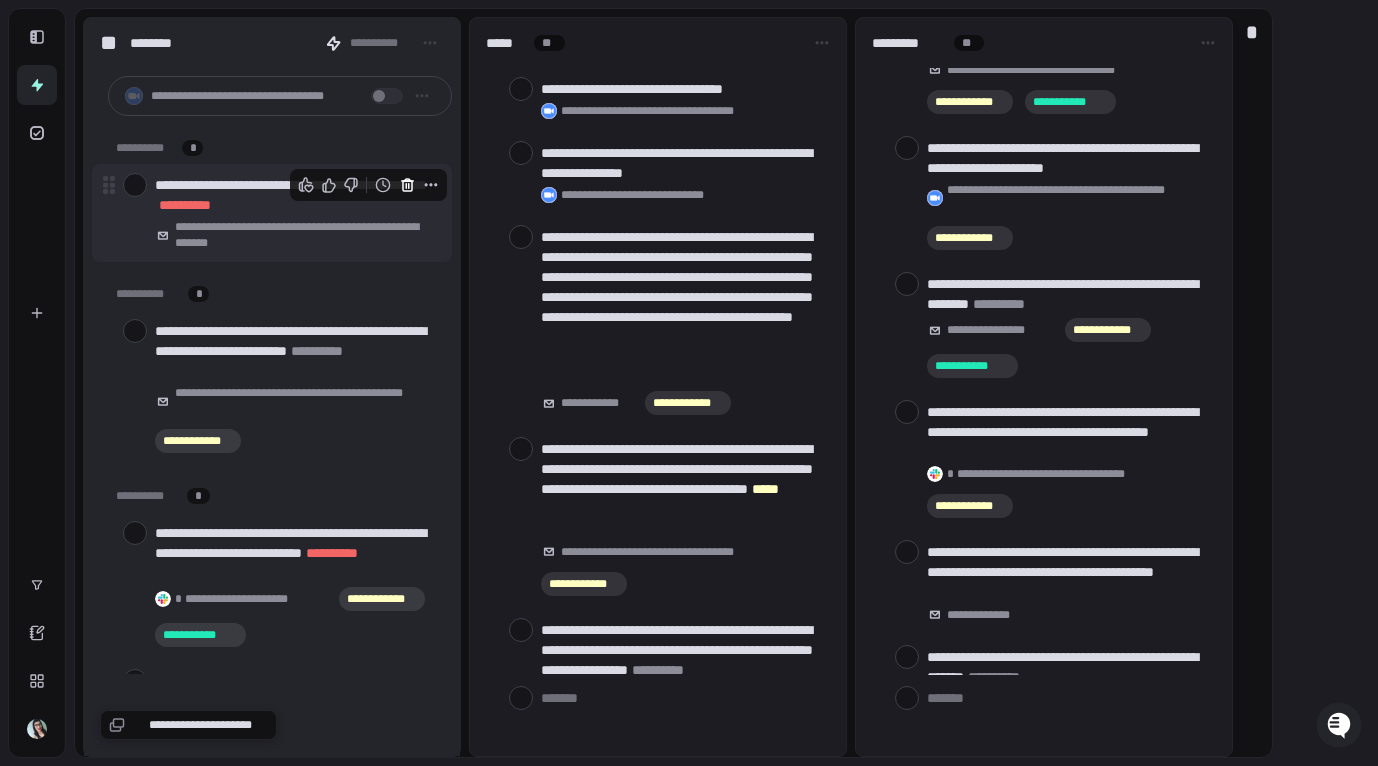 click 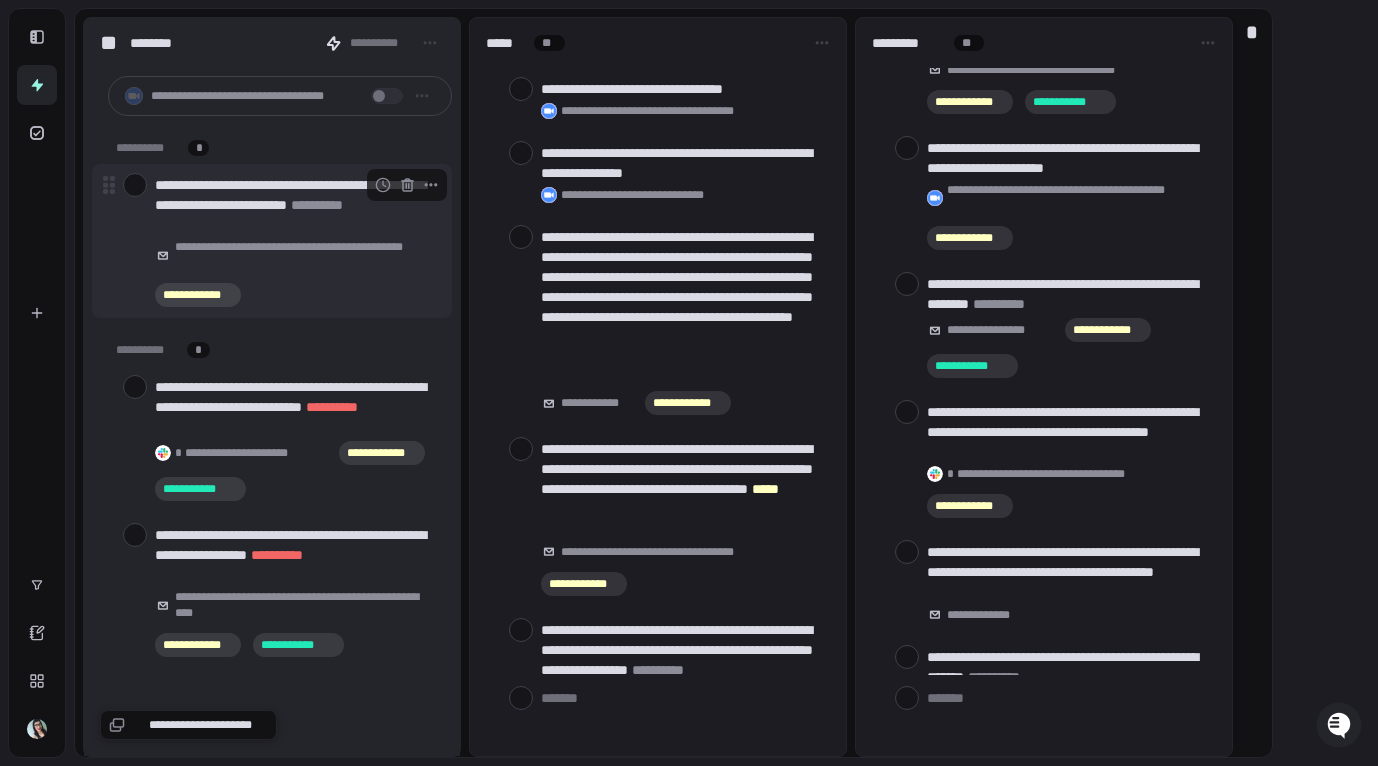 click at bounding box center [135, 185] 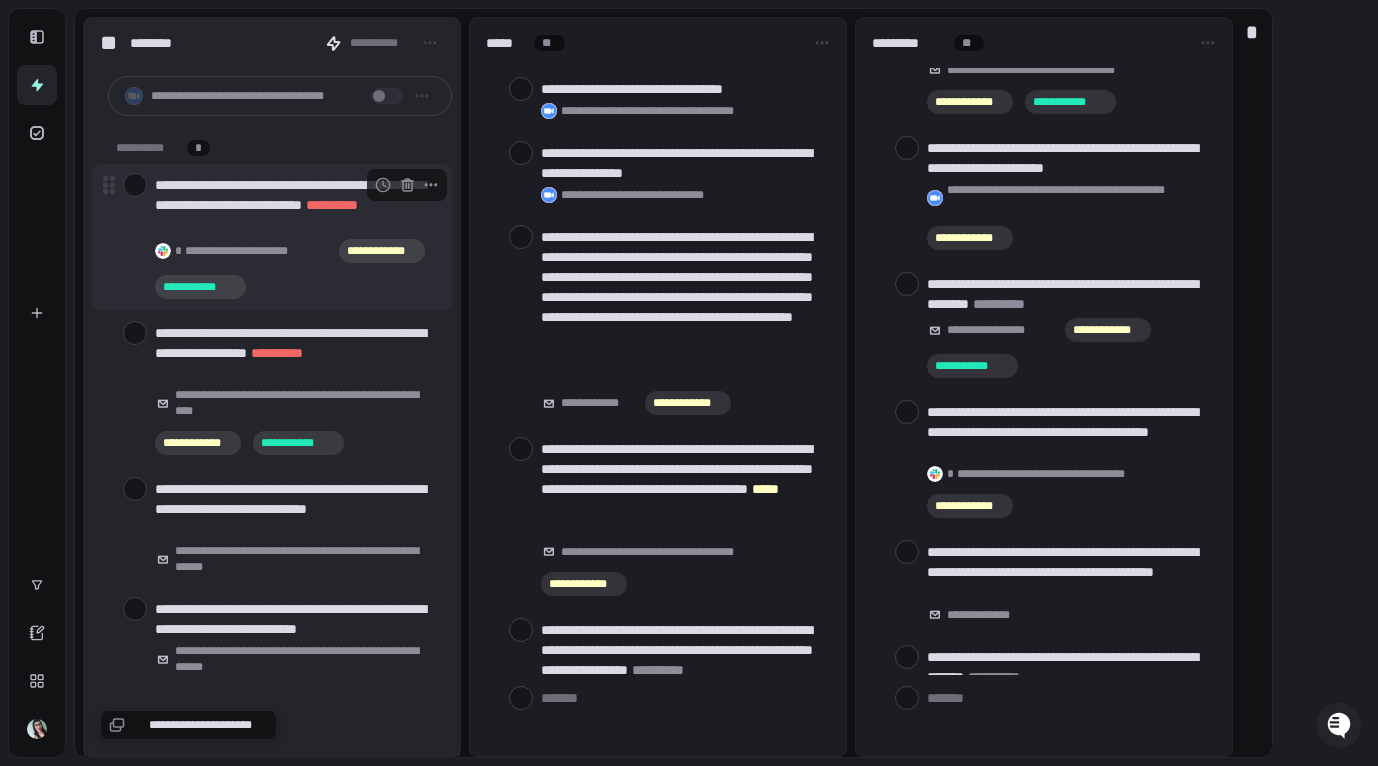 click at bounding box center [135, 185] 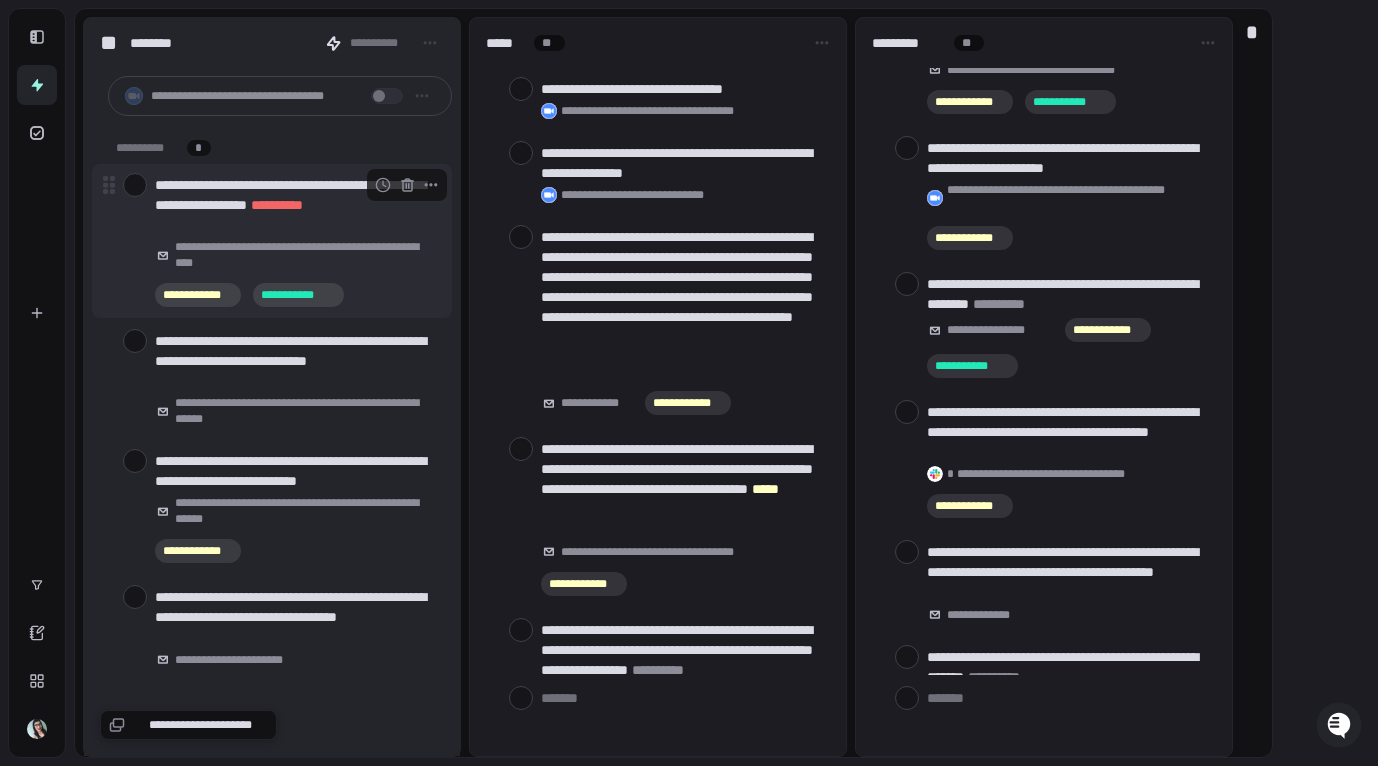 click at bounding box center (135, 185) 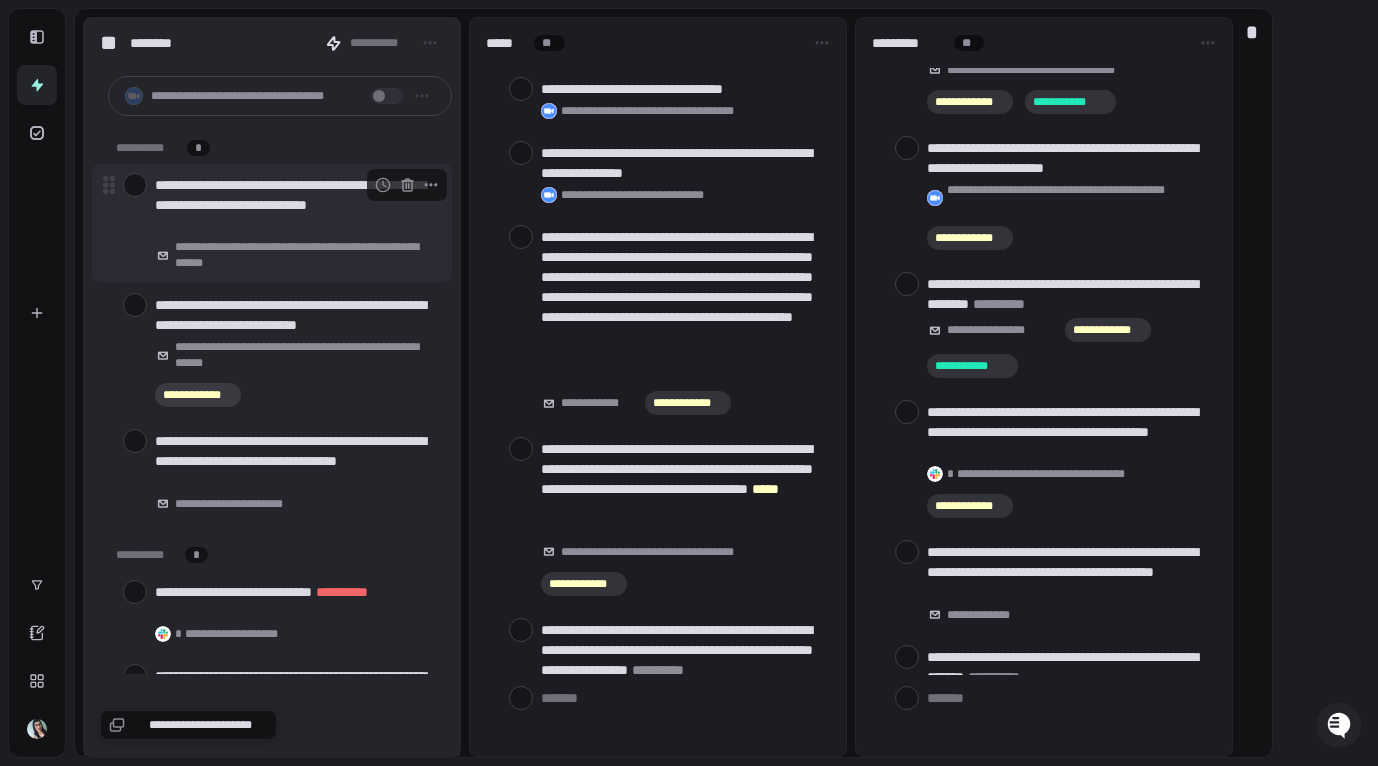 click at bounding box center (135, 185) 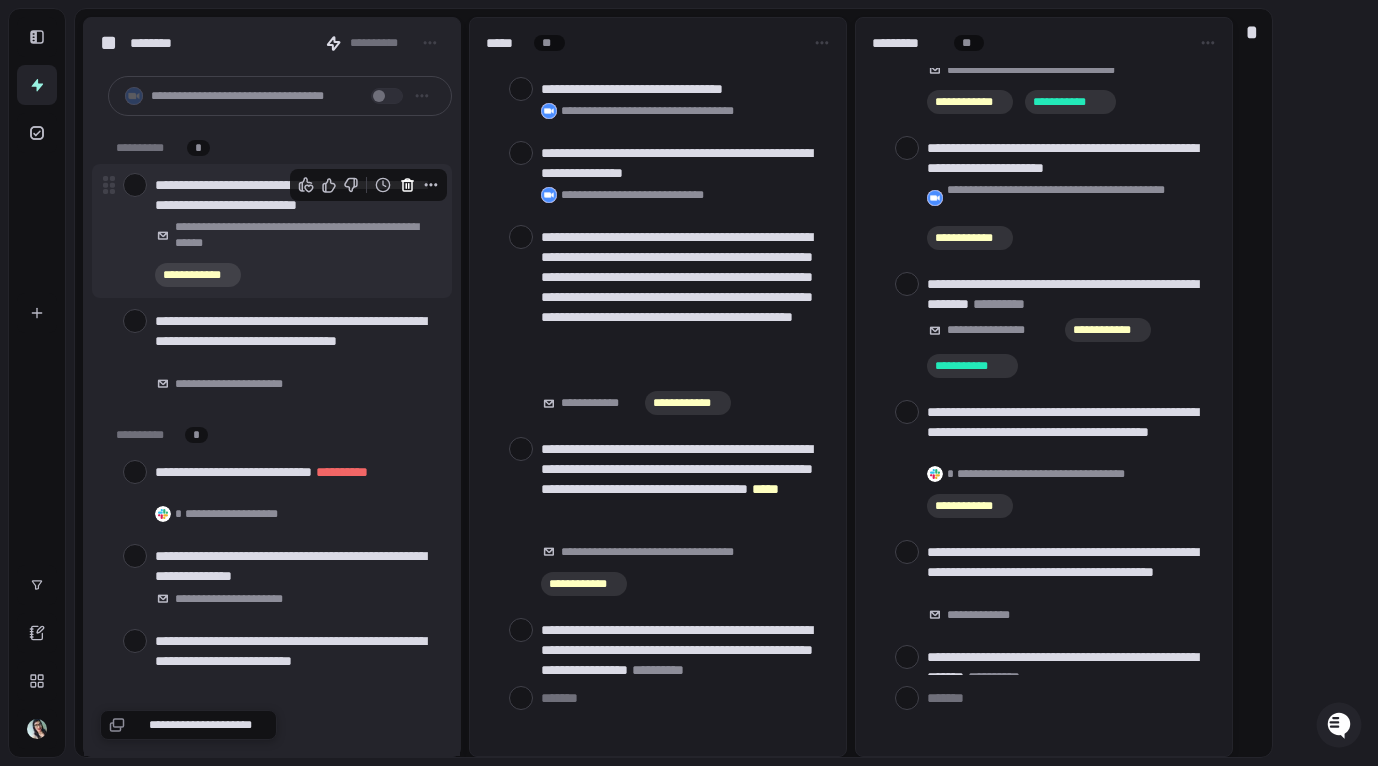 click 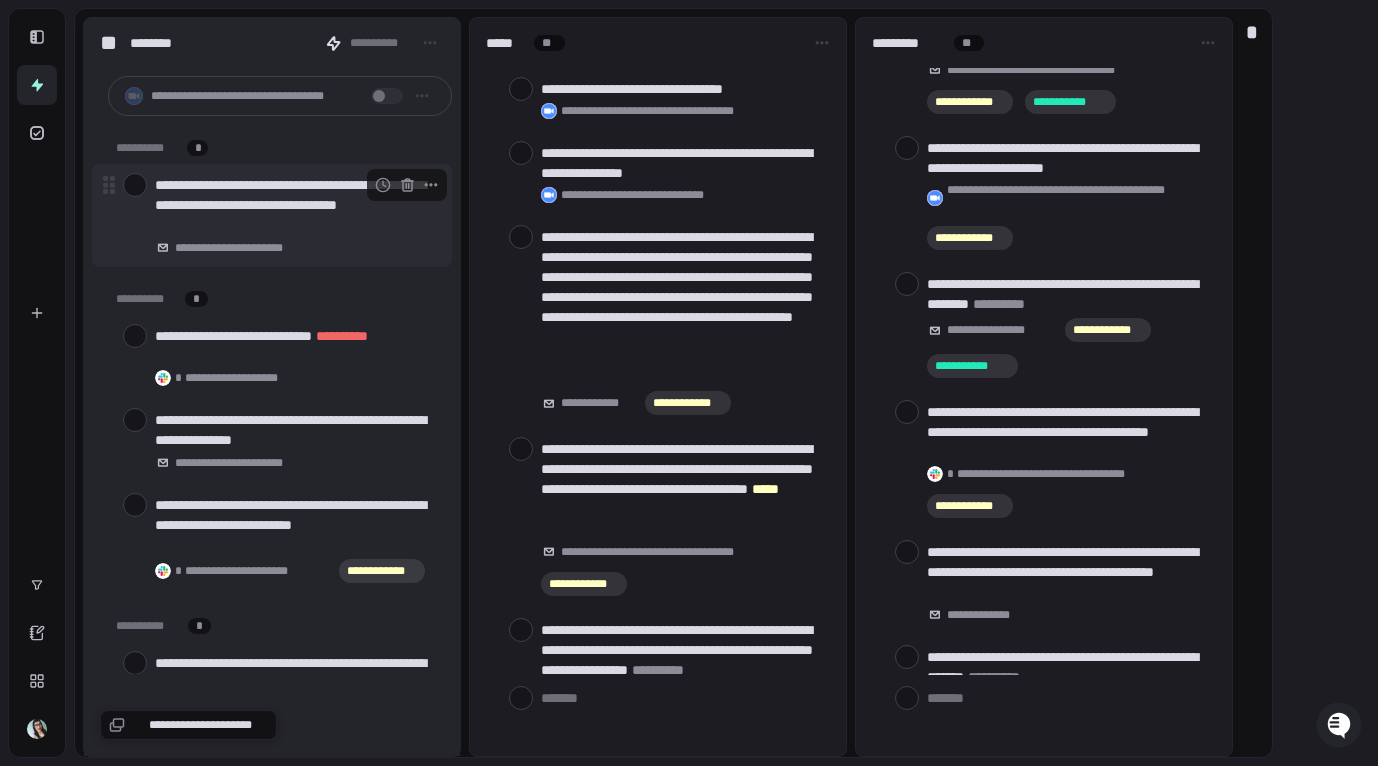 click at bounding box center (135, 185) 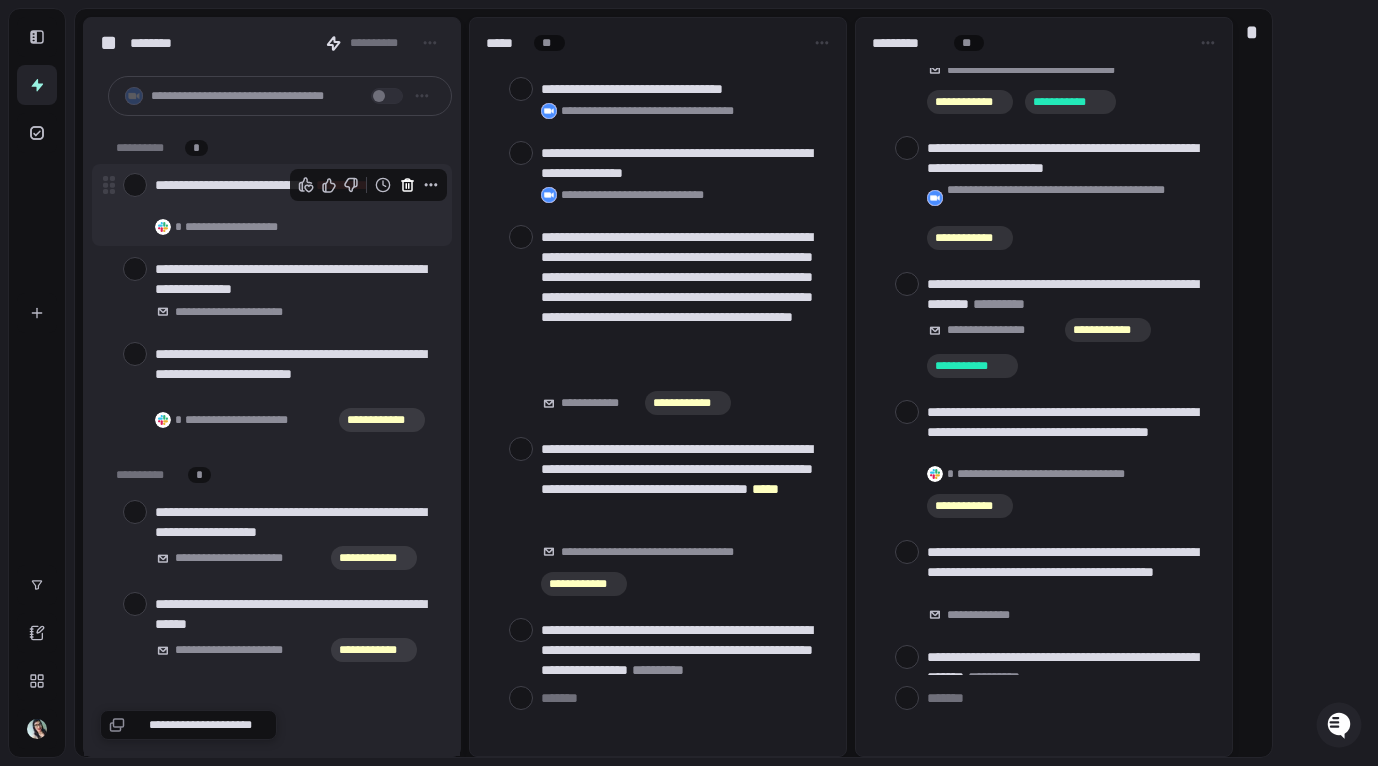 click 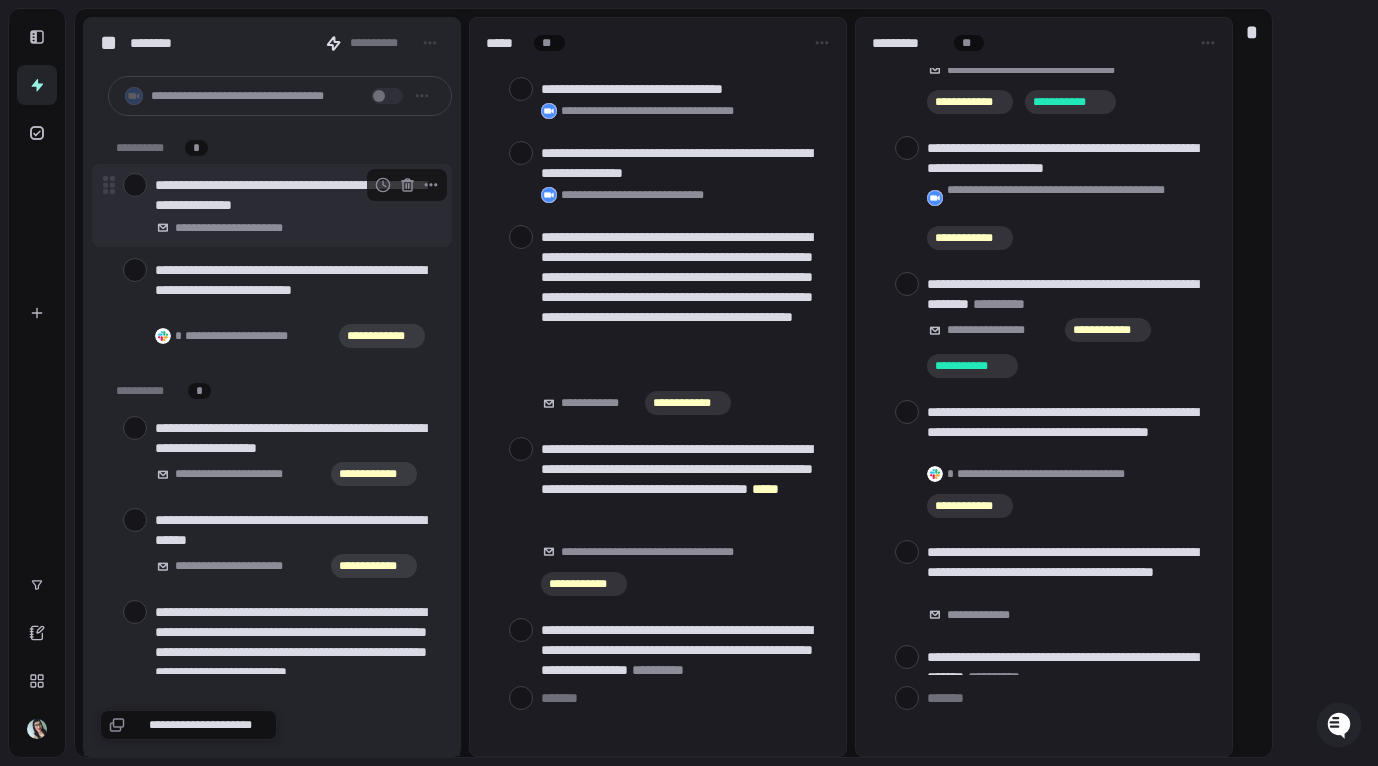 click at bounding box center (135, 185) 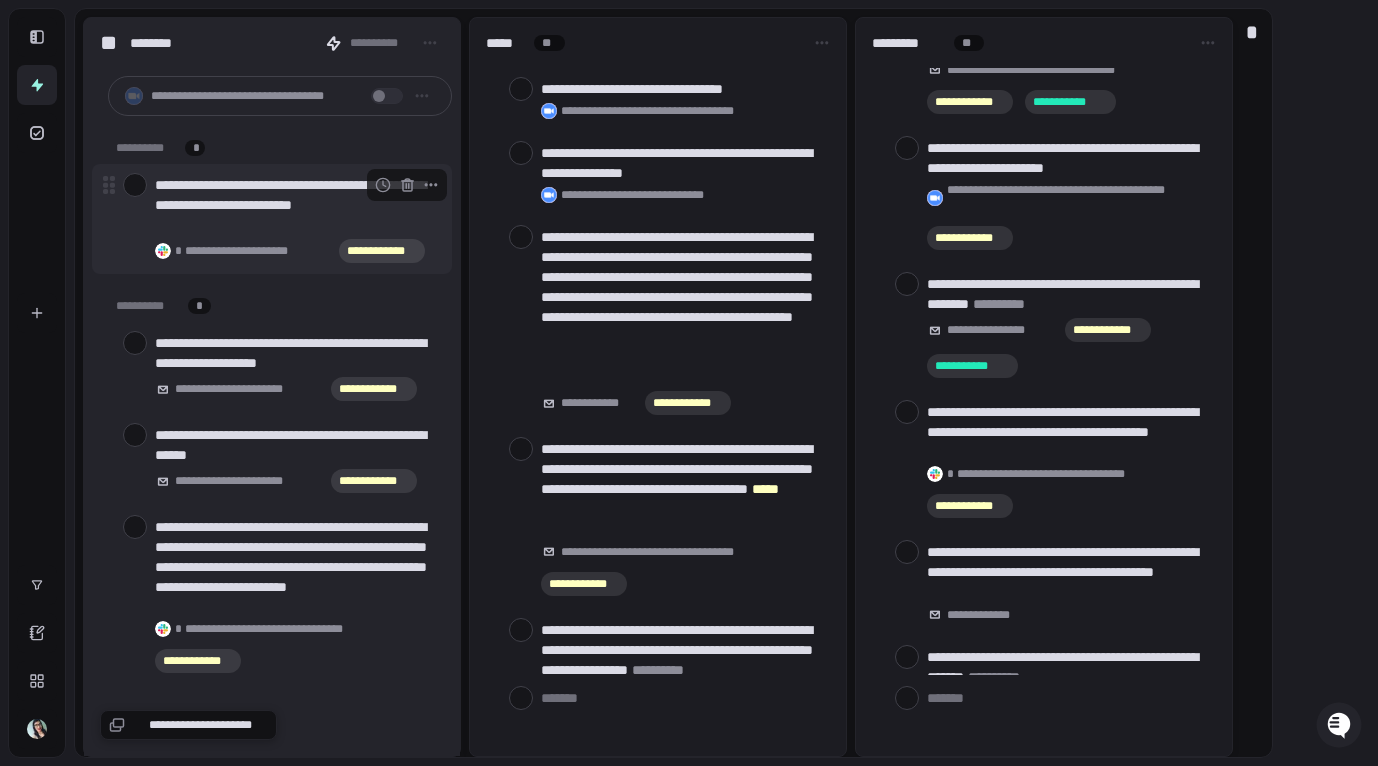 click at bounding box center (135, 185) 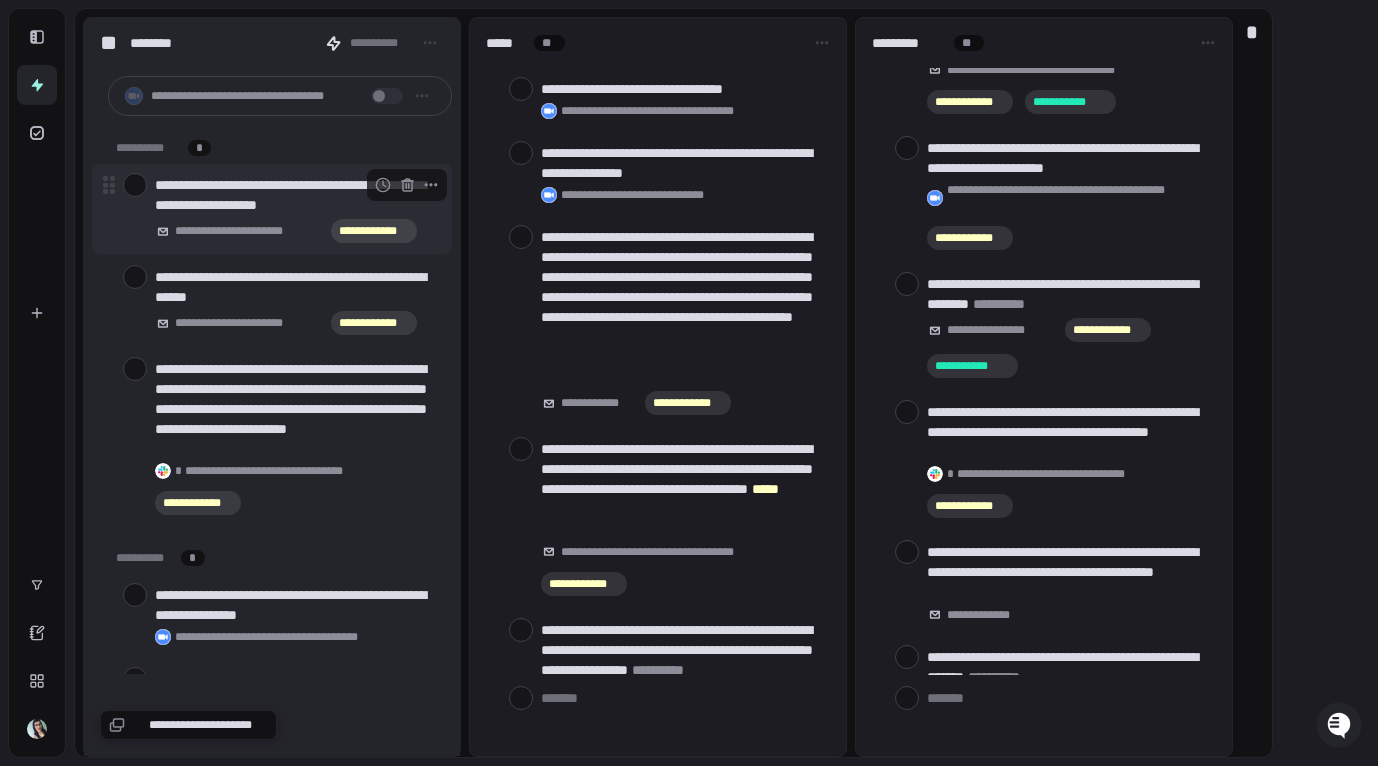 click at bounding box center (135, 185) 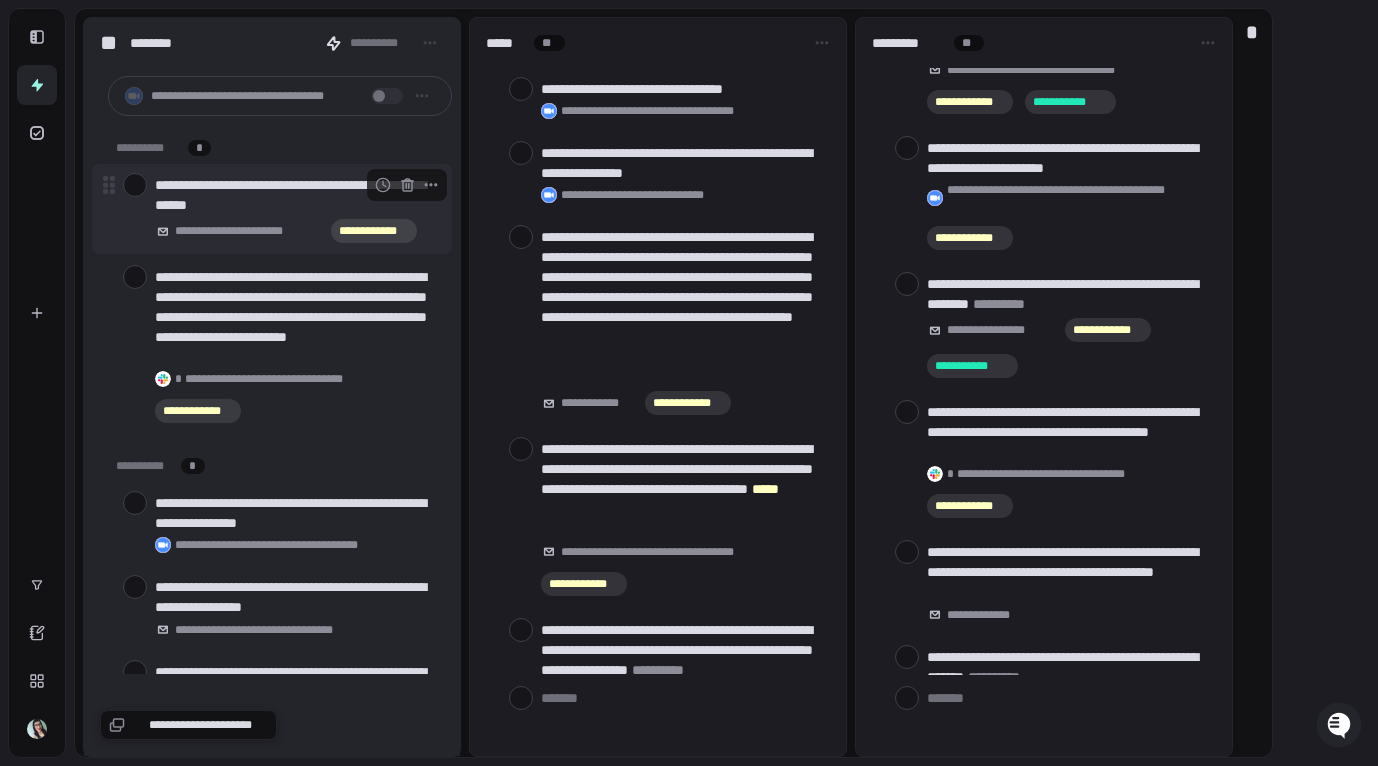 click at bounding box center [135, 185] 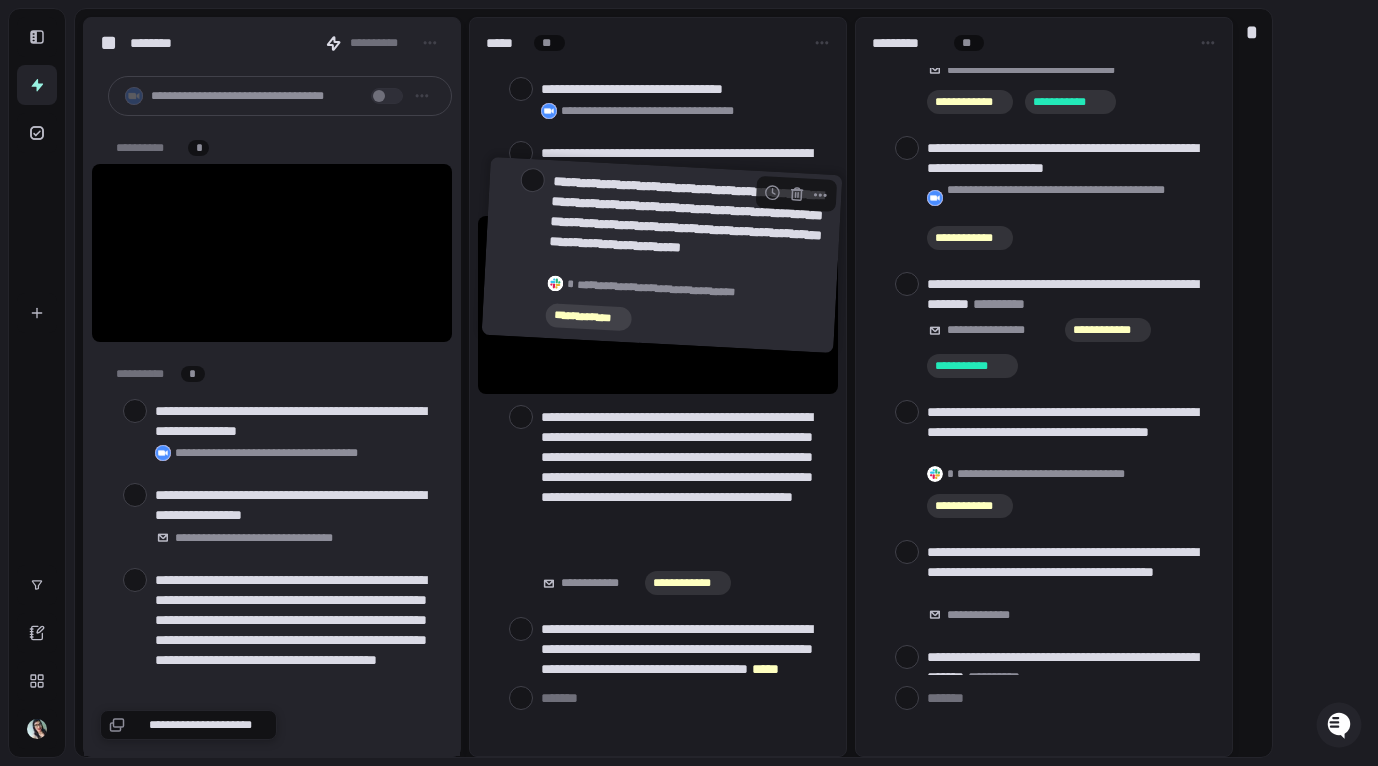 drag, startPoint x: 226, startPoint y: 213, endPoint x: 622, endPoint y: 215, distance: 396.00504 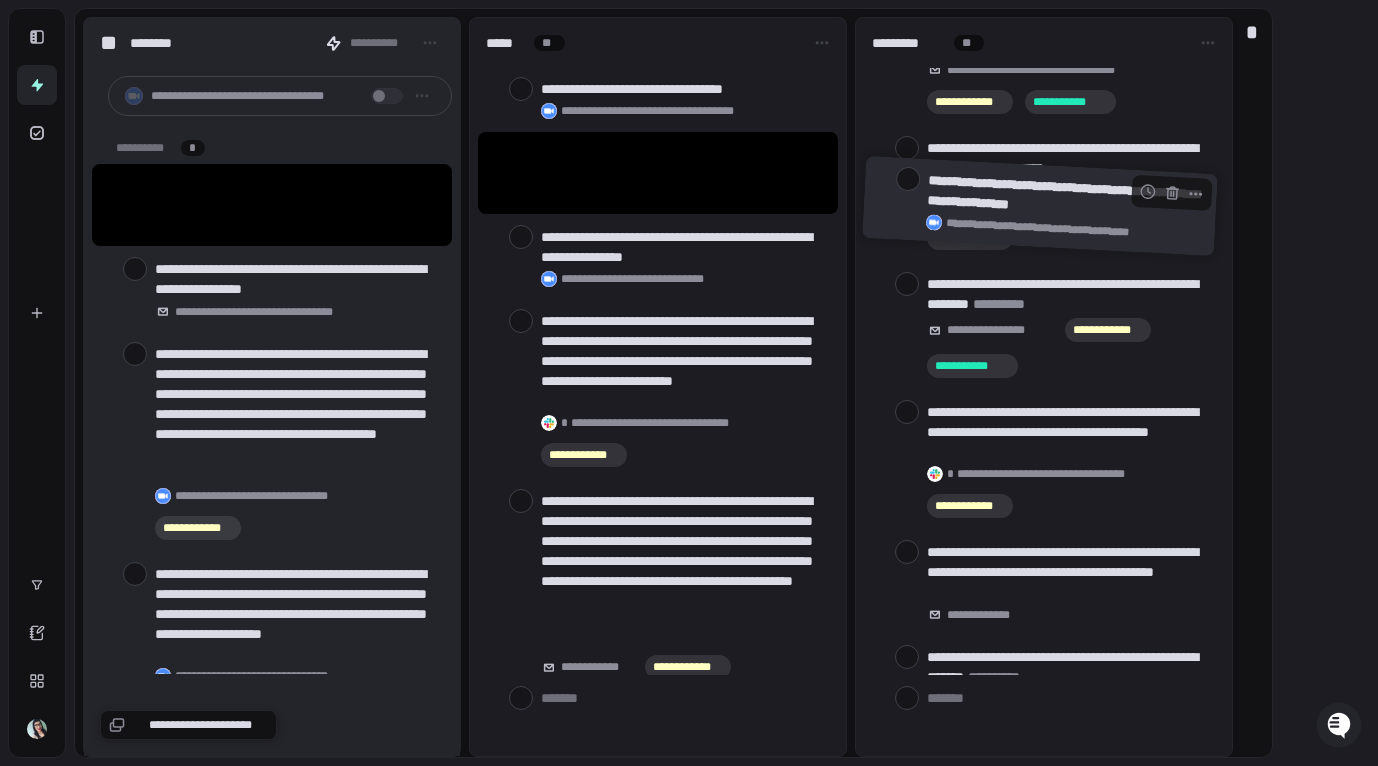 drag, startPoint x: 192, startPoint y: 198, endPoint x: 965, endPoint y: 199, distance: 773.0007 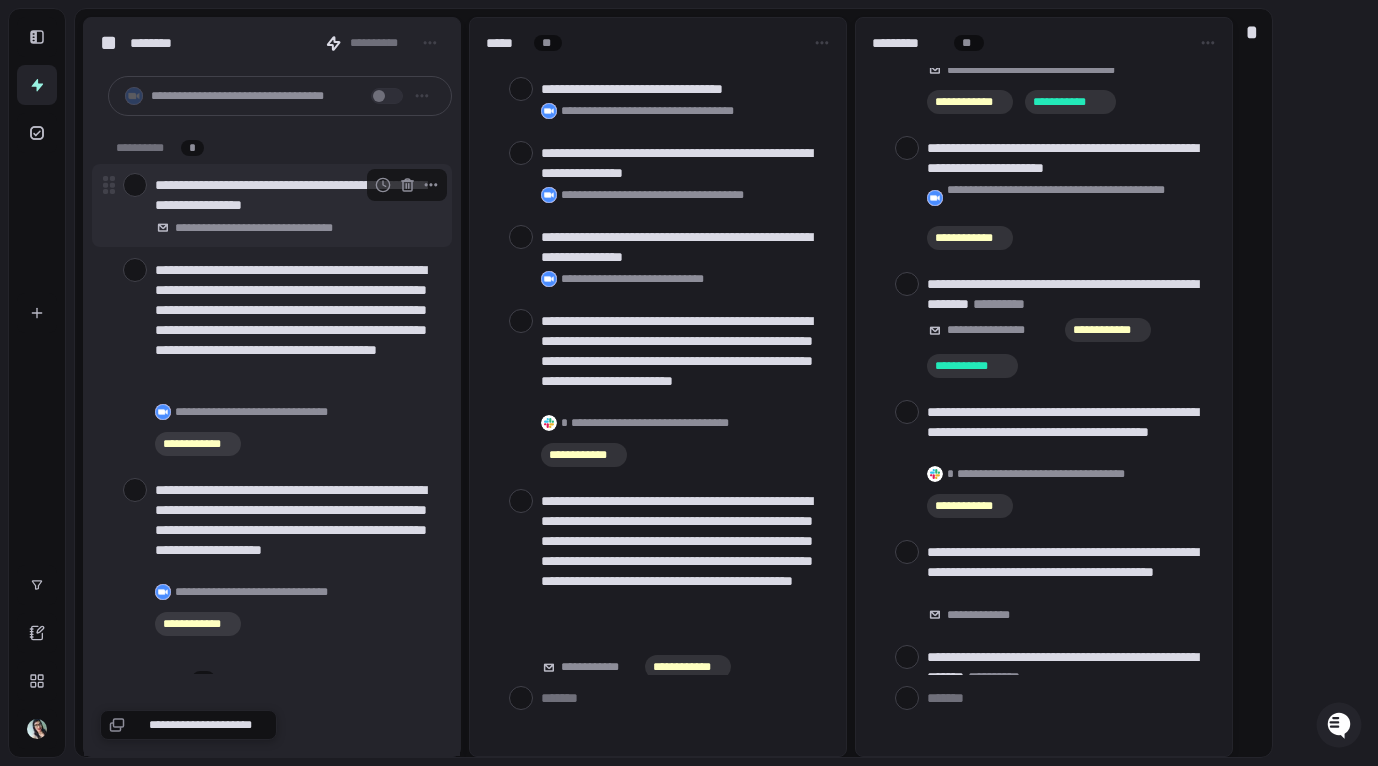 click at bounding box center (135, 185) 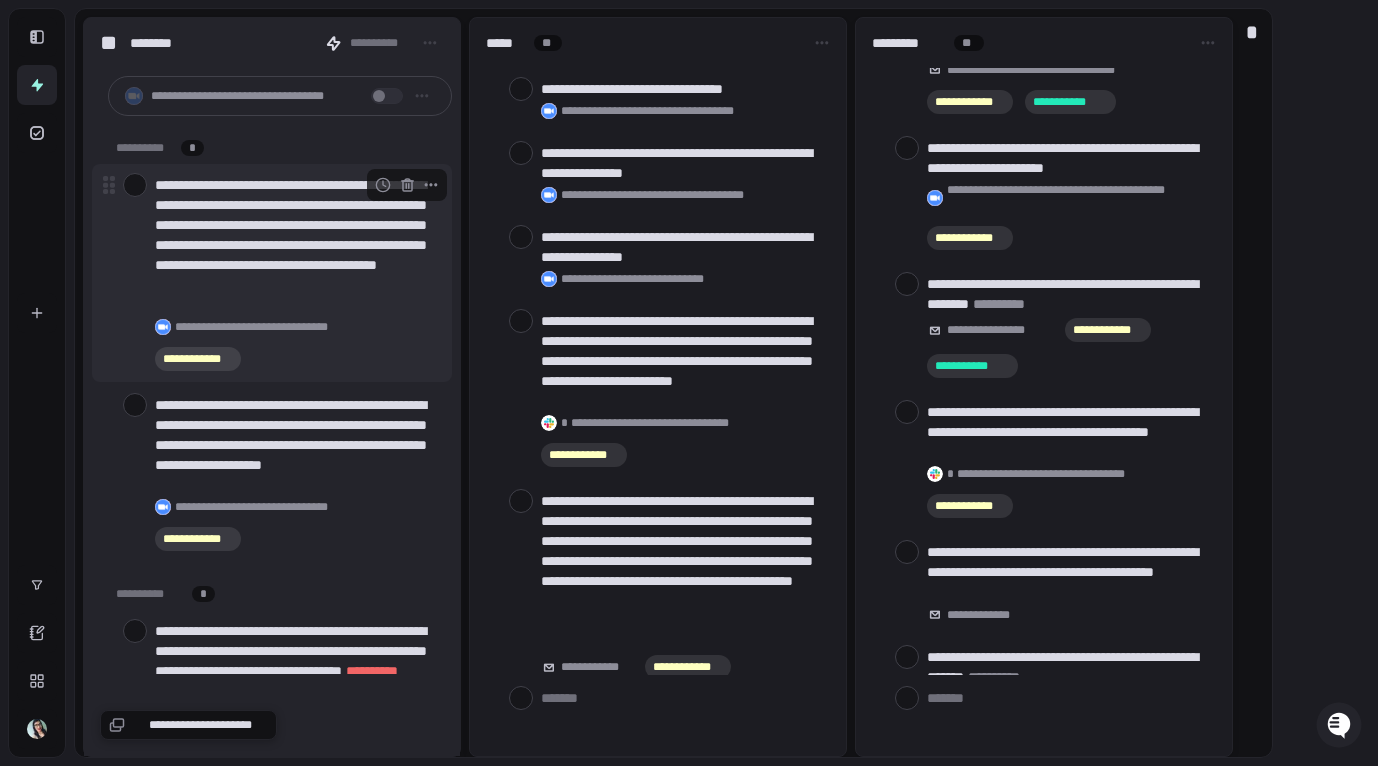 click at bounding box center [135, 185] 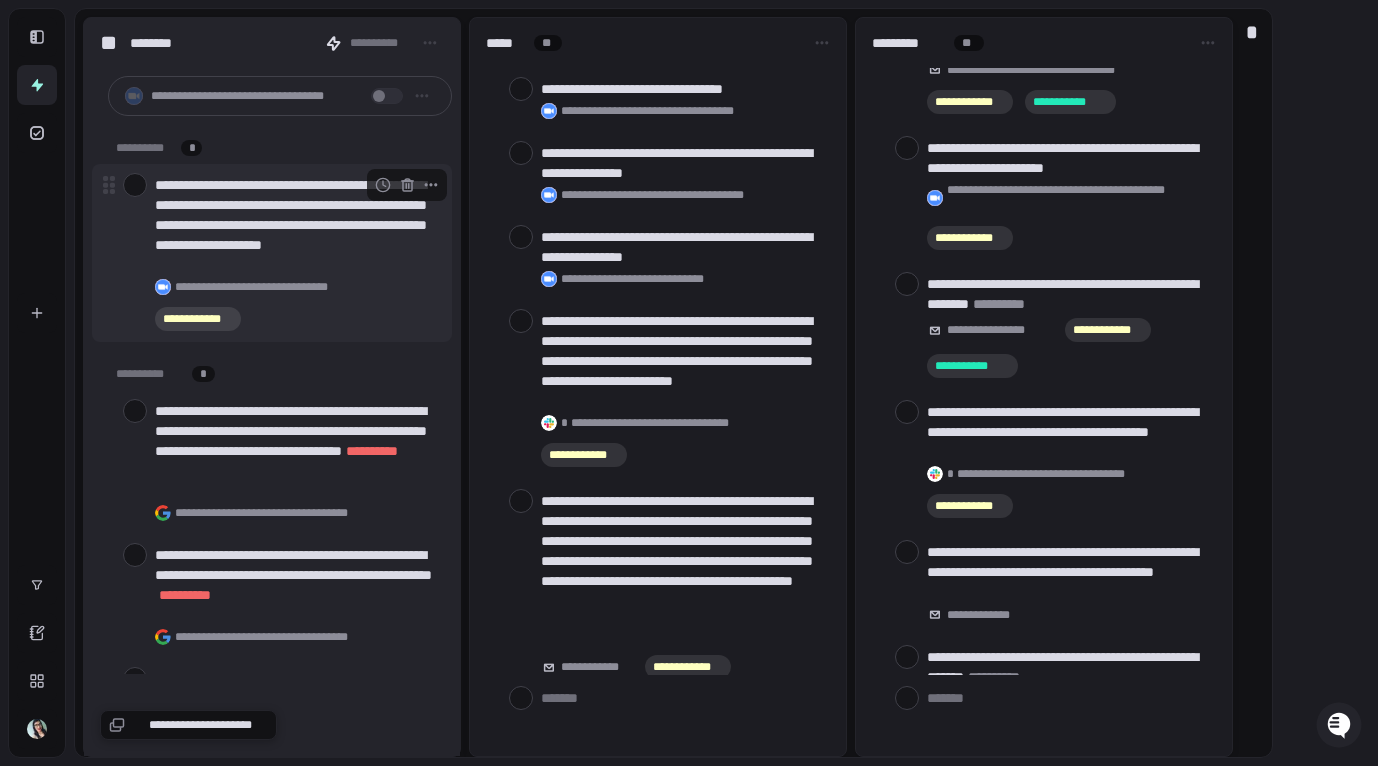 click at bounding box center [135, 185] 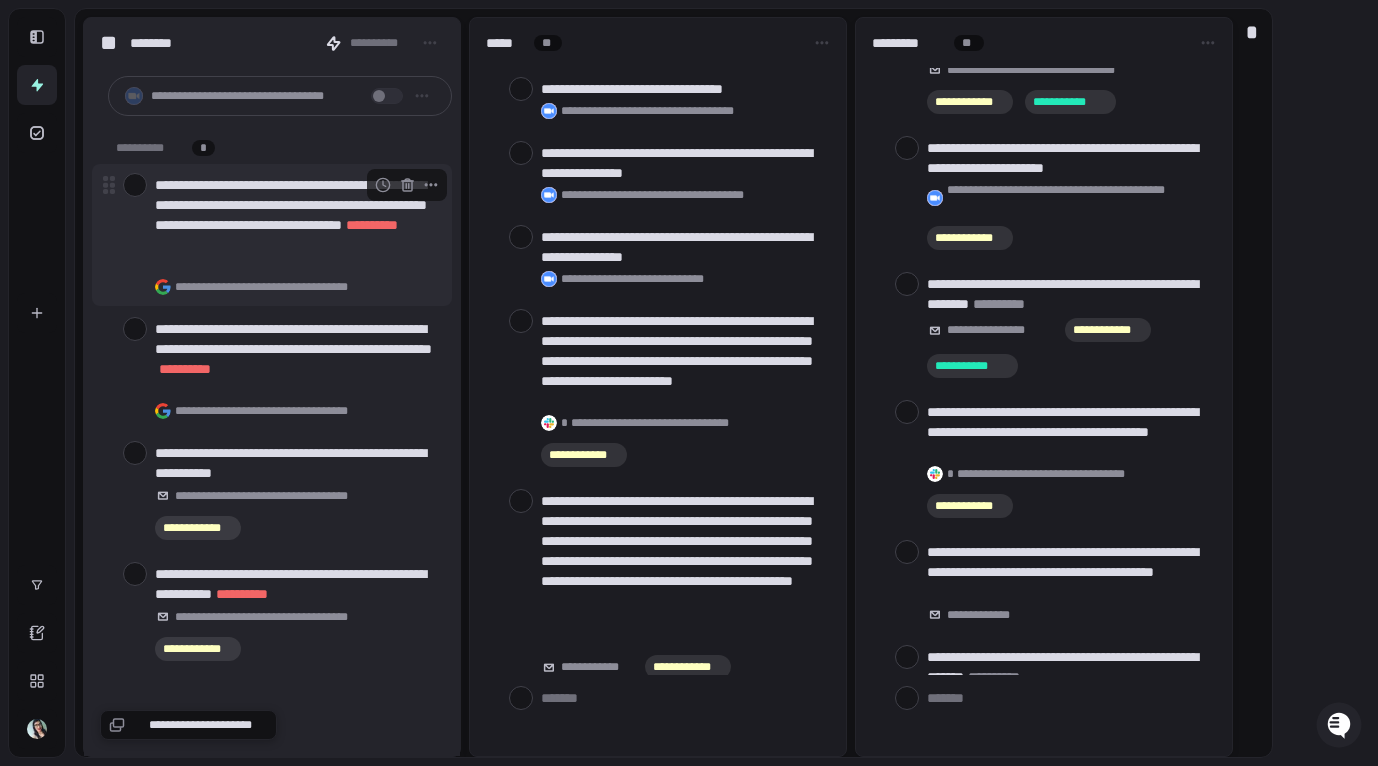 click at bounding box center (135, 185) 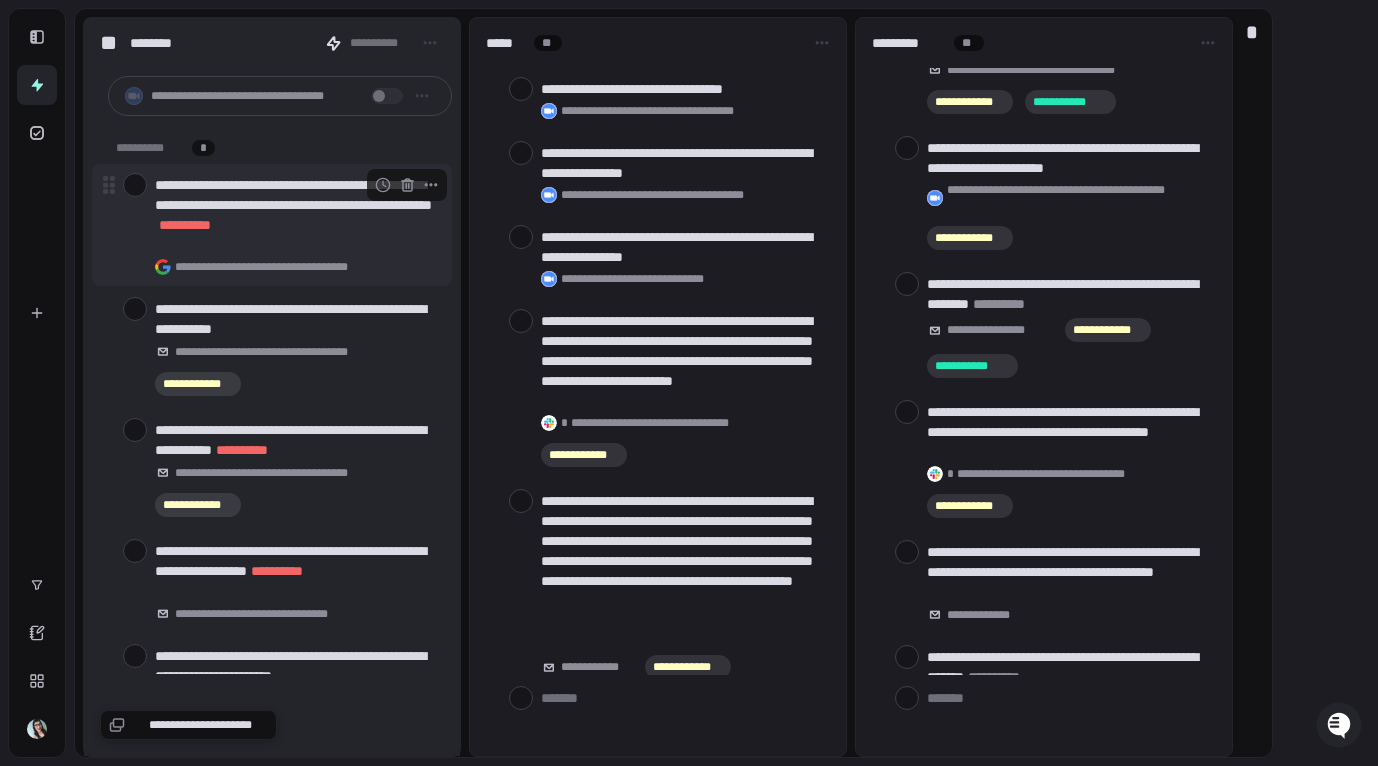 click at bounding box center [135, 185] 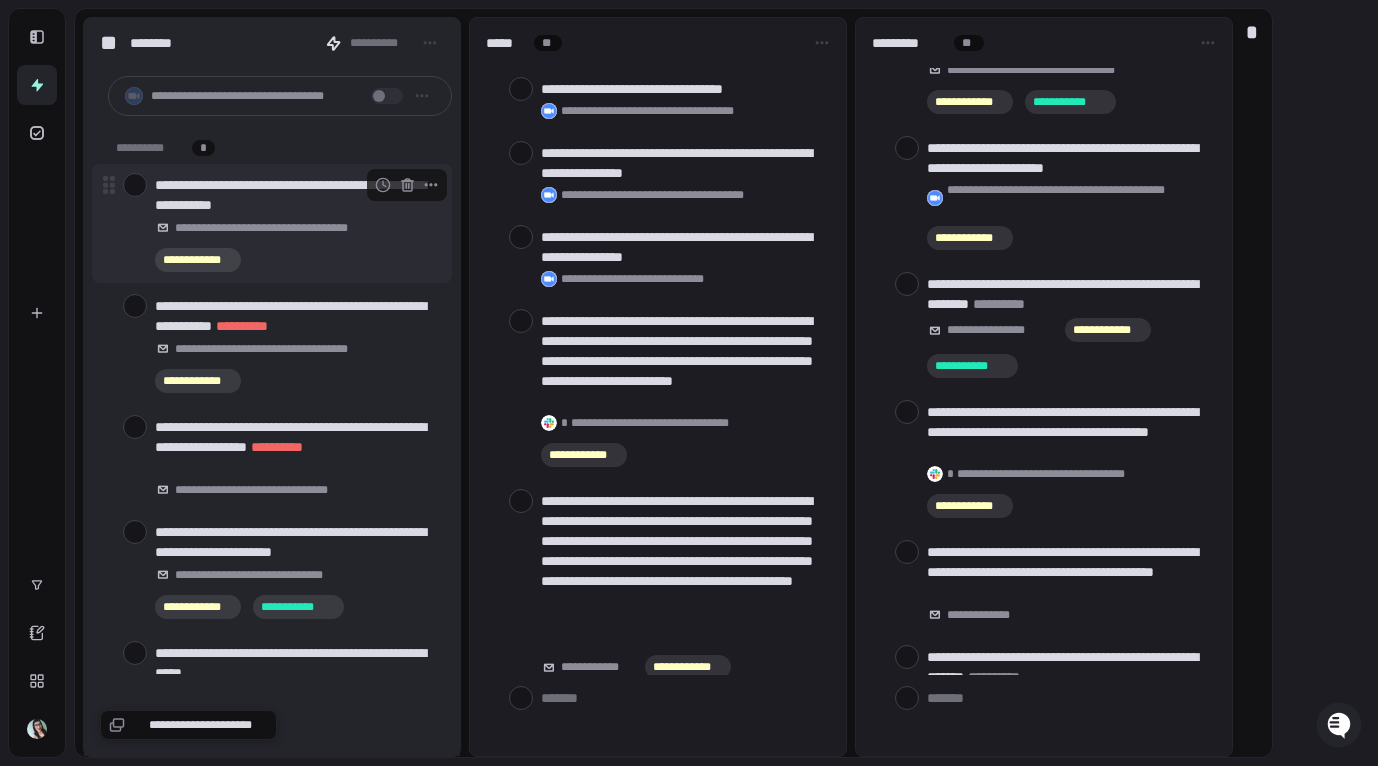 click at bounding box center (135, 185) 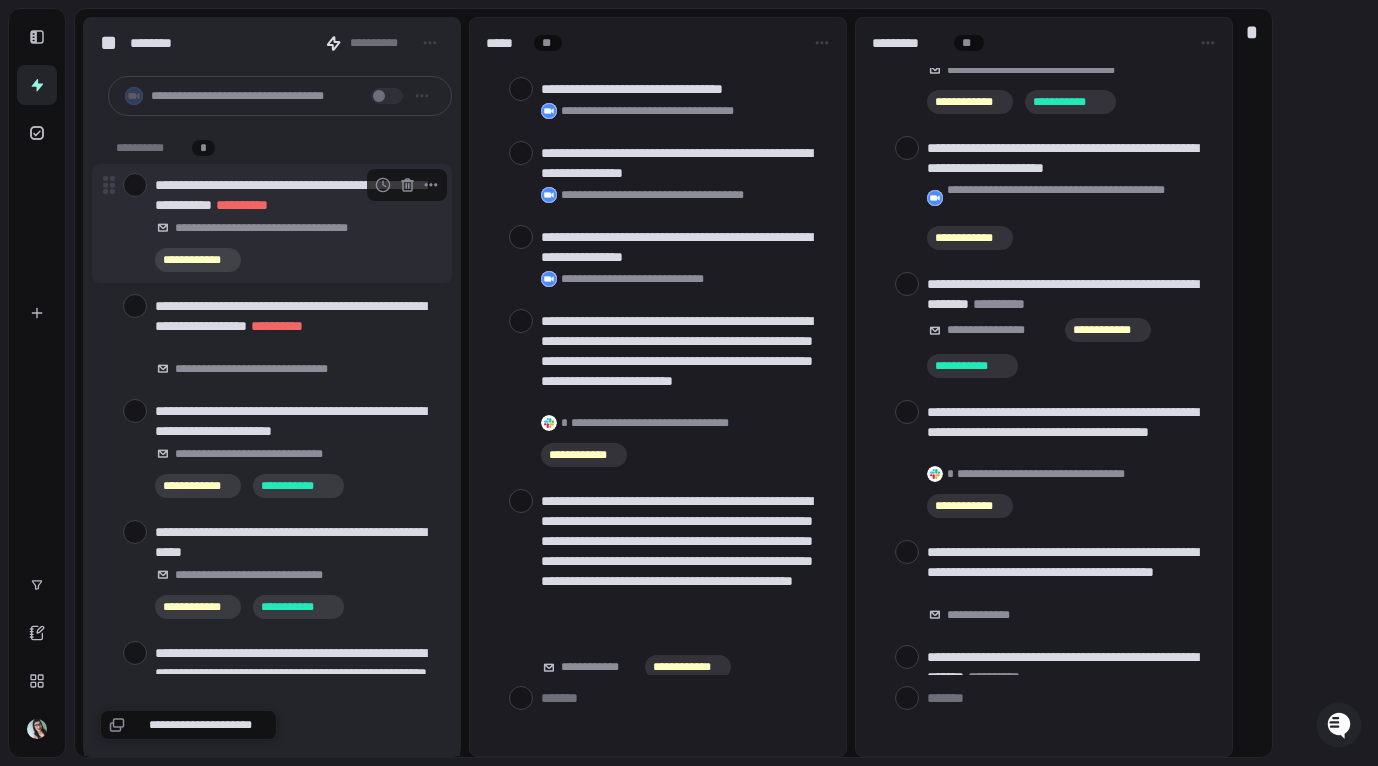 click at bounding box center [135, 185] 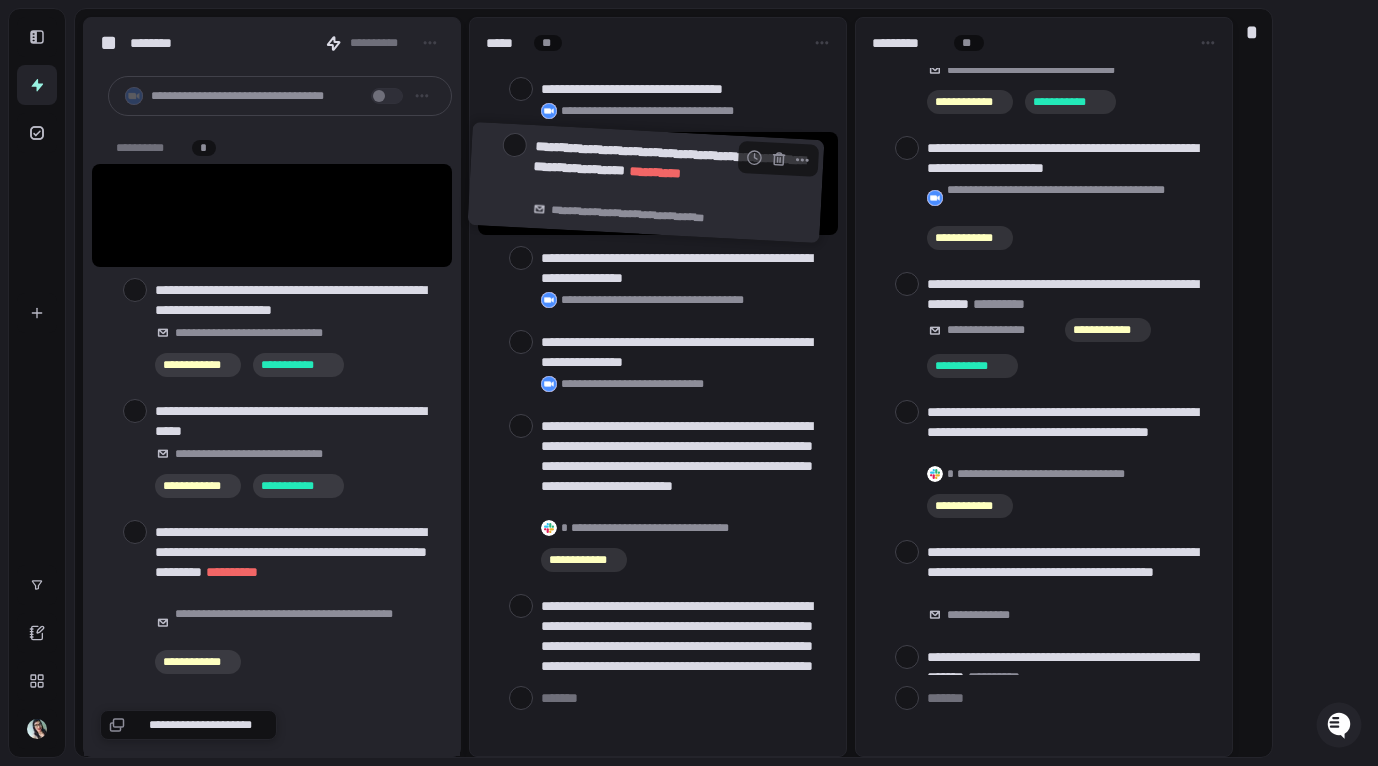 drag, startPoint x: 259, startPoint y: 207, endPoint x: 661, endPoint y: 171, distance: 403.60873 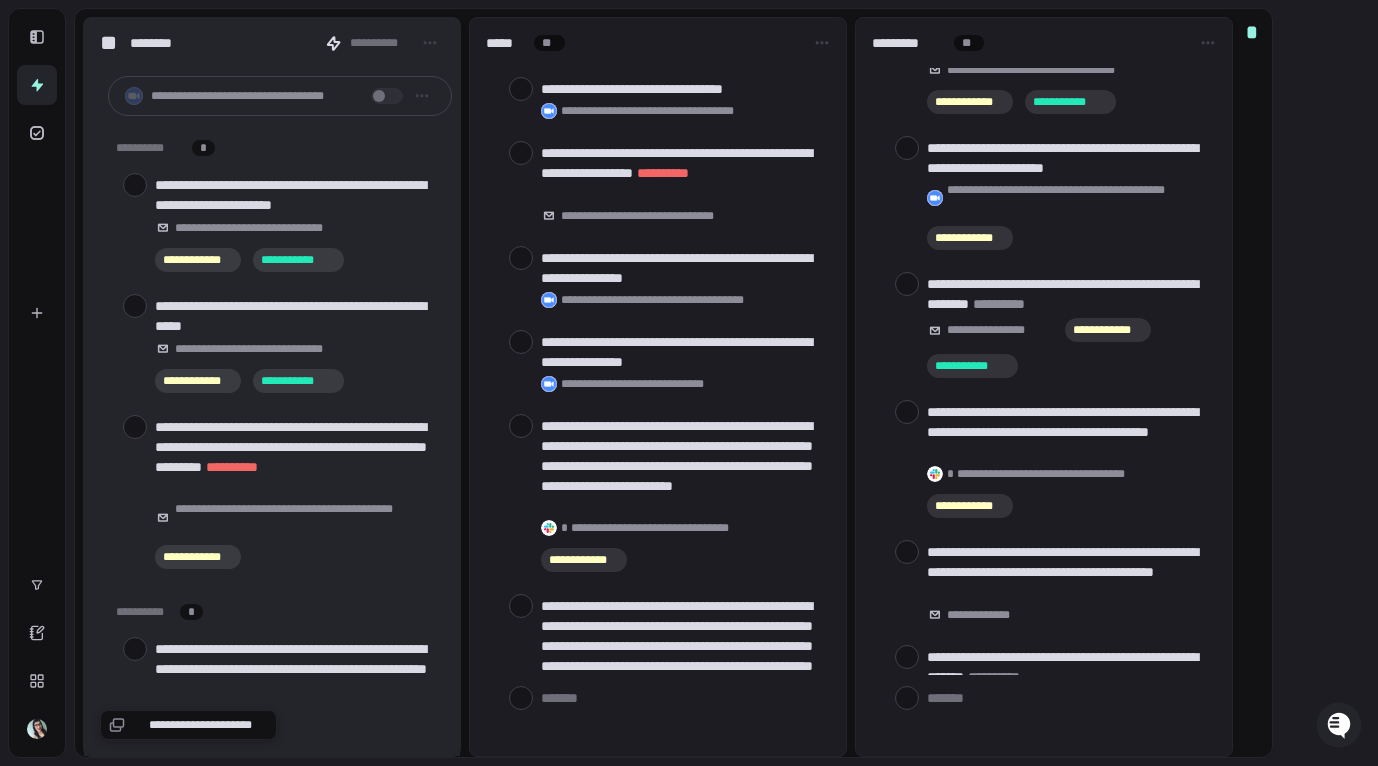 click on "*" at bounding box center (1252, 383) 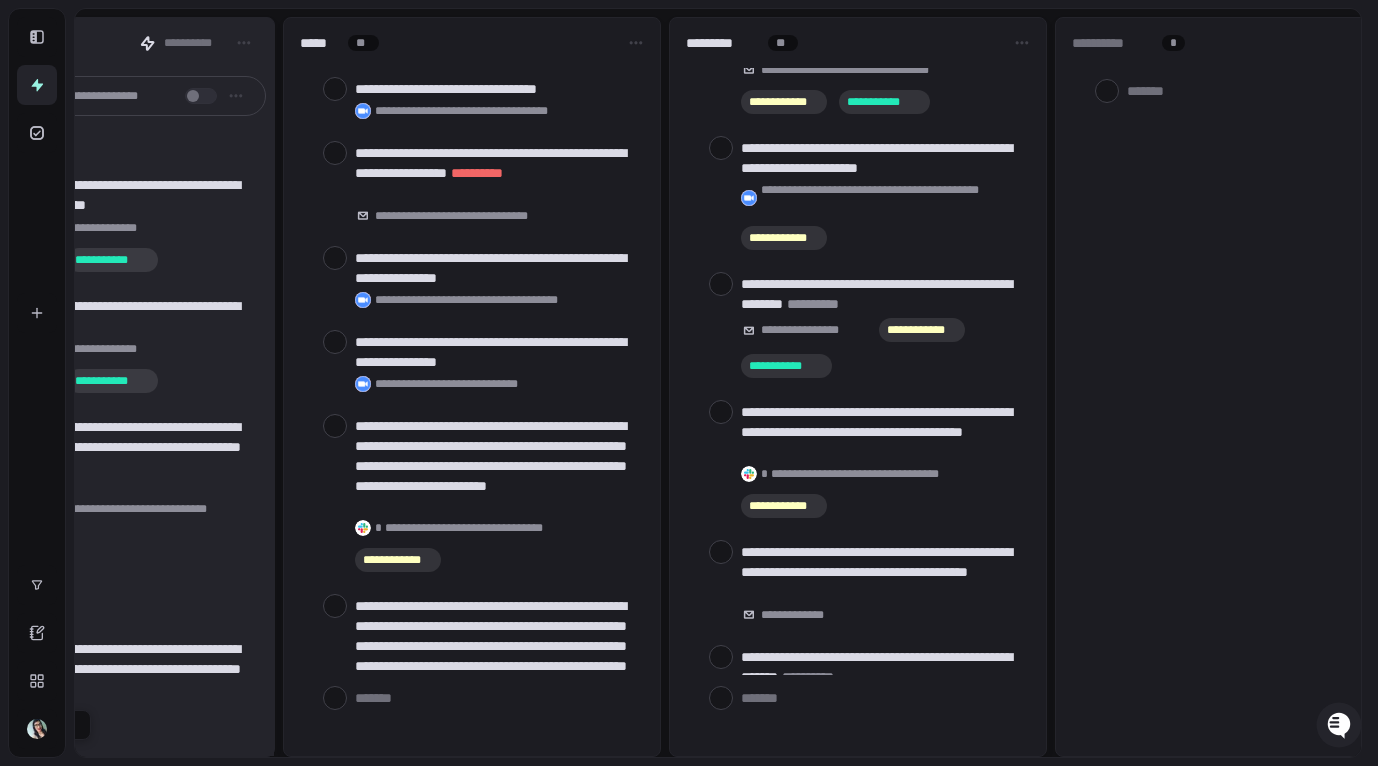 scroll, scrollTop: 0, scrollLeft: 297, axis: horizontal 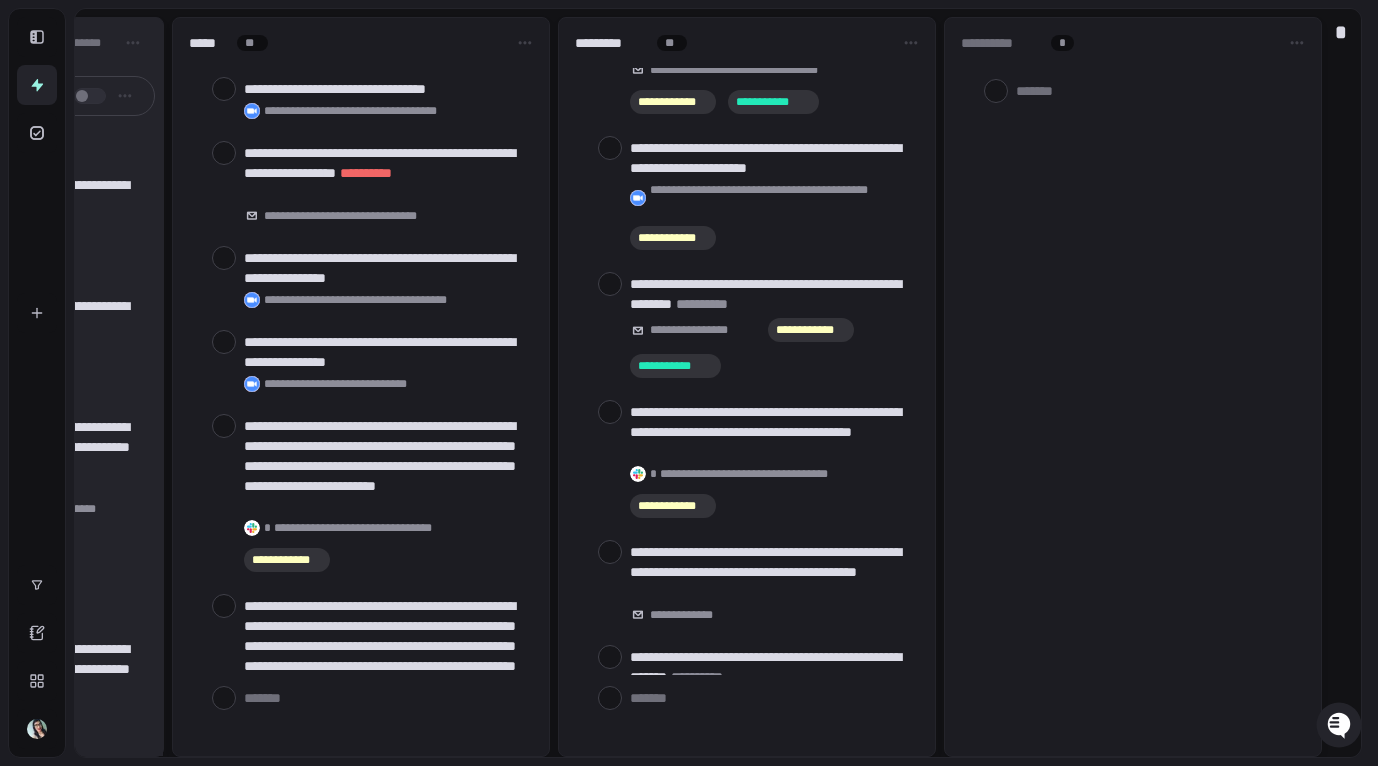 drag, startPoint x: 1017, startPoint y: 45, endPoint x: 1033, endPoint y: 54, distance: 18.35756 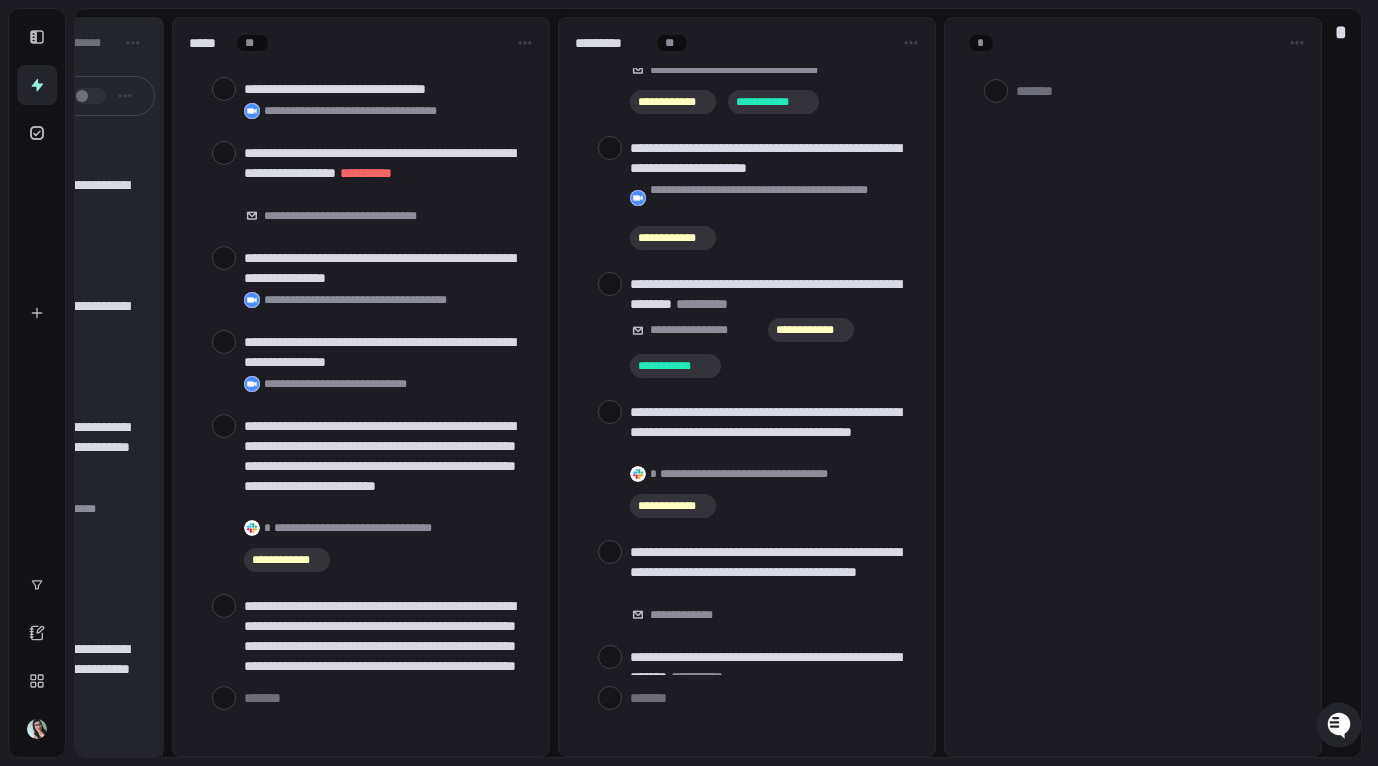 type on "*" 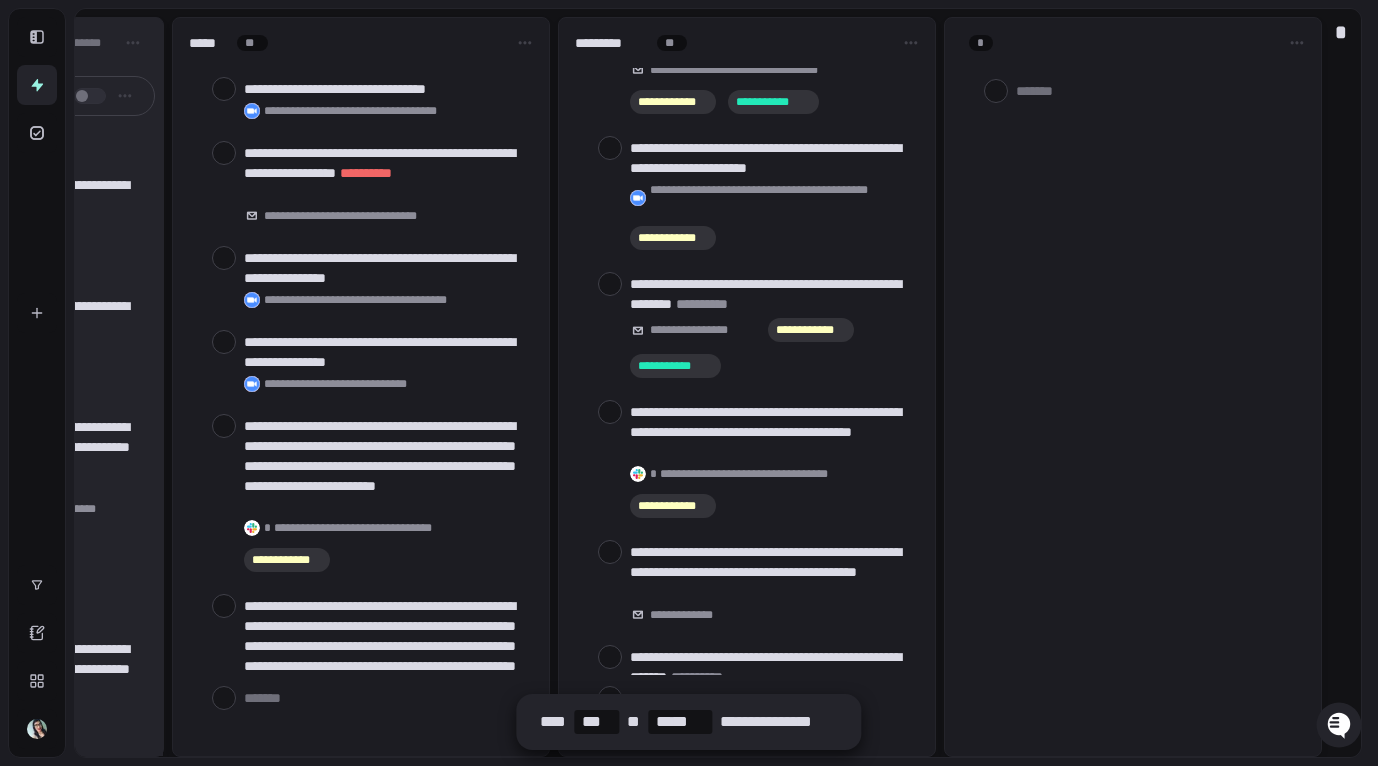 type 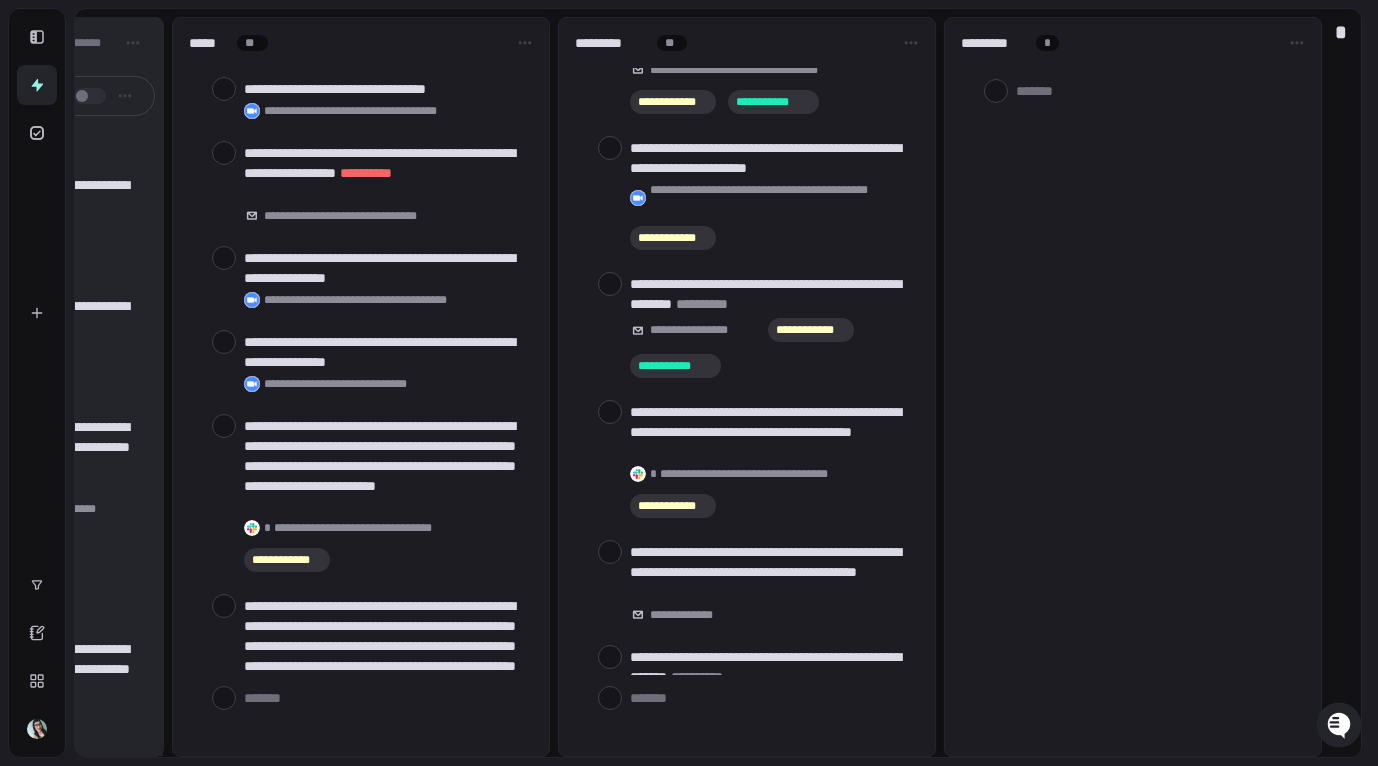 type on "*" 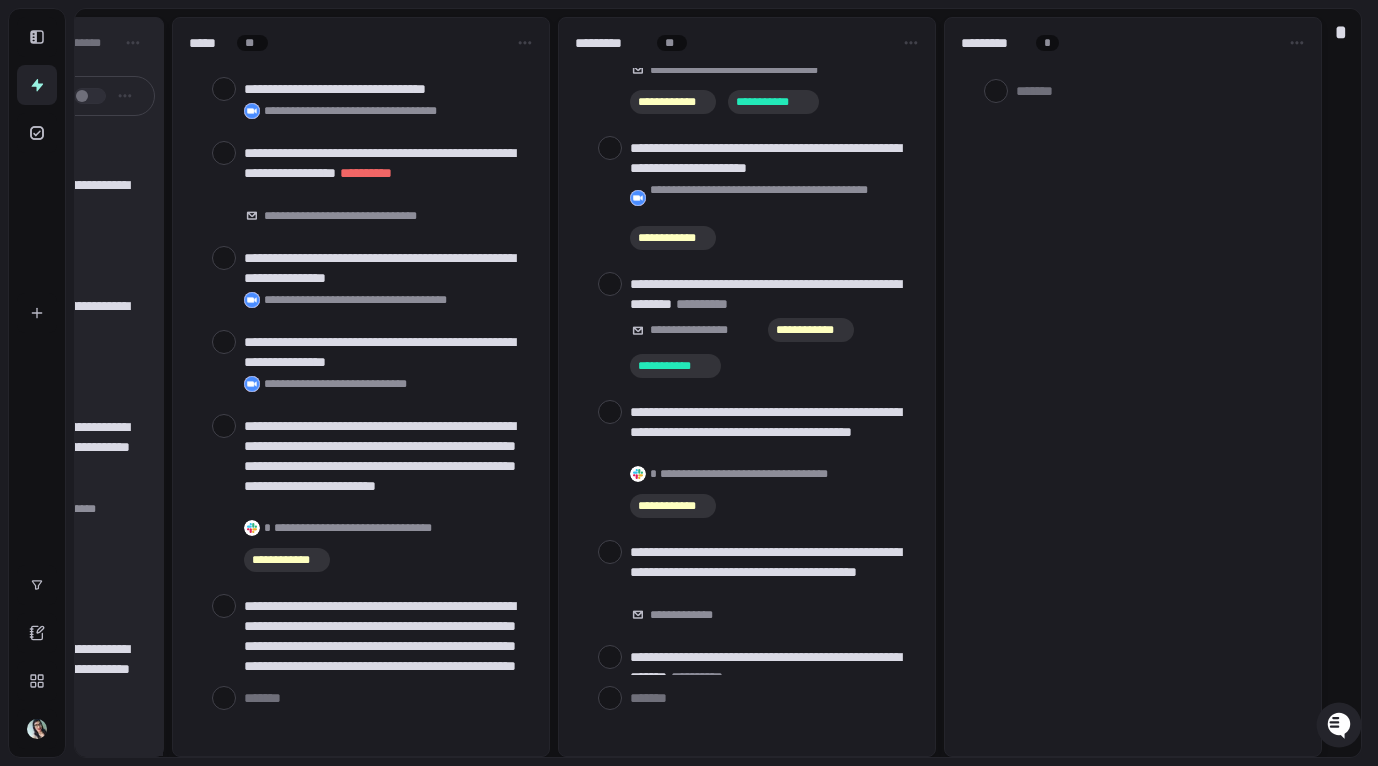 type 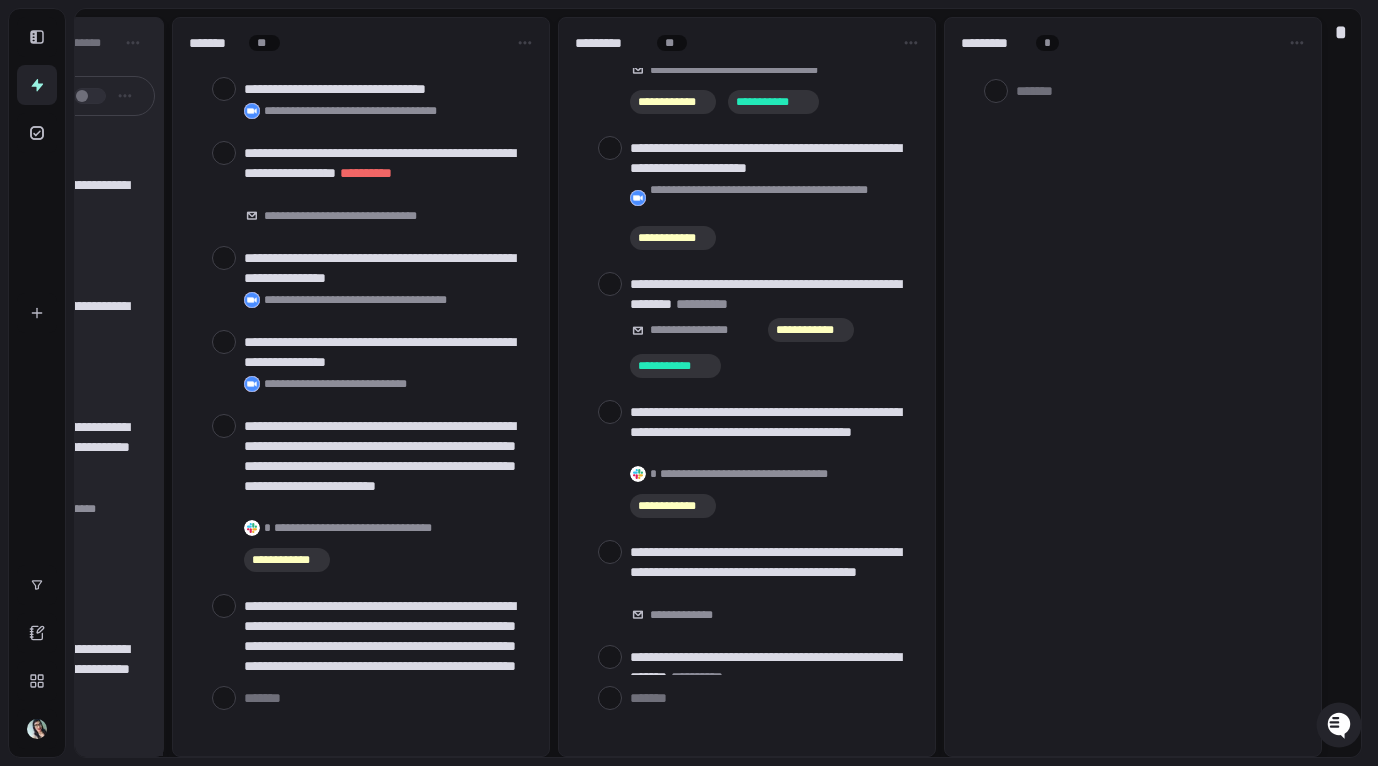 click on "********* *" at bounding box center [1133, 387] 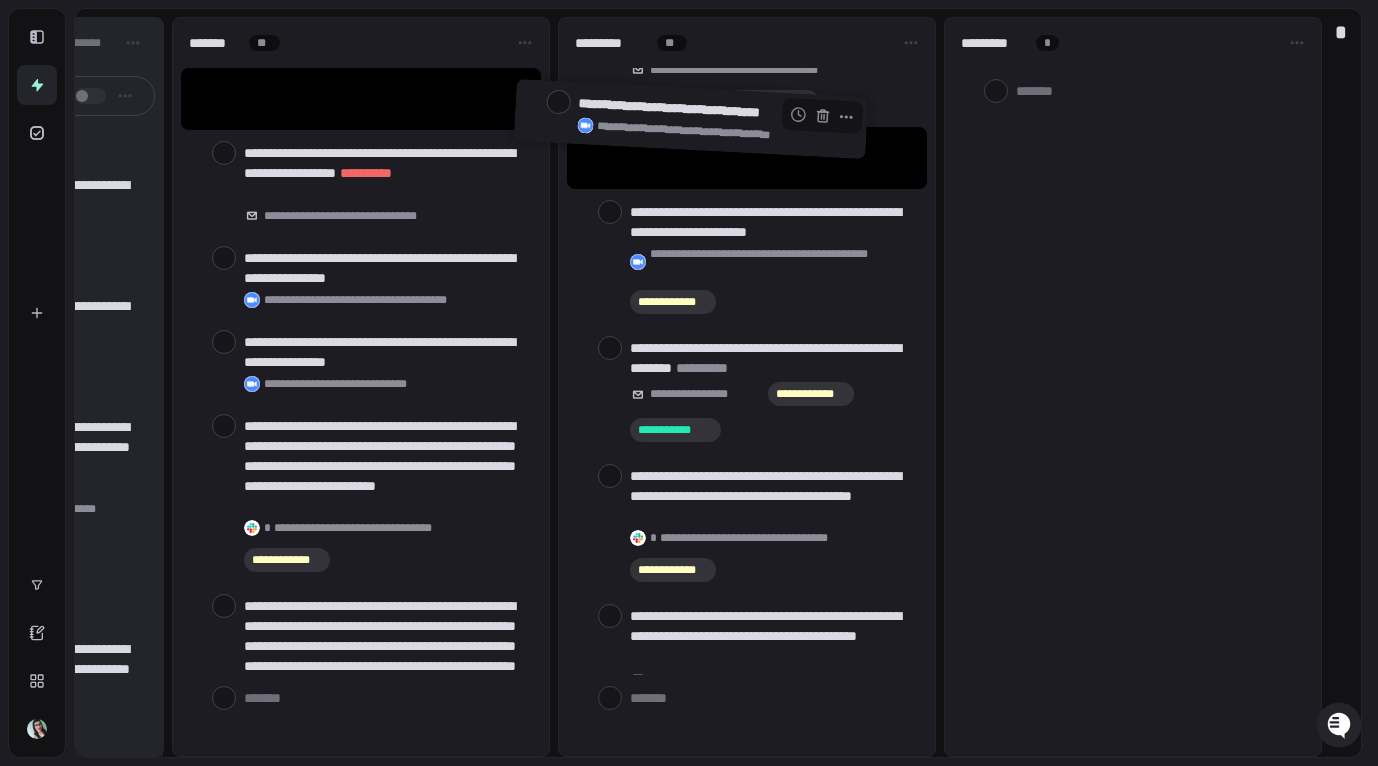 scroll, scrollTop: 22, scrollLeft: 0, axis: vertical 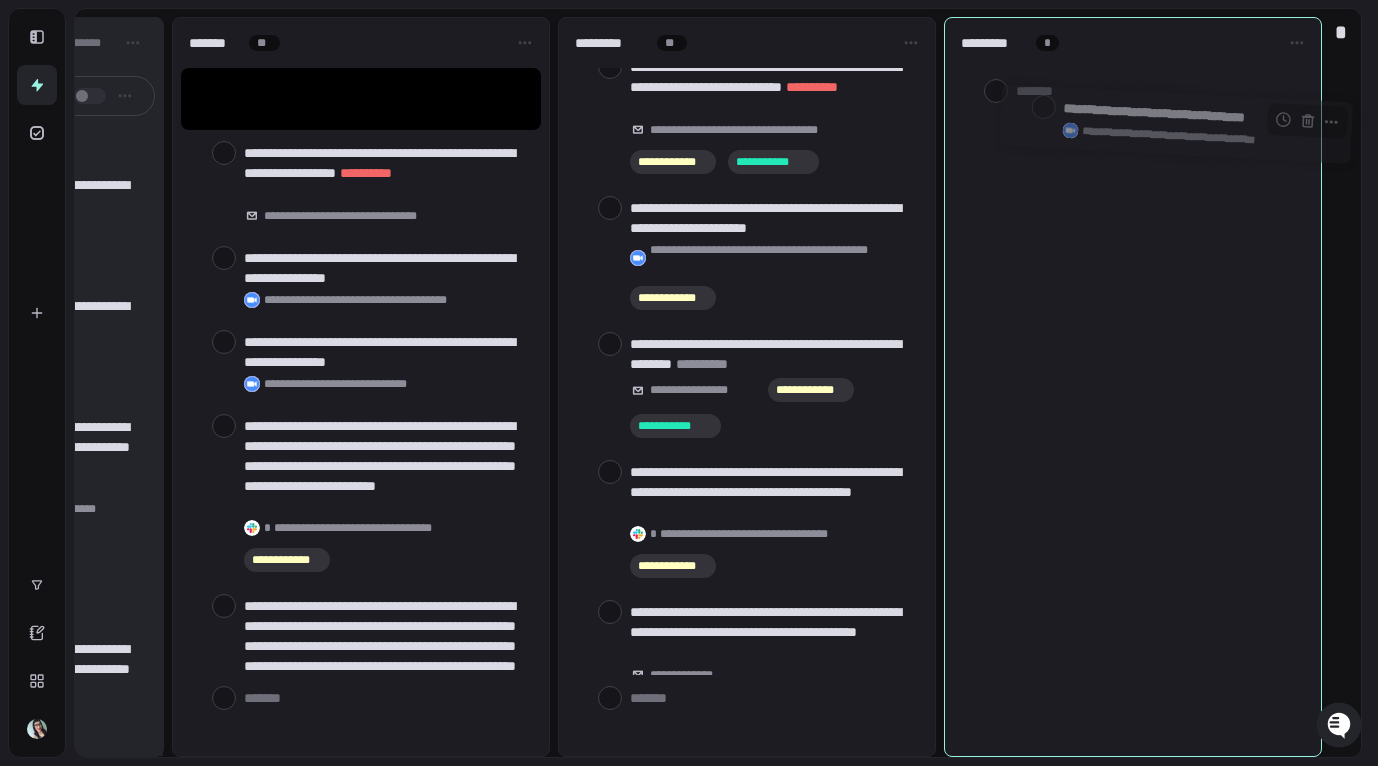 drag, startPoint x: 319, startPoint y: 100, endPoint x: 1130, endPoint y: 126, distance: 811.4167 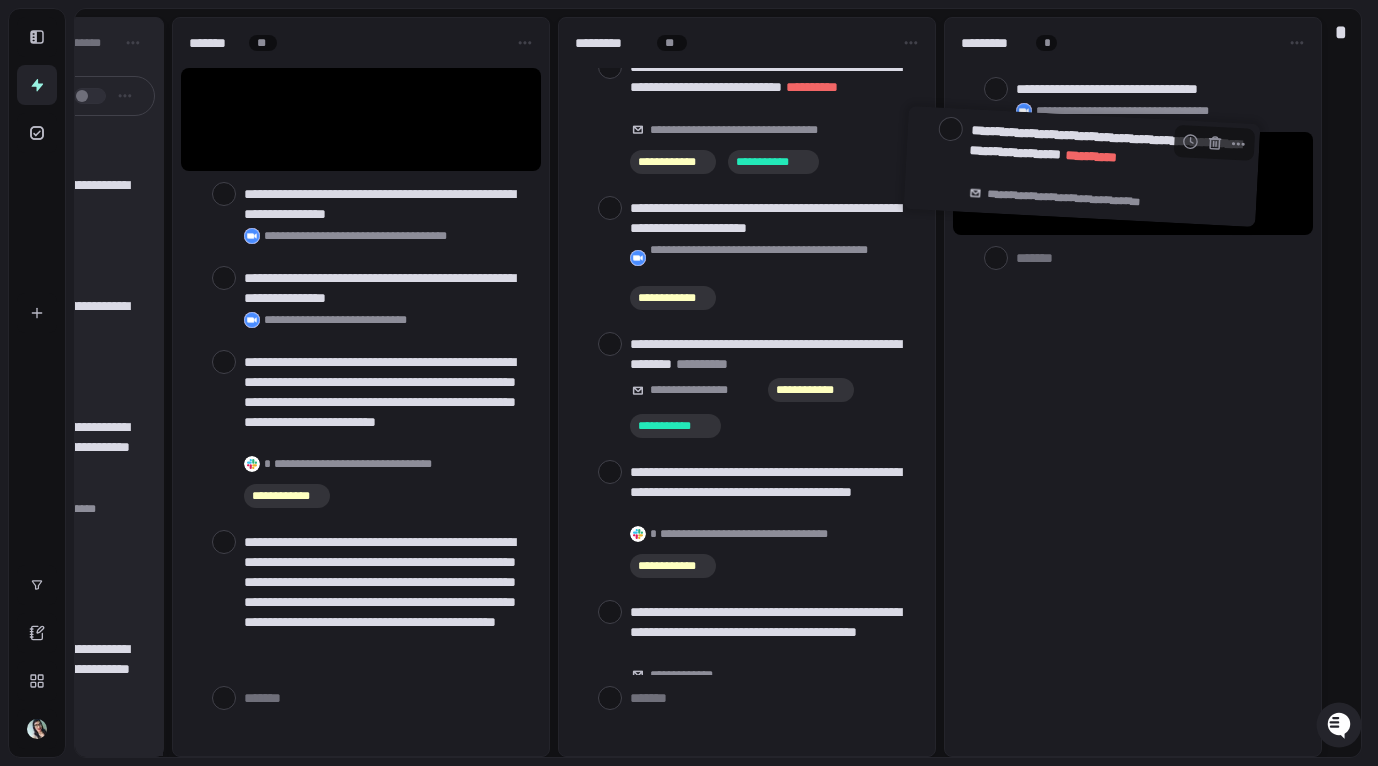 drag, startPoint x: 366, startPoint y: 116, endPoint x: 1105, endPoint y: 163, distance: 740.4931 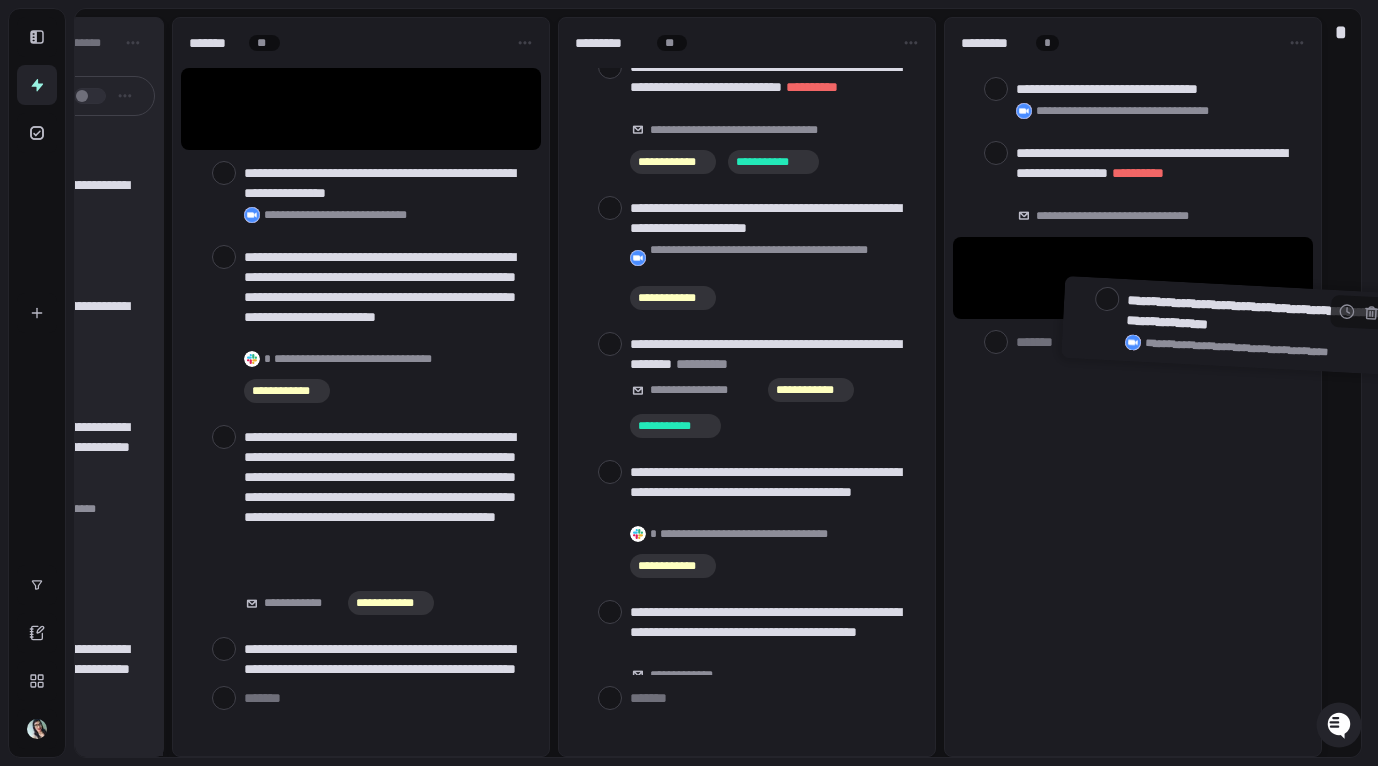drag, startPoint x: 357, startPoint y: 106, endPoint x: 1197, endPoint y: 290, distance: 859.91626 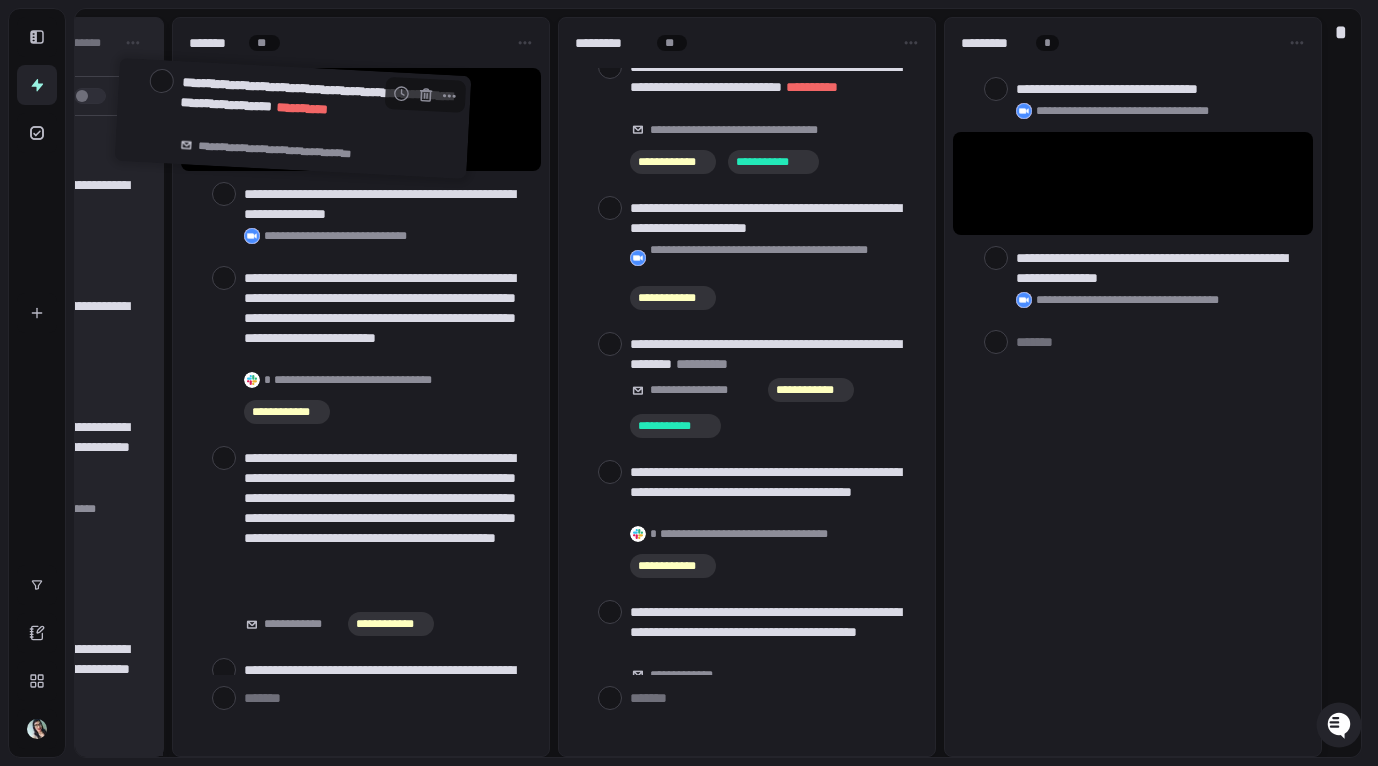 drag, startPoint x: 1075, startPoint y: 159, endPoint x: 260, endPoint y: 99, distance: 817.2056 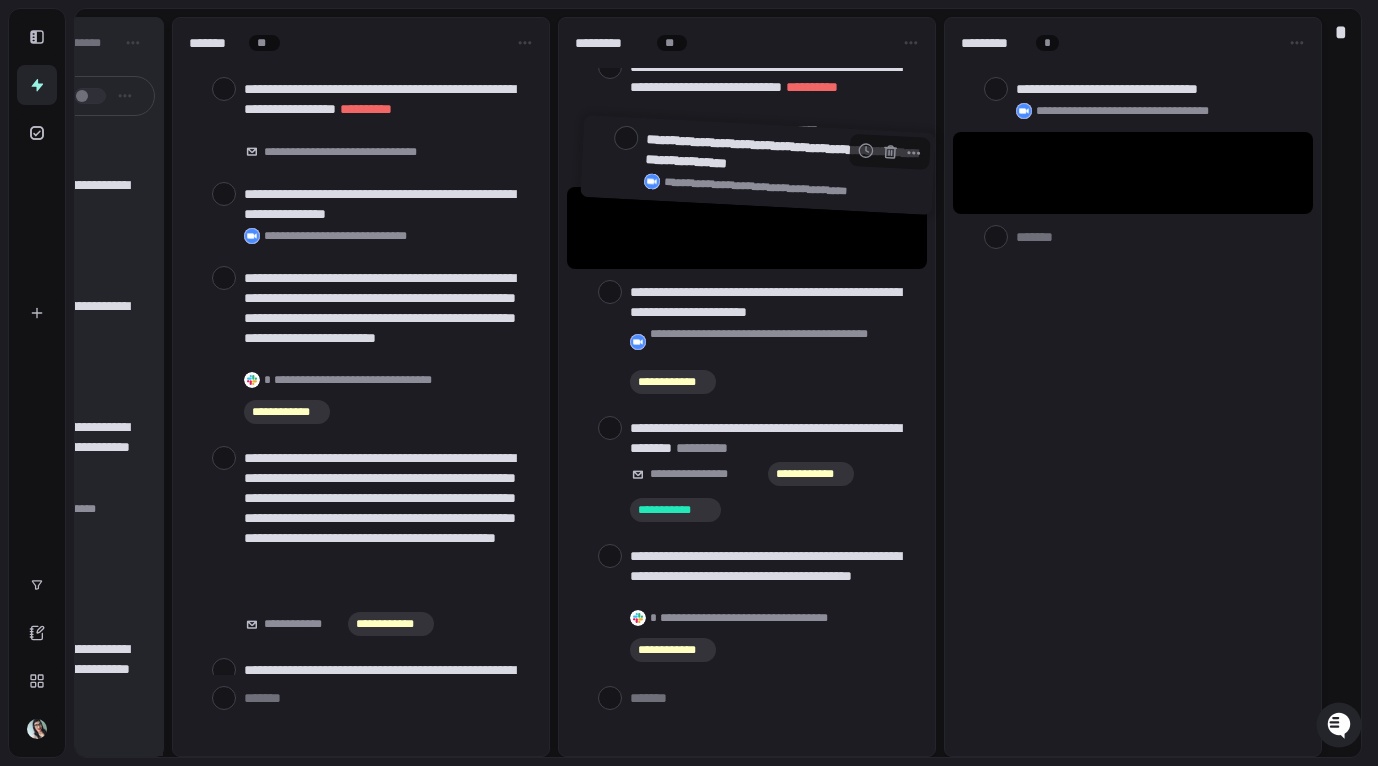 drag, startPoint x: 1169, startPoint y: 172, endPoint x: 795, endPoint y: 164, distance: 374.08554 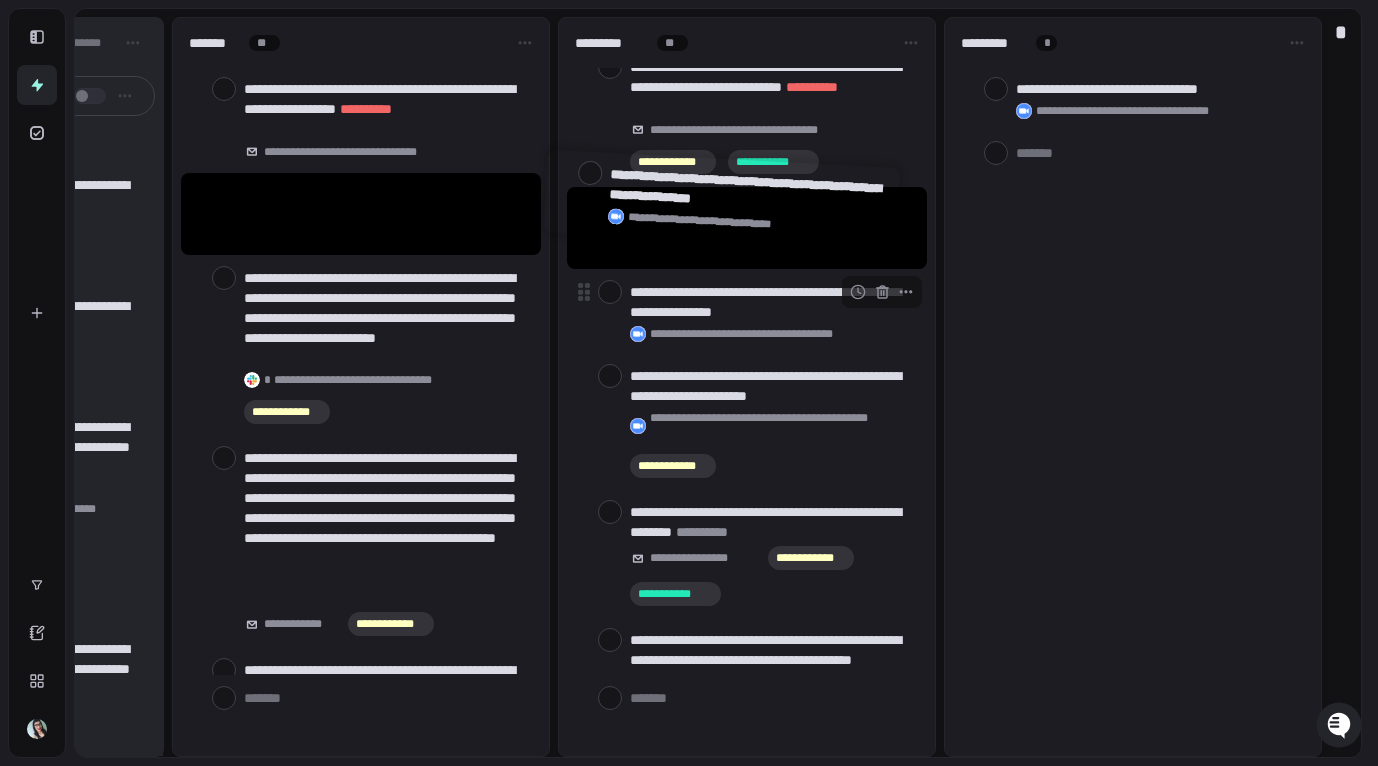 drag, startPoint x: 414, startPoint y: 203, endPoint x: 608, endPoint y: 199, distance: 194.04123 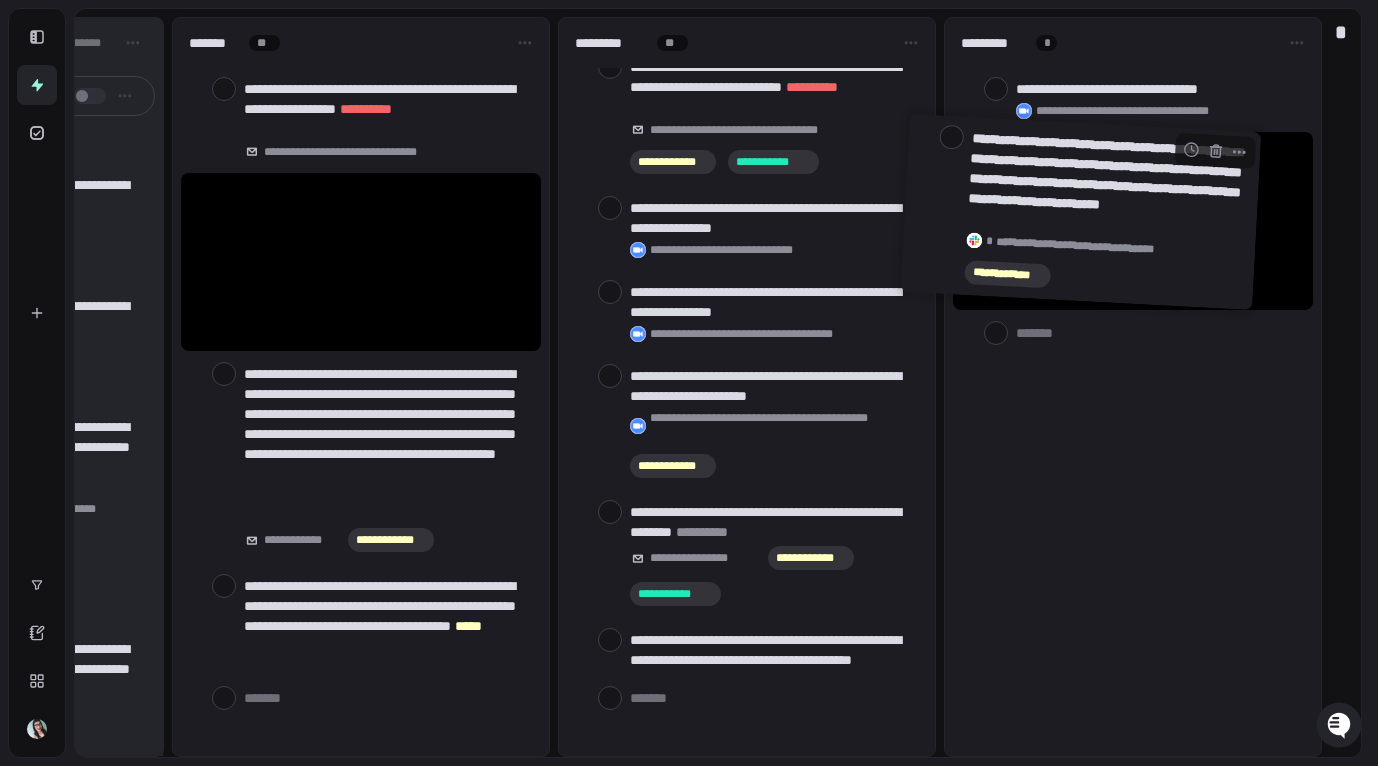 drag, startPoint x: 390, startPoint y: 234, endPoint x: 1120, endPoint y: 184, distance: 731.7103 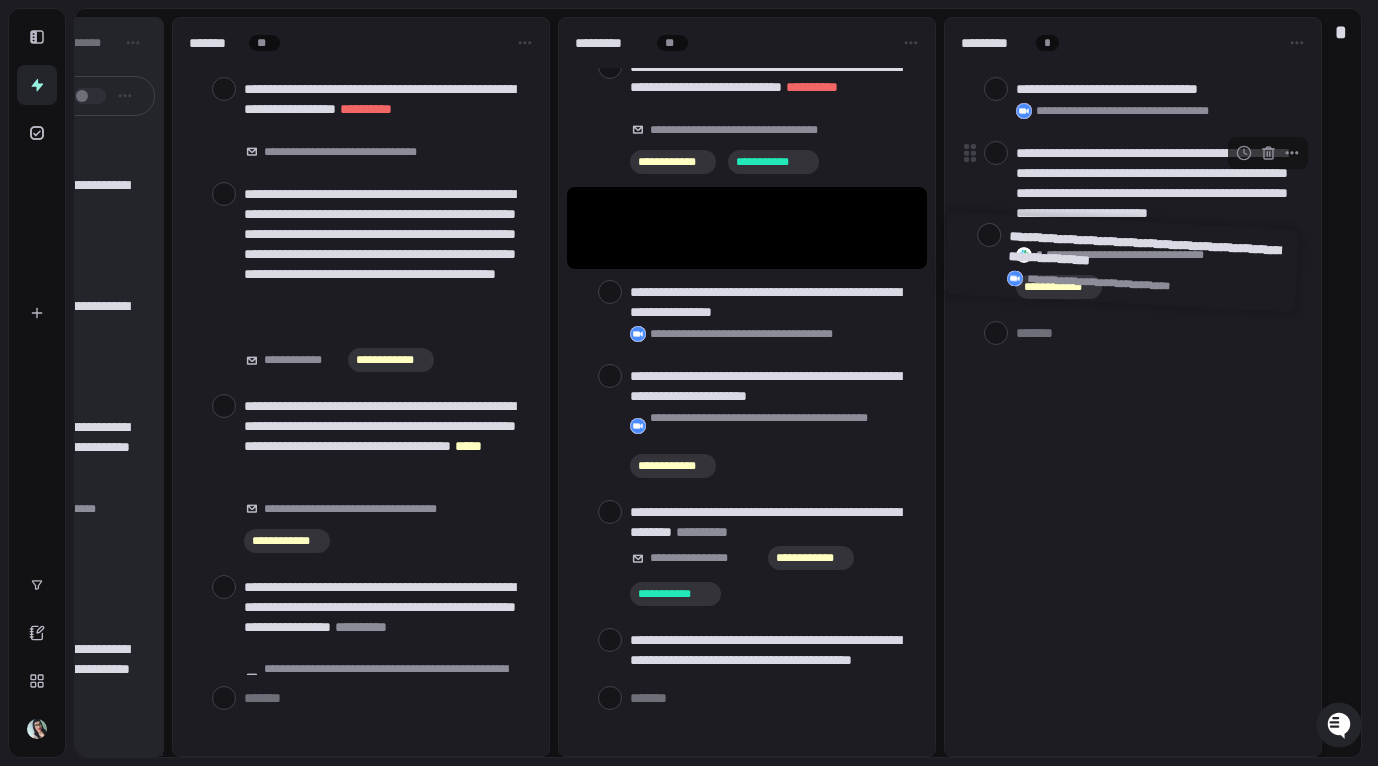 drag, startPoint x: 683, startPoint y: 214, endPoint x: 1109, endPoint y: 250, distance: 427.51843 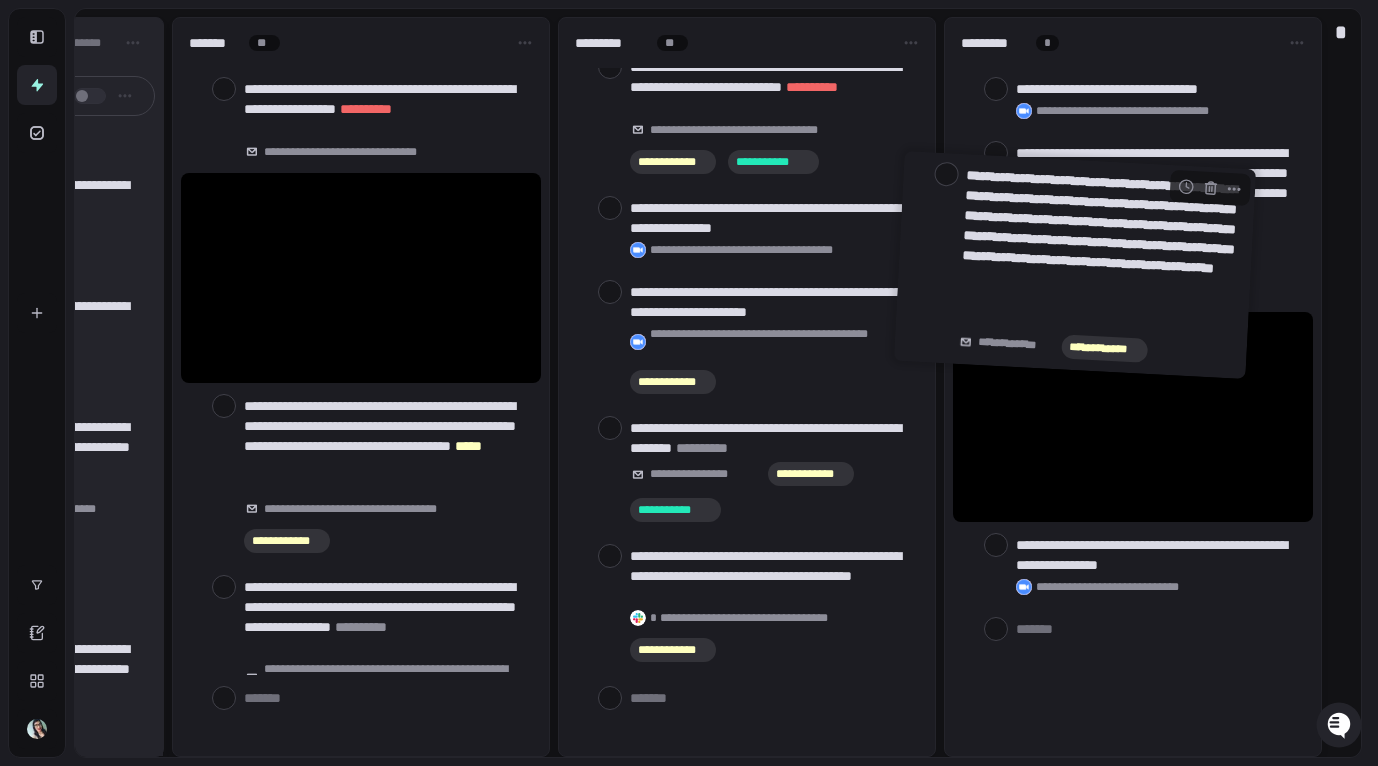 drag, startPoint x: 331, startPoint y: 250, endPoint x: 1105, endPoint y: 235, distance: 774.1453 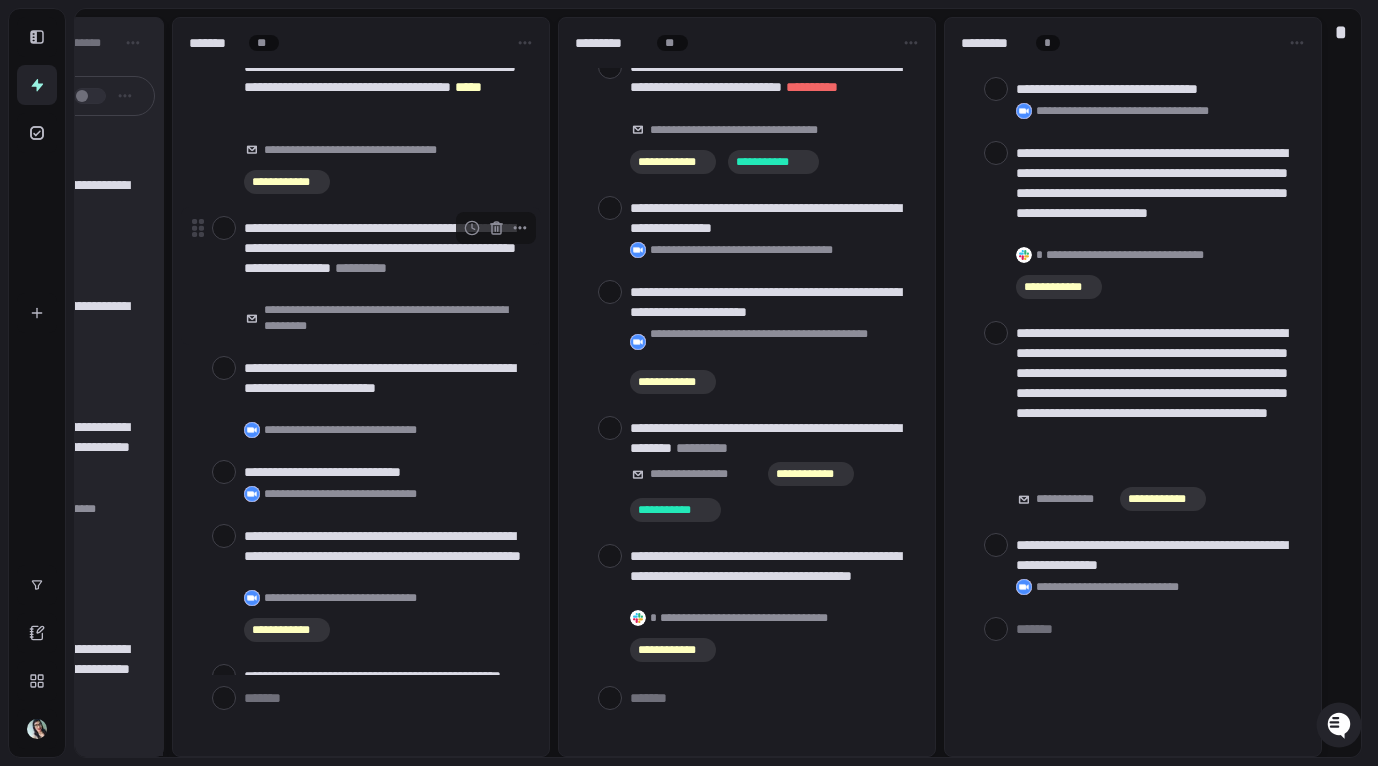 scroll, scrollTop: 149, scrollLeft: 0, axis: vertical 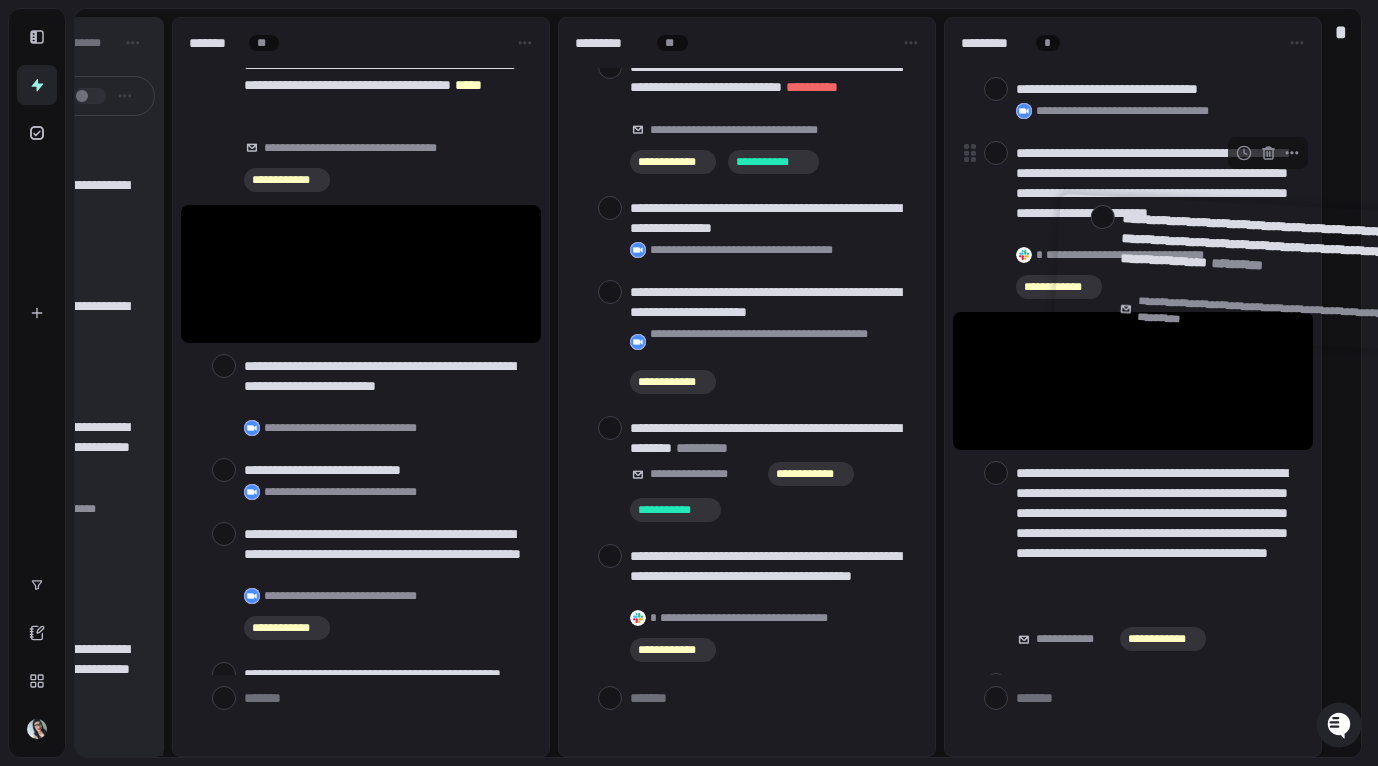 drag, startPoint x: 344, startPoint y: 251, endPoint x: 1204, endPoint y: 251, distance: 860 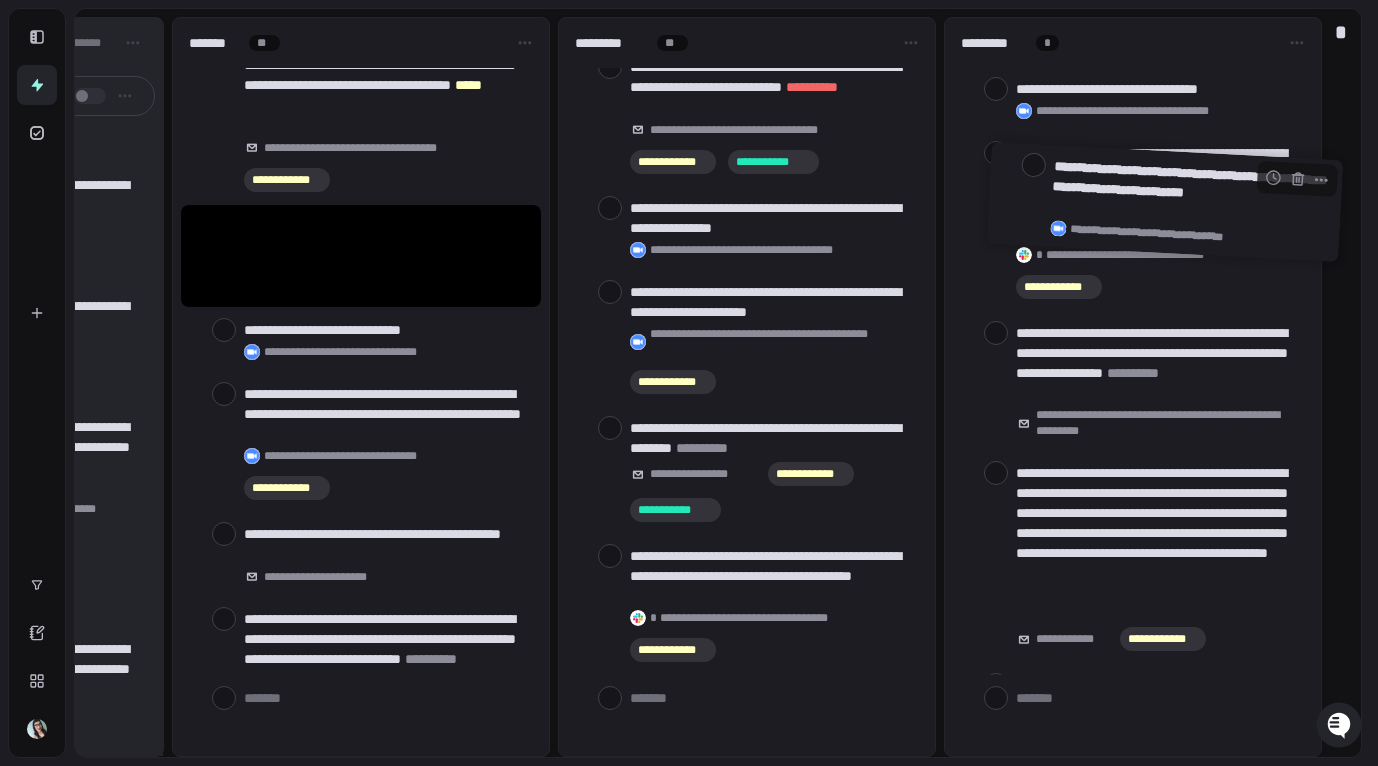 drag, startPoint x: 345, startPoint y: 238, endPoint x: 1153, endPoint y: 184, distance: 809.8024 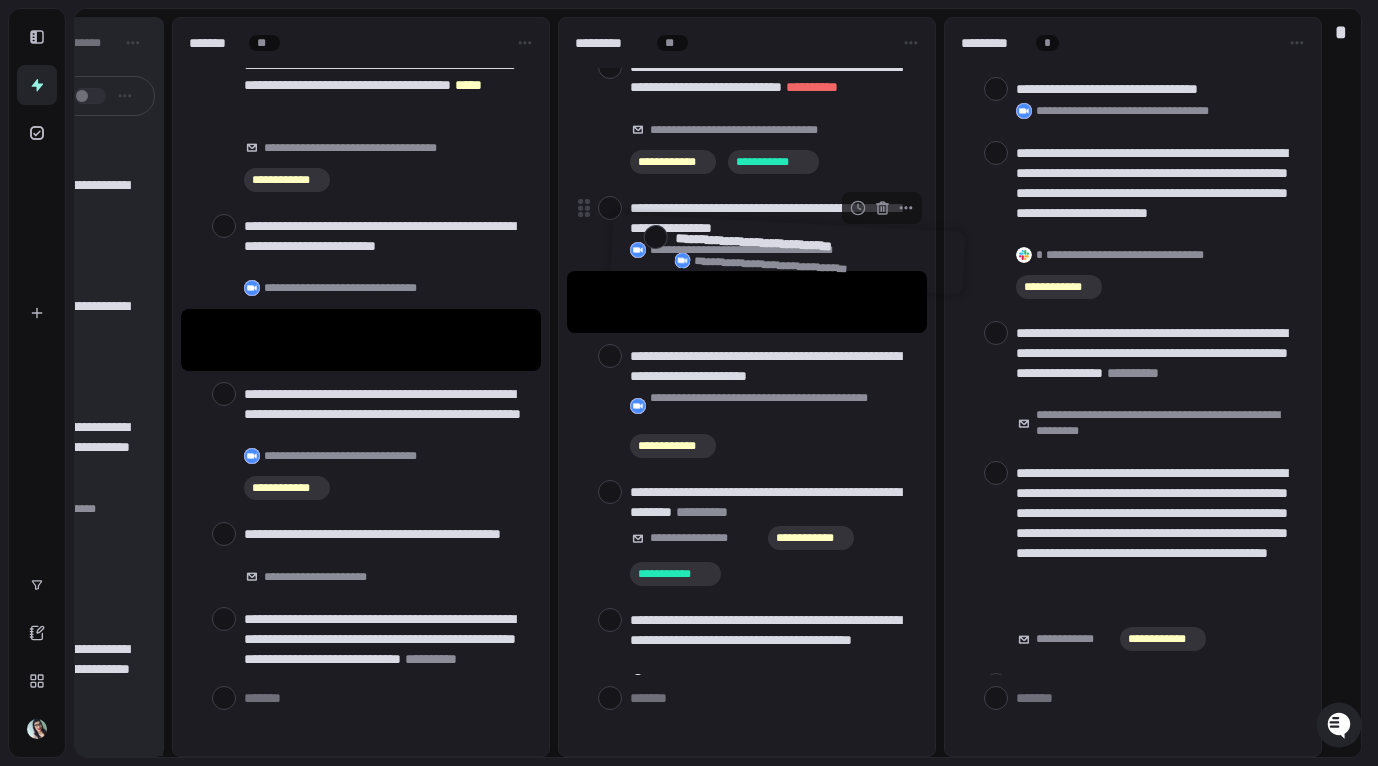 drag, startPoint x: 327, startPoint y: 334, endPoint x: 755, endPoint y: 247, distance: 436.75278 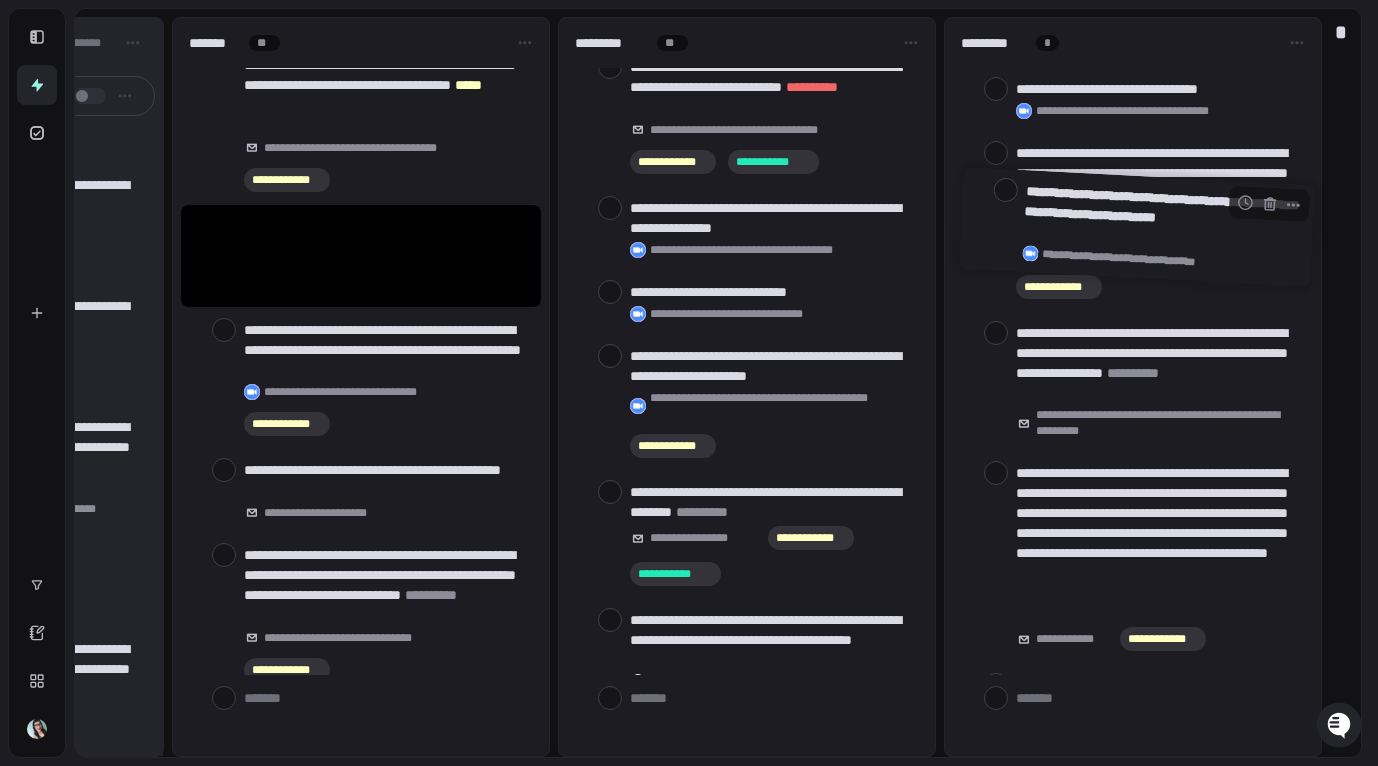drag, startPoint x: 356, startPoint y: 243, endPoint x: 1136, endPoint y: 214, distance: 780.53894 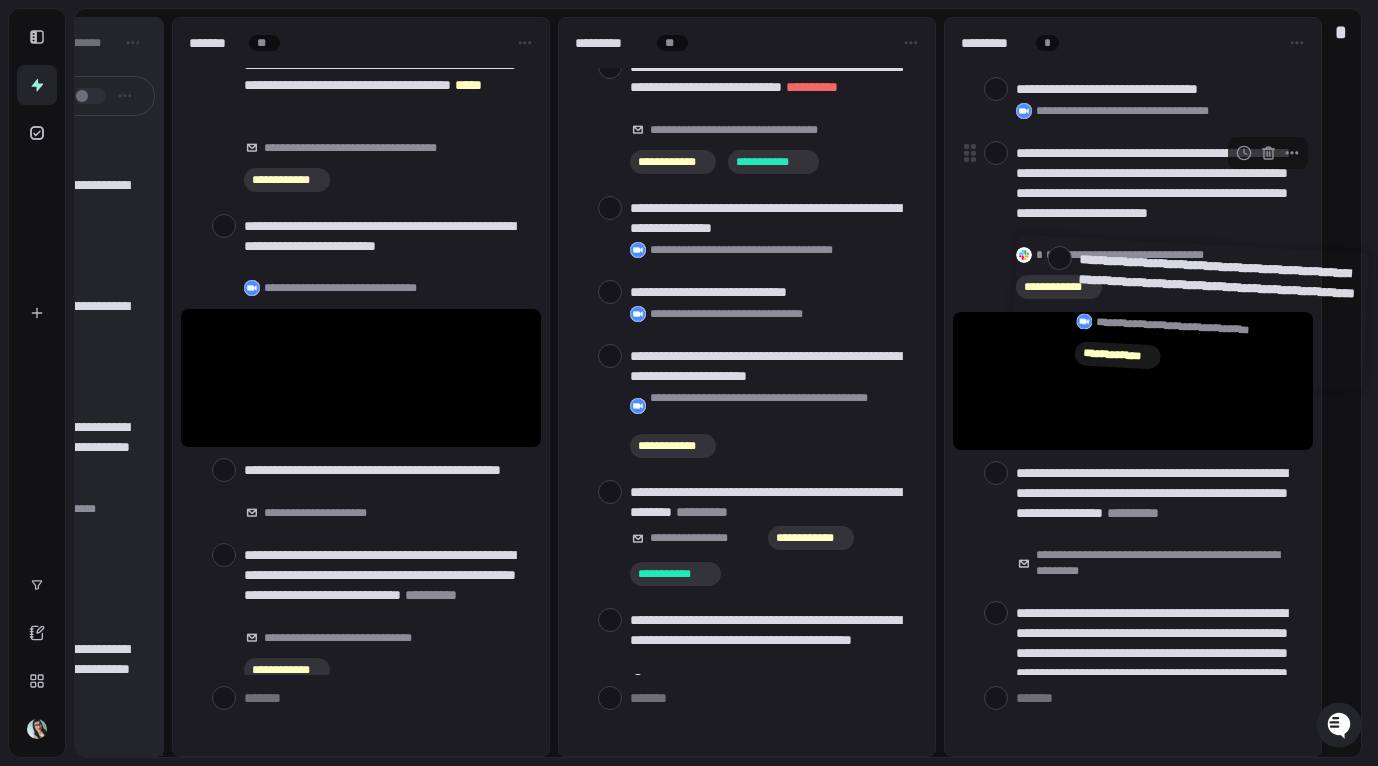 drag, startPoint x: 359, startPoint y: 349, endPoint x: 1194, endPoint y: 284, distance: 837.5261 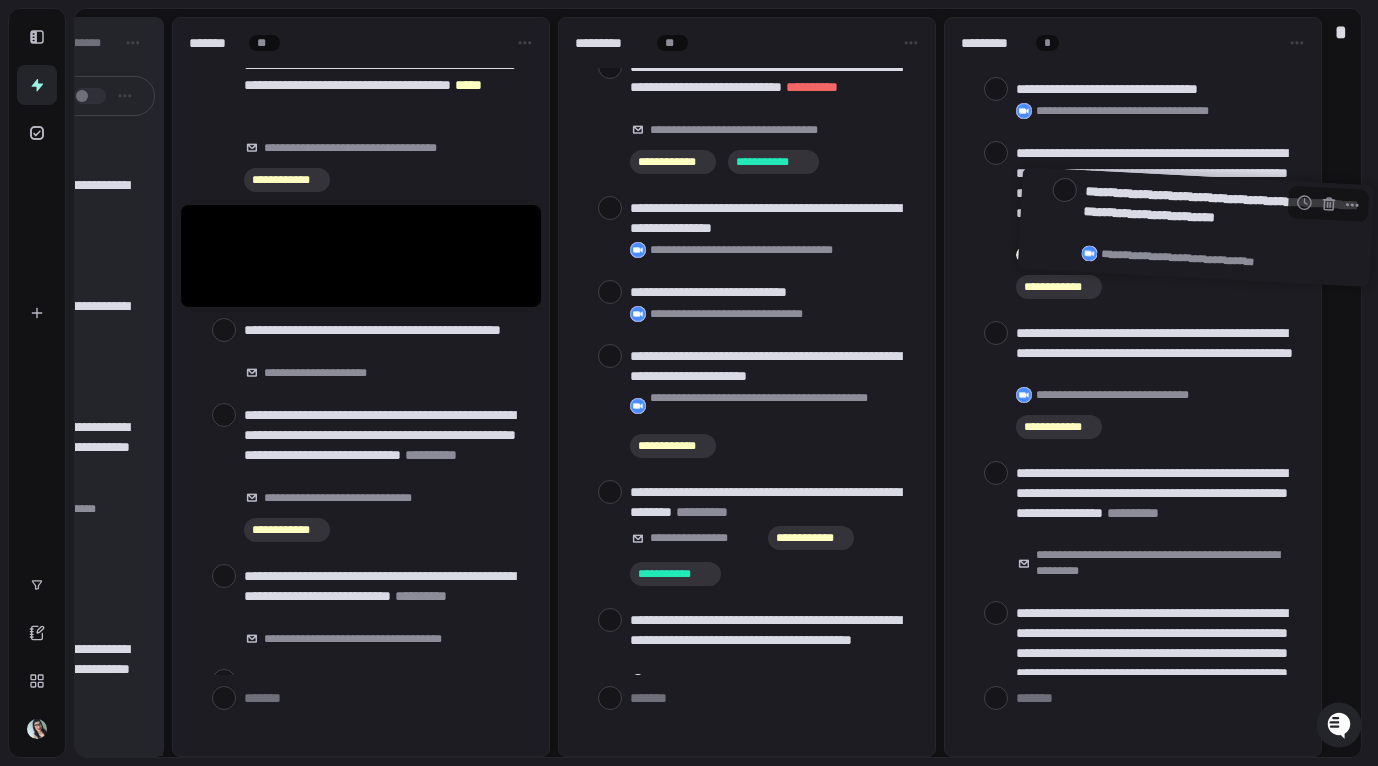 drag, startPoint x: 309, startPoint y: 243, endPoint x: 1152, endPoint y: 214, distance: 843.49866 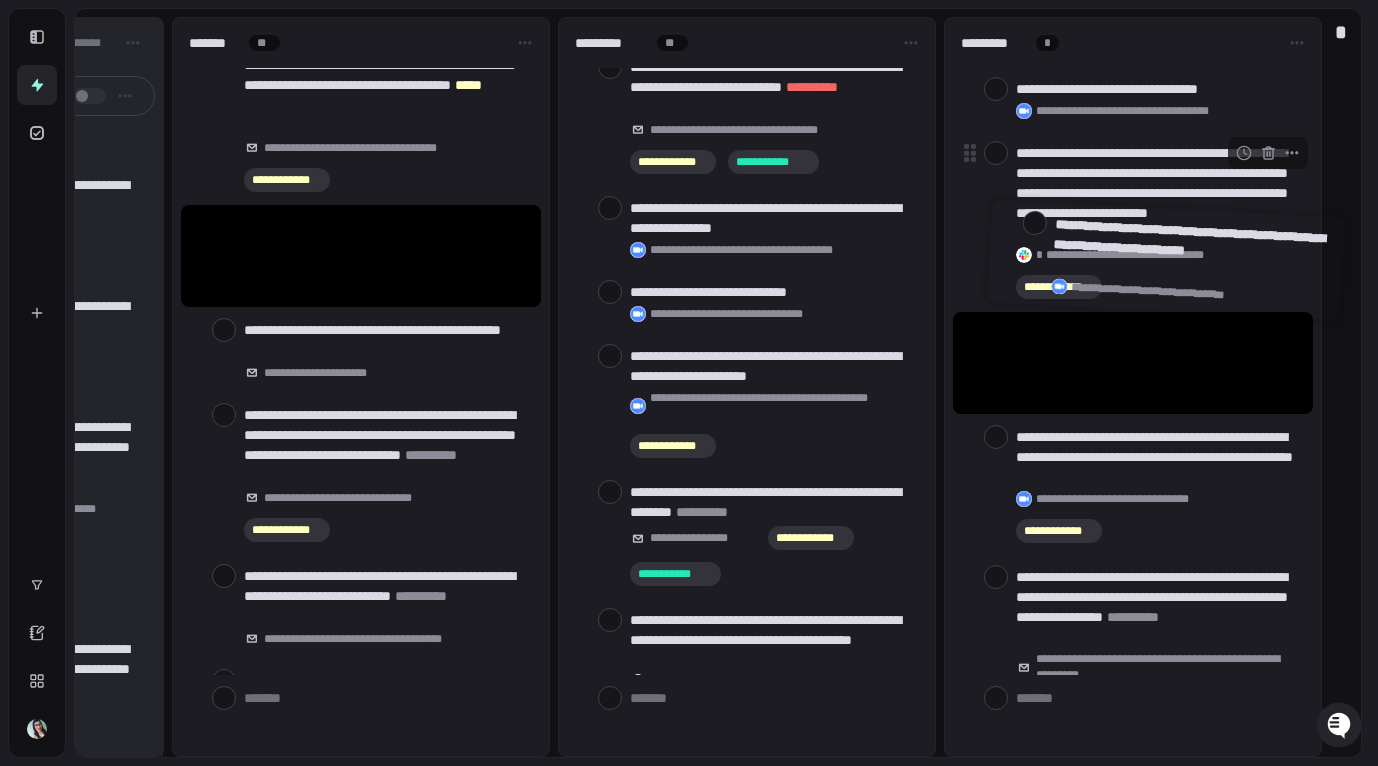 drag, startPoint x: 333, startPoint y: 240, endPoint x: 1114, endPoint y: 251, distance: 781.07745 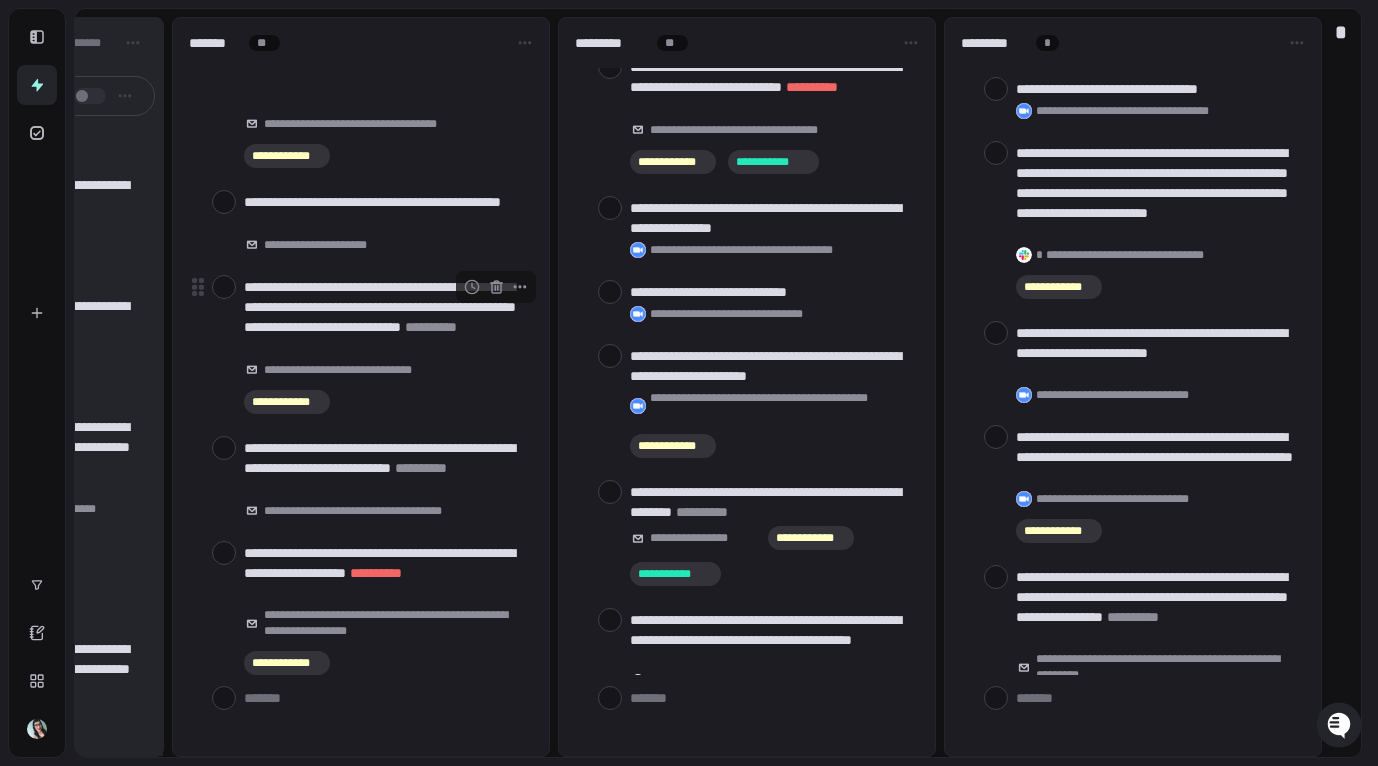 scroll, scrollTop: 209, scrollLeft: 0, axis: vertical 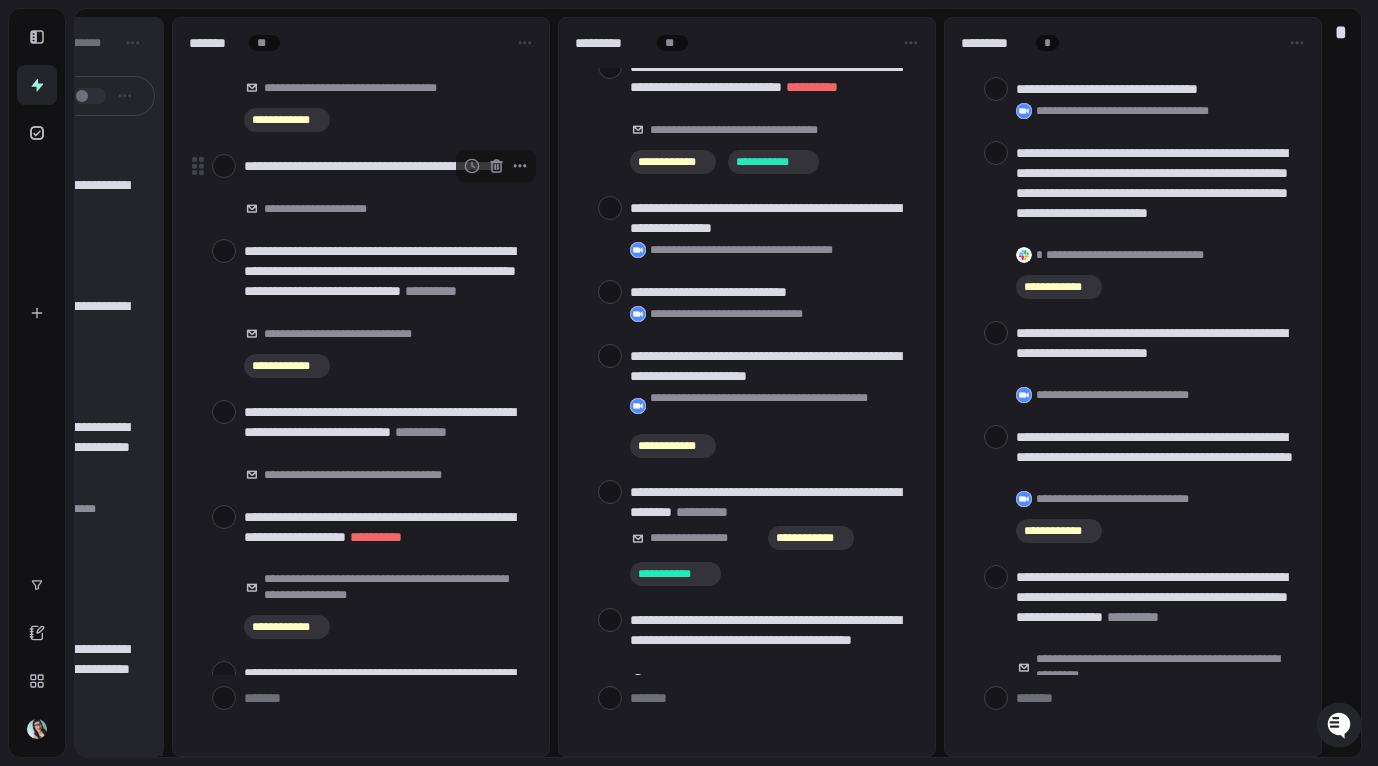 click at bounding box center (224, 166) 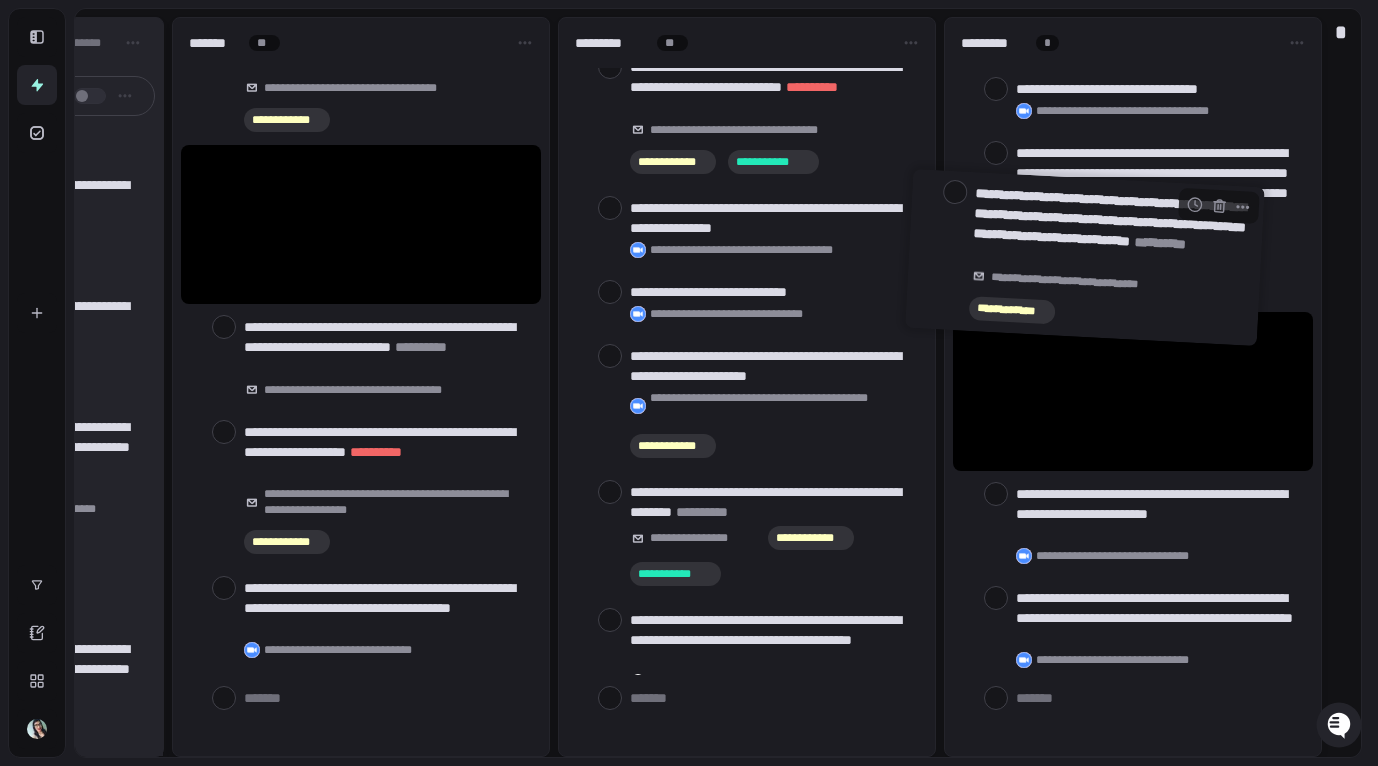 drag, startPoint x: 297, startPoint y: 194, endPoint x: 1041, endPoint y: 227, distance: 744.7315 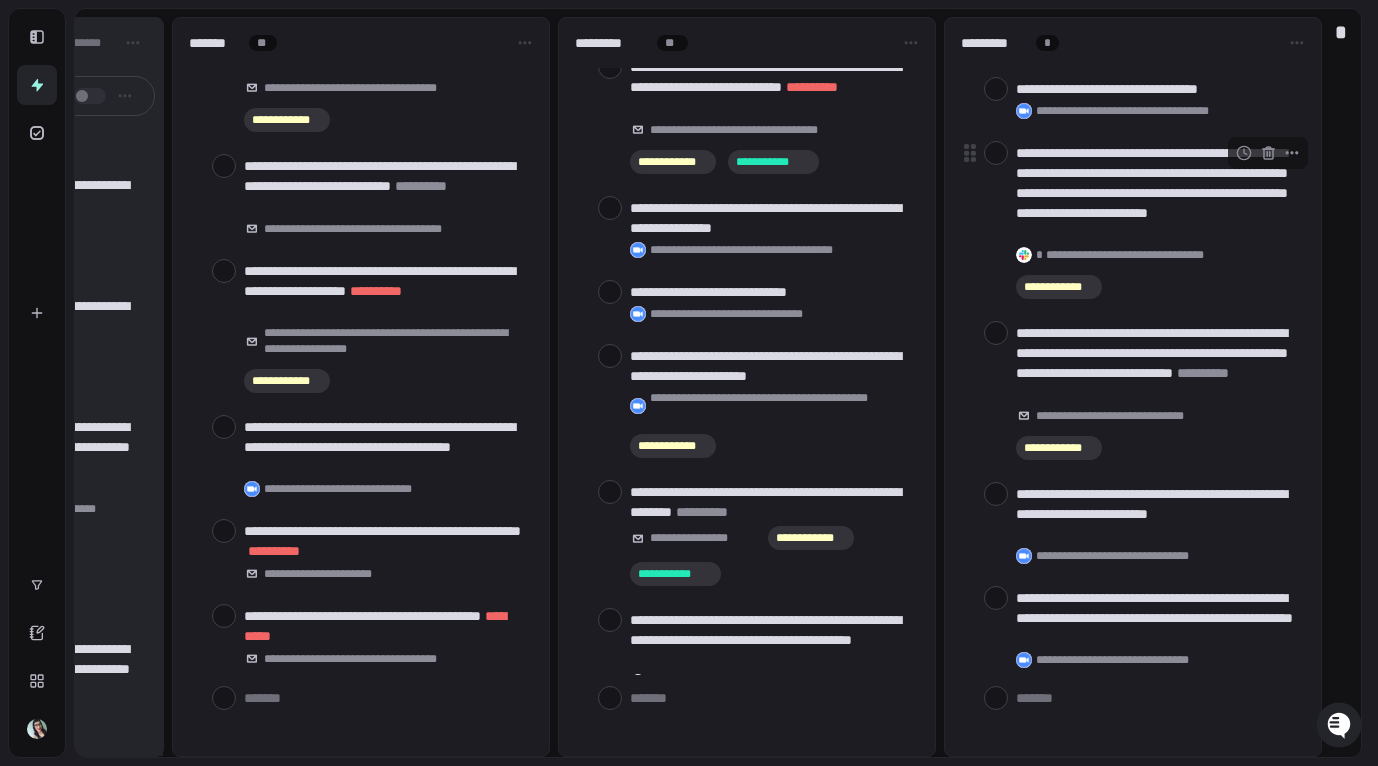 click at bounding box center [996, 153] 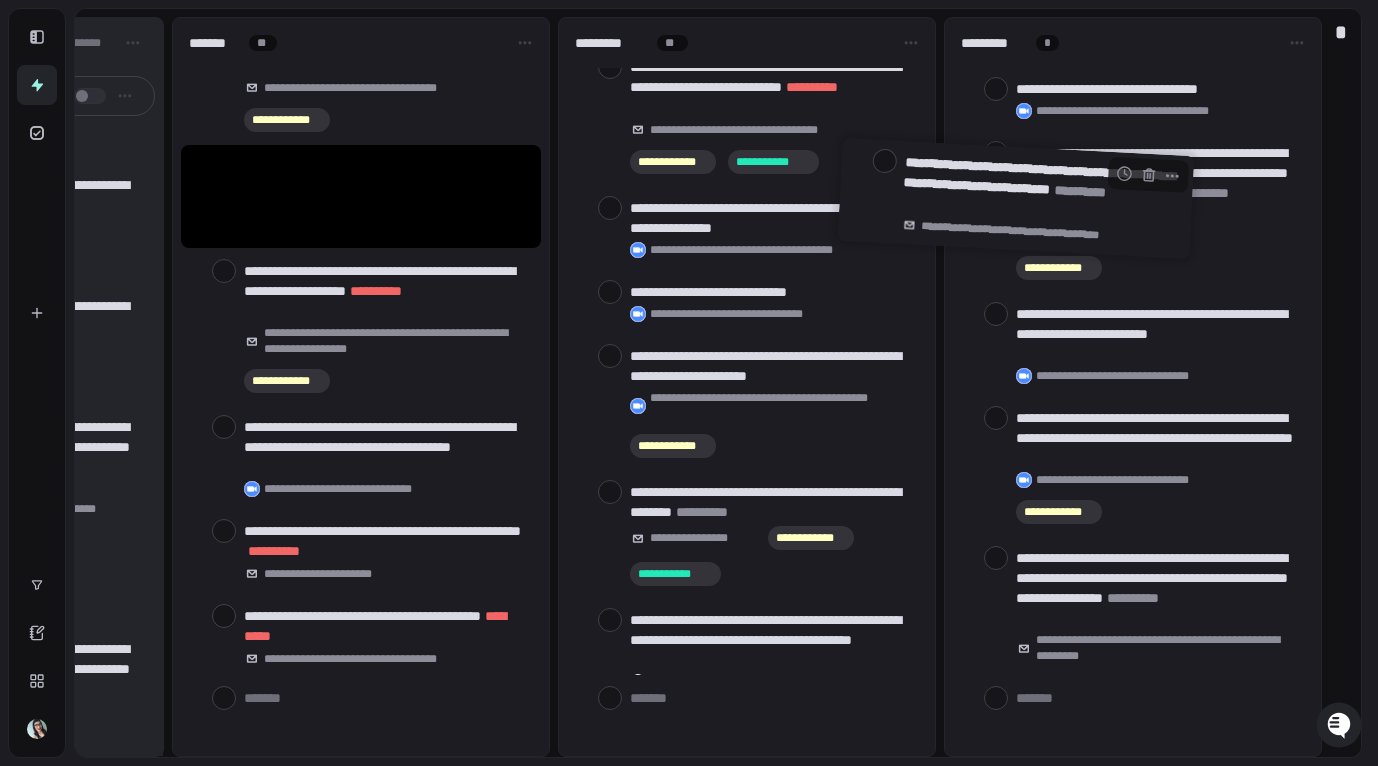drag, startPoint x: 355, startPoint y: 182, endPoint x: 1133, endPoint y: 184, distance: 778.00256 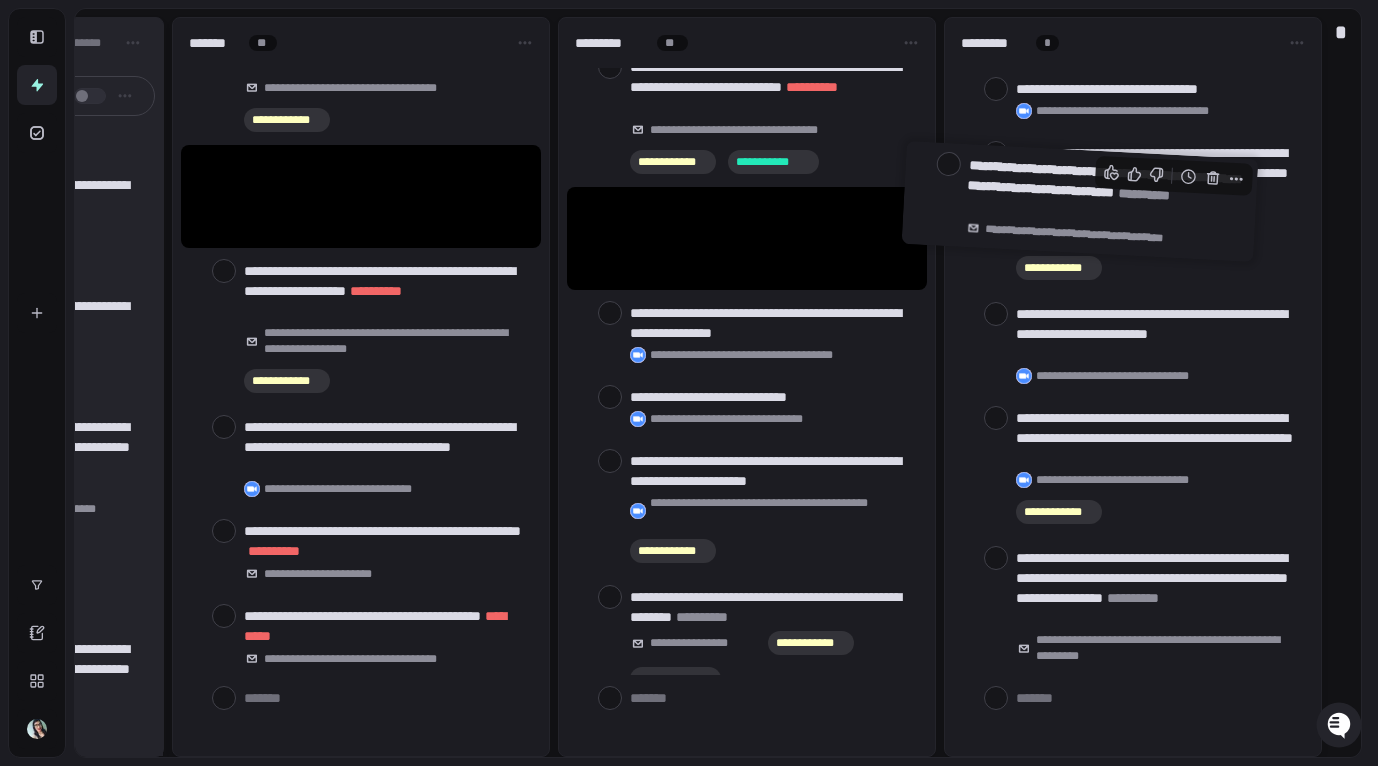 drag, startPoint x: 353, startPoint y: 178, endPoint x: 1176, endPoint y: 172, distance: 823.02185 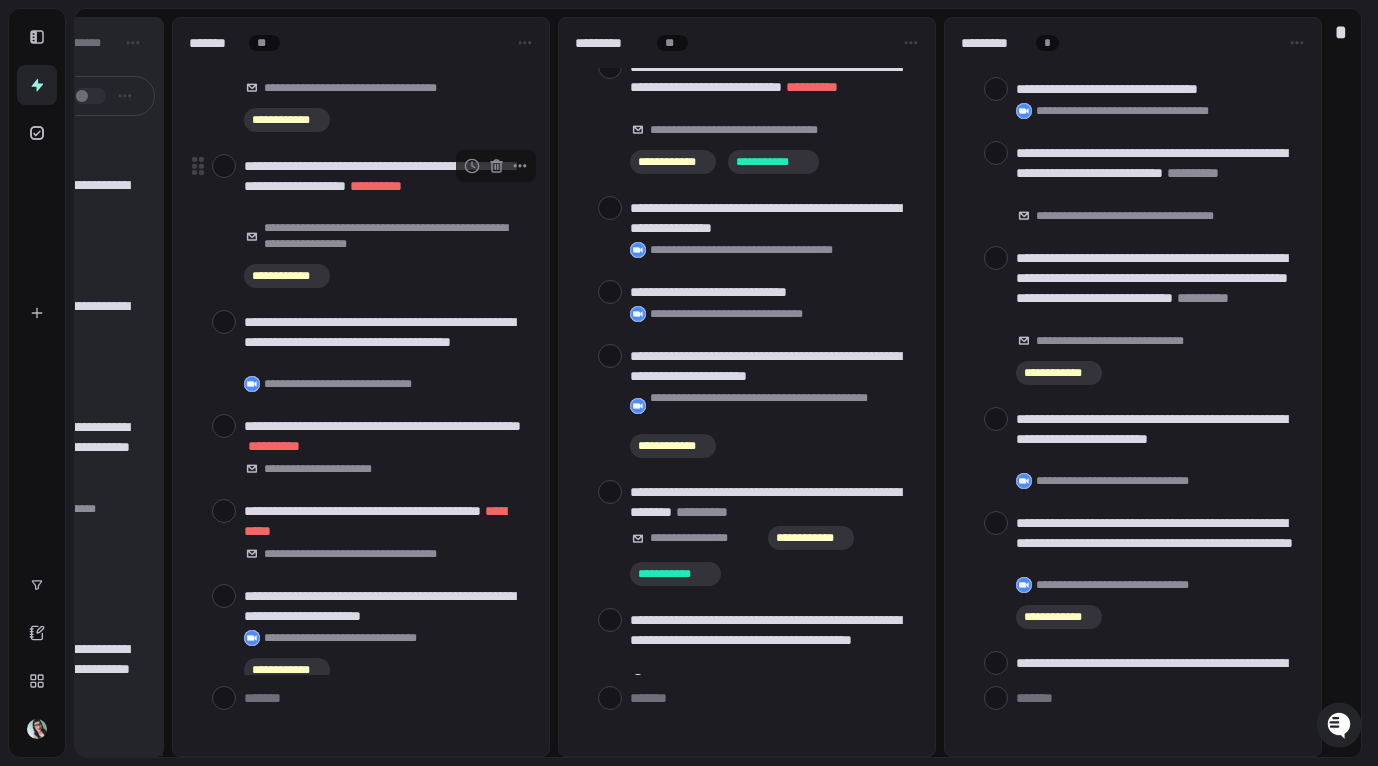 click at bounding box center [224, 166] 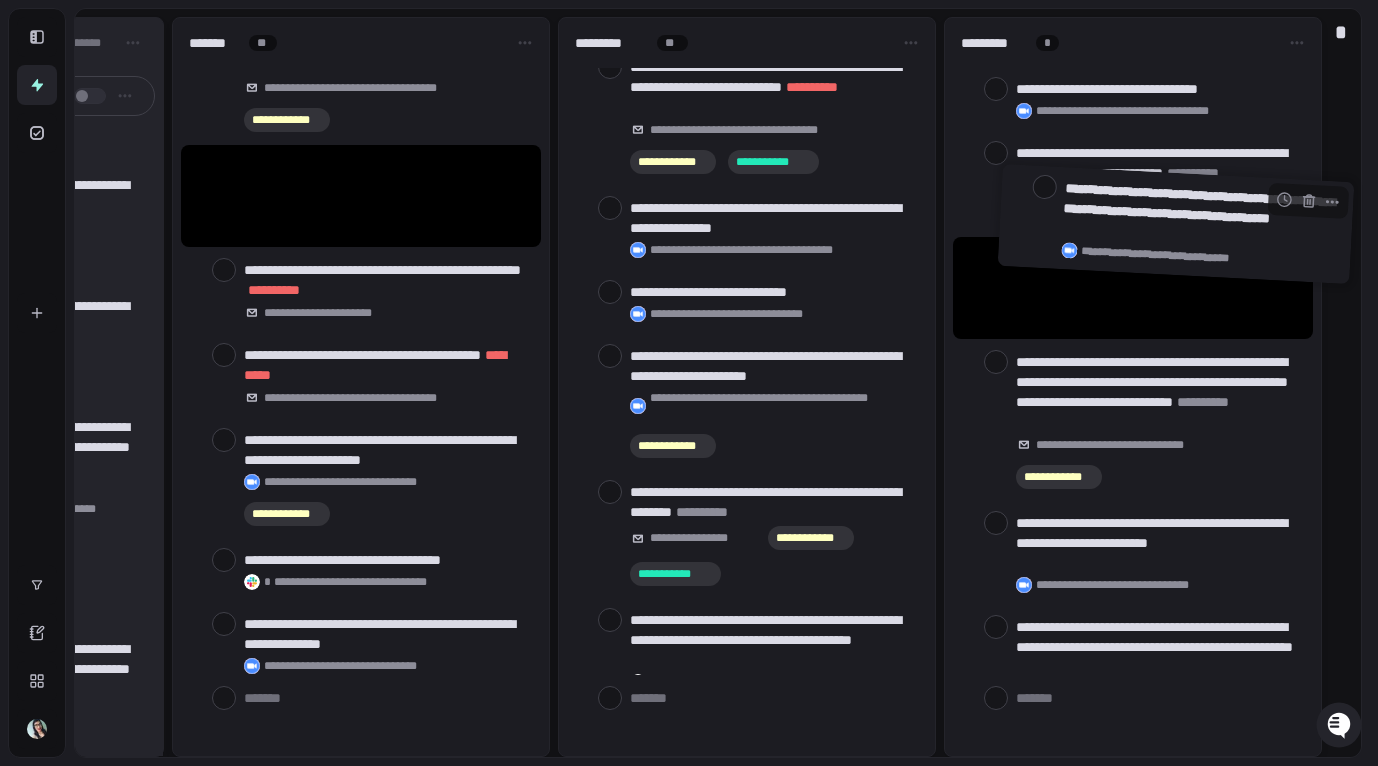 drag, startPoint x: 293, startPoint y: 189, endPoint x: 1113, endPoint y: 217, distance: 820.4779 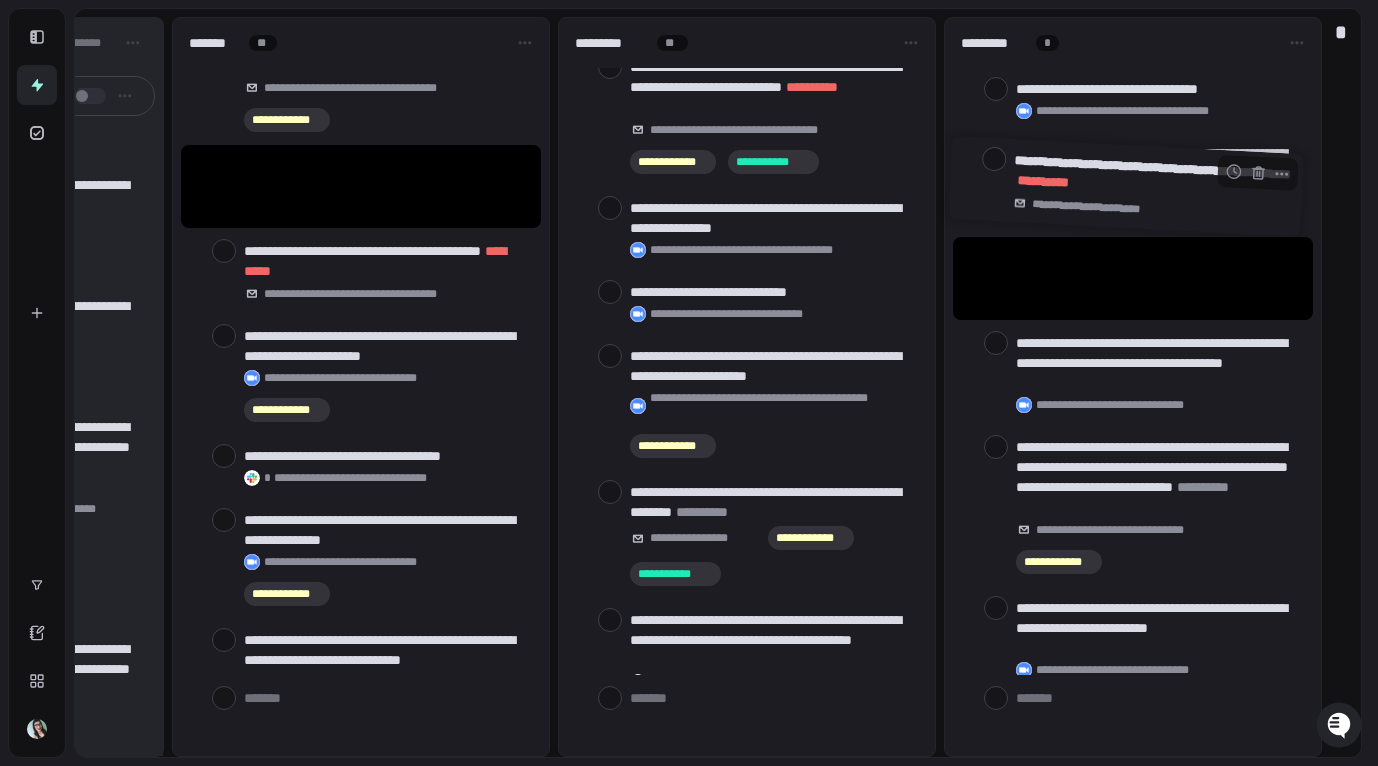 drag, startPoint x: 327, startPoint y: 183, endPoint x: 1087, endPoint y: 182, distance: 760.0007 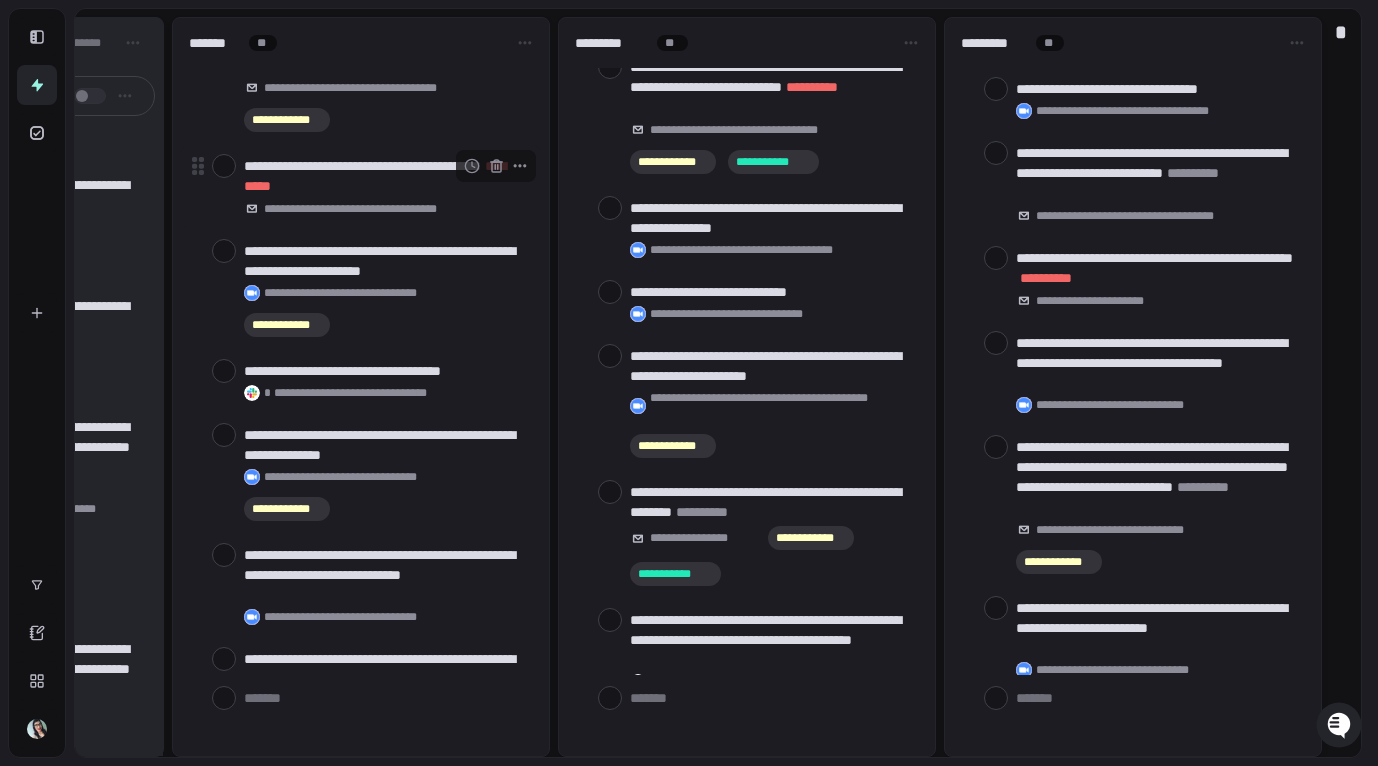 click at bounding box center (224, 166) 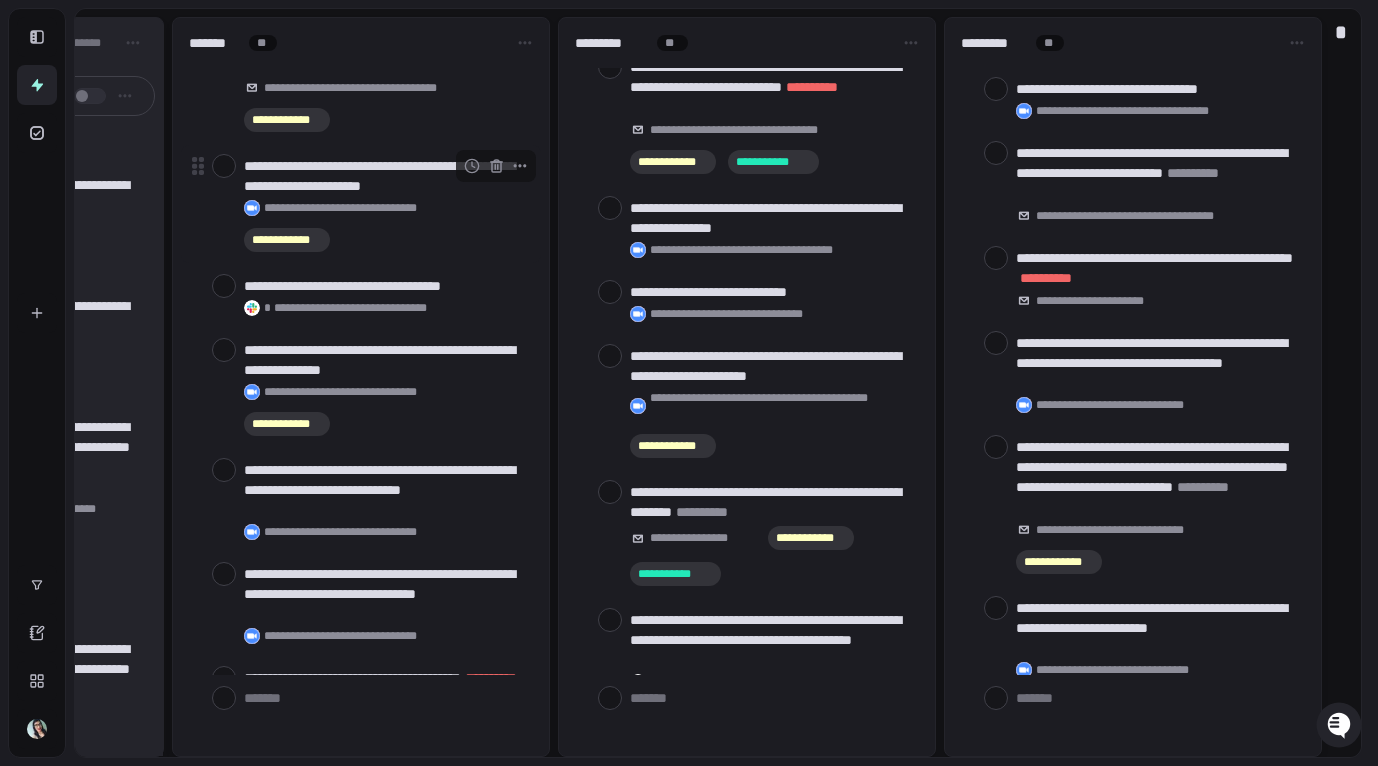 click at bounding box center [224, 166] 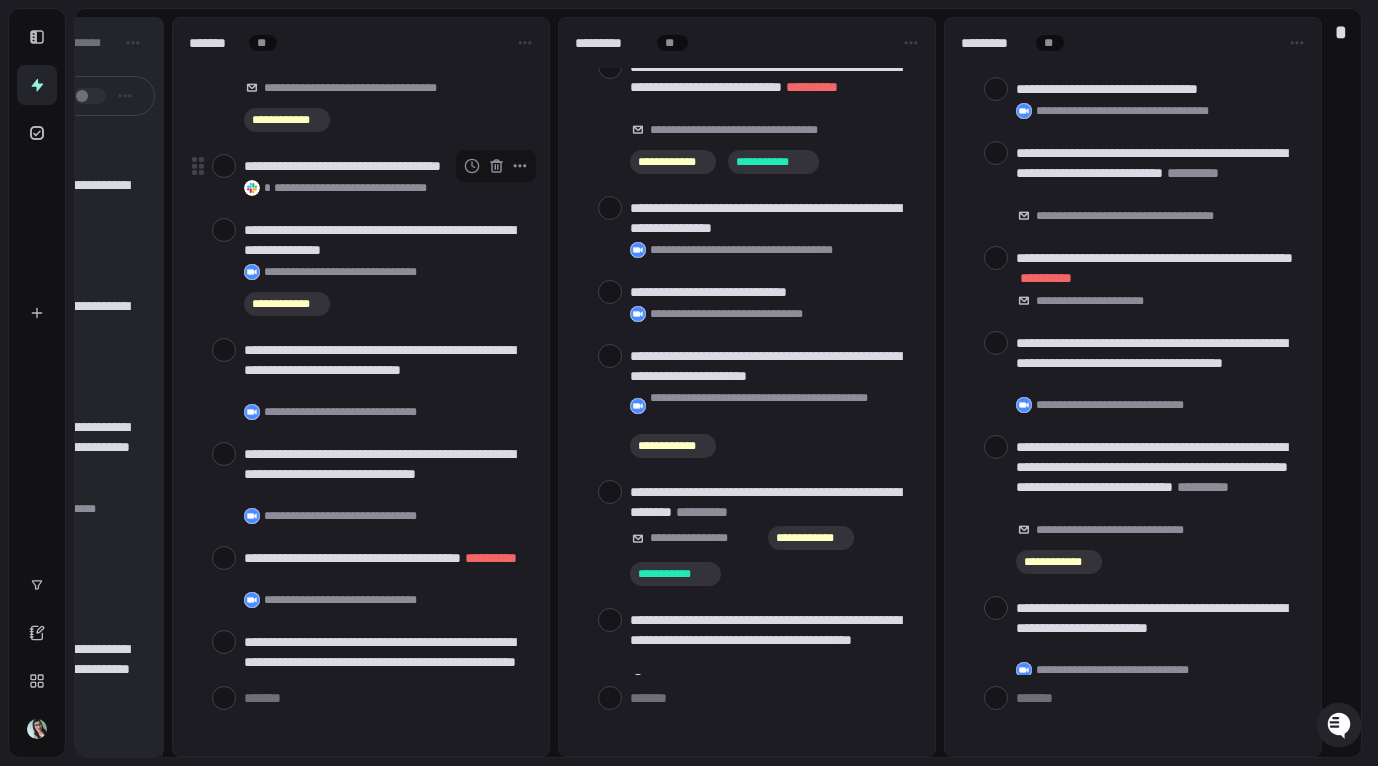 click at bounding box center (224, 166) 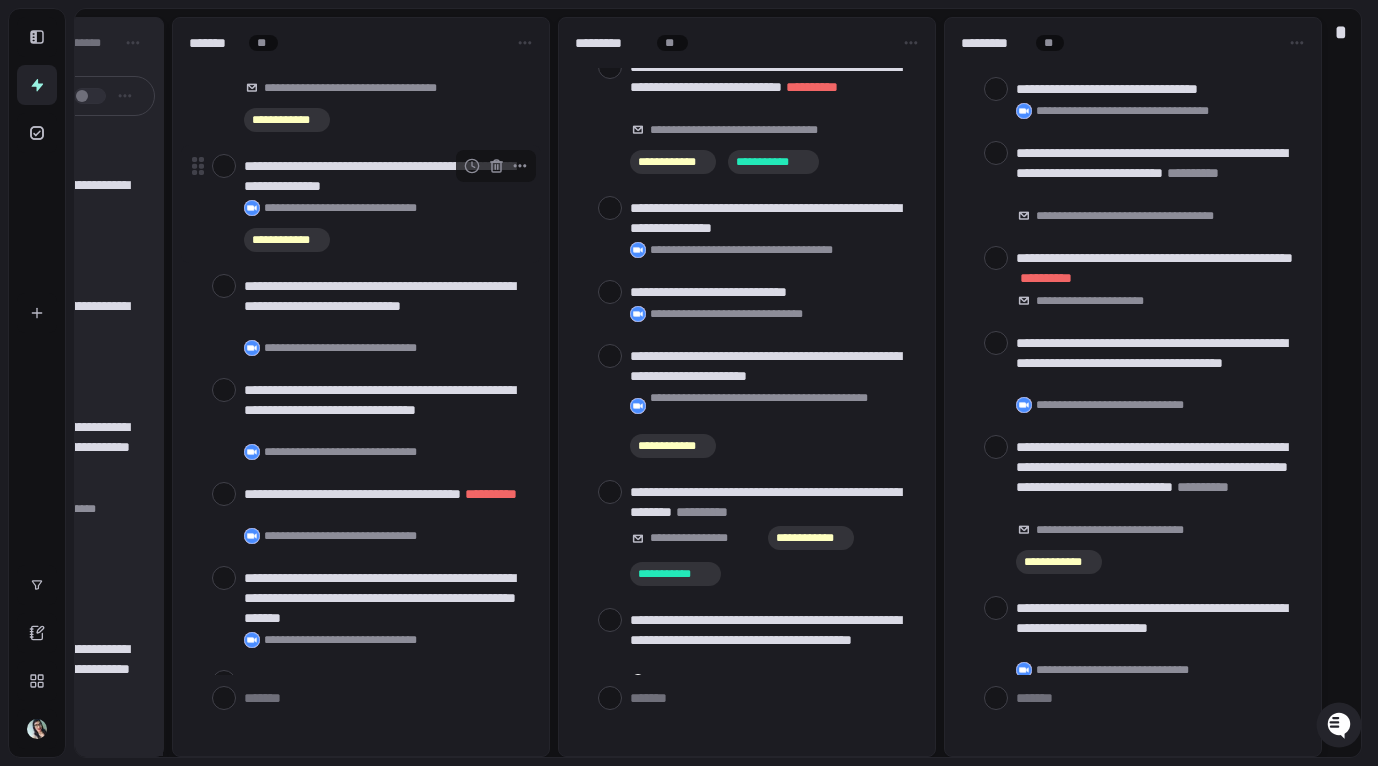 click at bounding box center (224, 166) 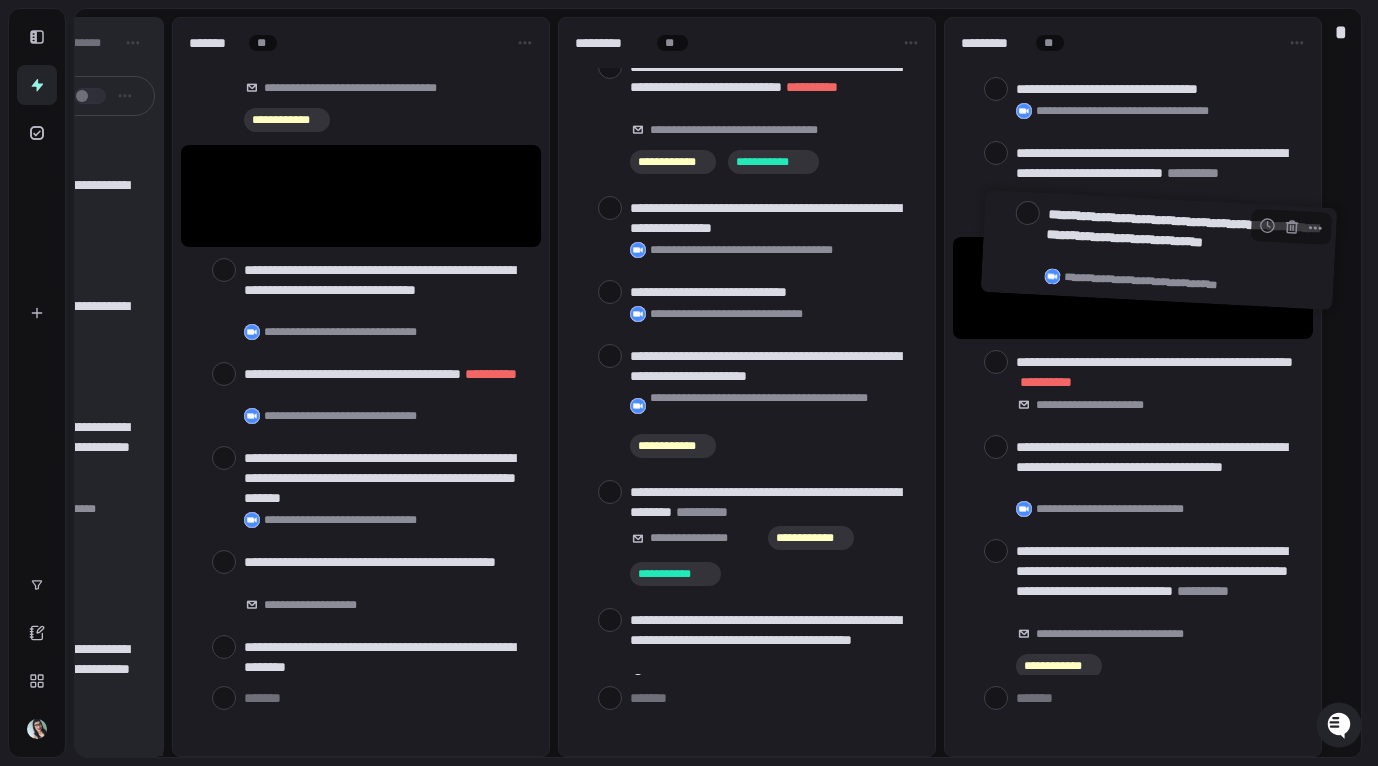 drag, startPoint x: 304, startPoint y: 192, endPoint x: 1109, endPoint y: 243, distance: 806.6139 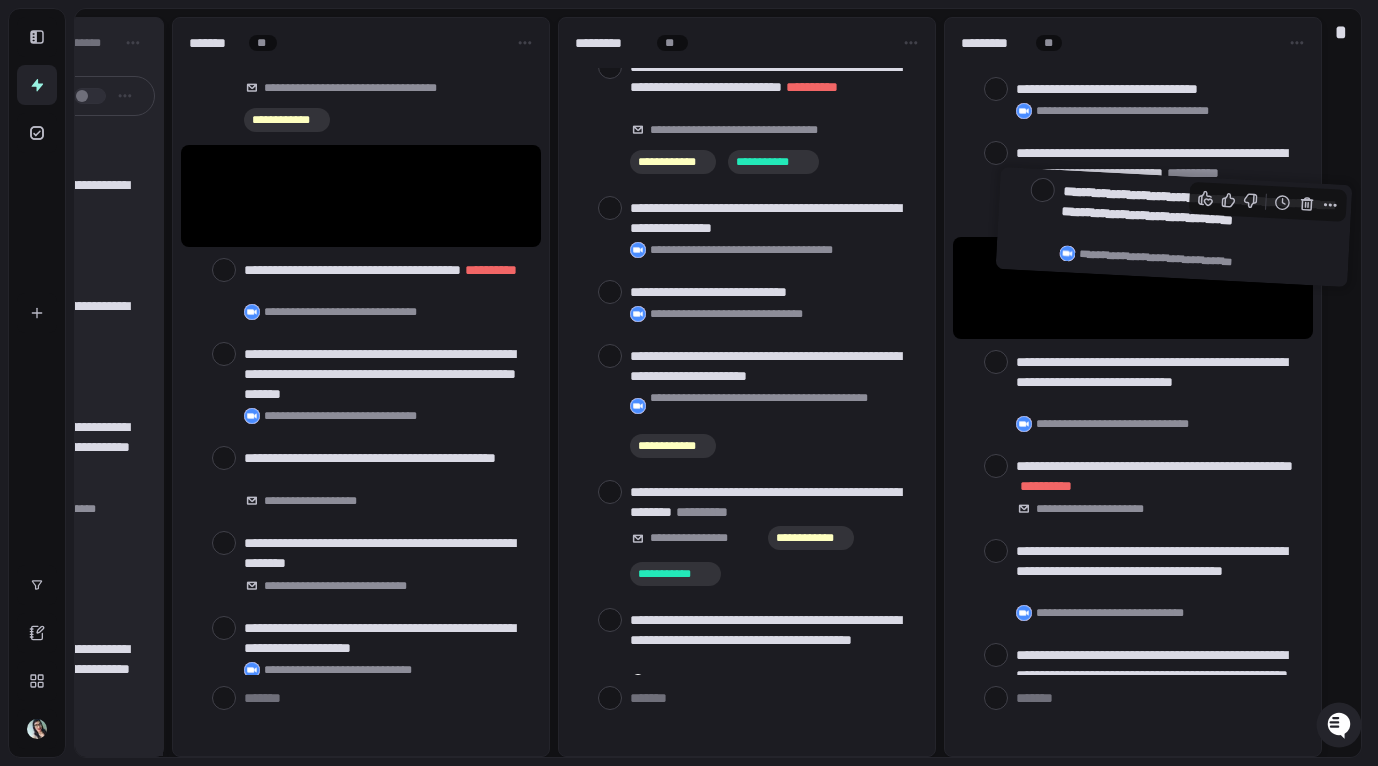 drag, startPoint x: 291, startPoint y: 194, endPoint x: 1109, endPoint y: 225, distance: 818.5872 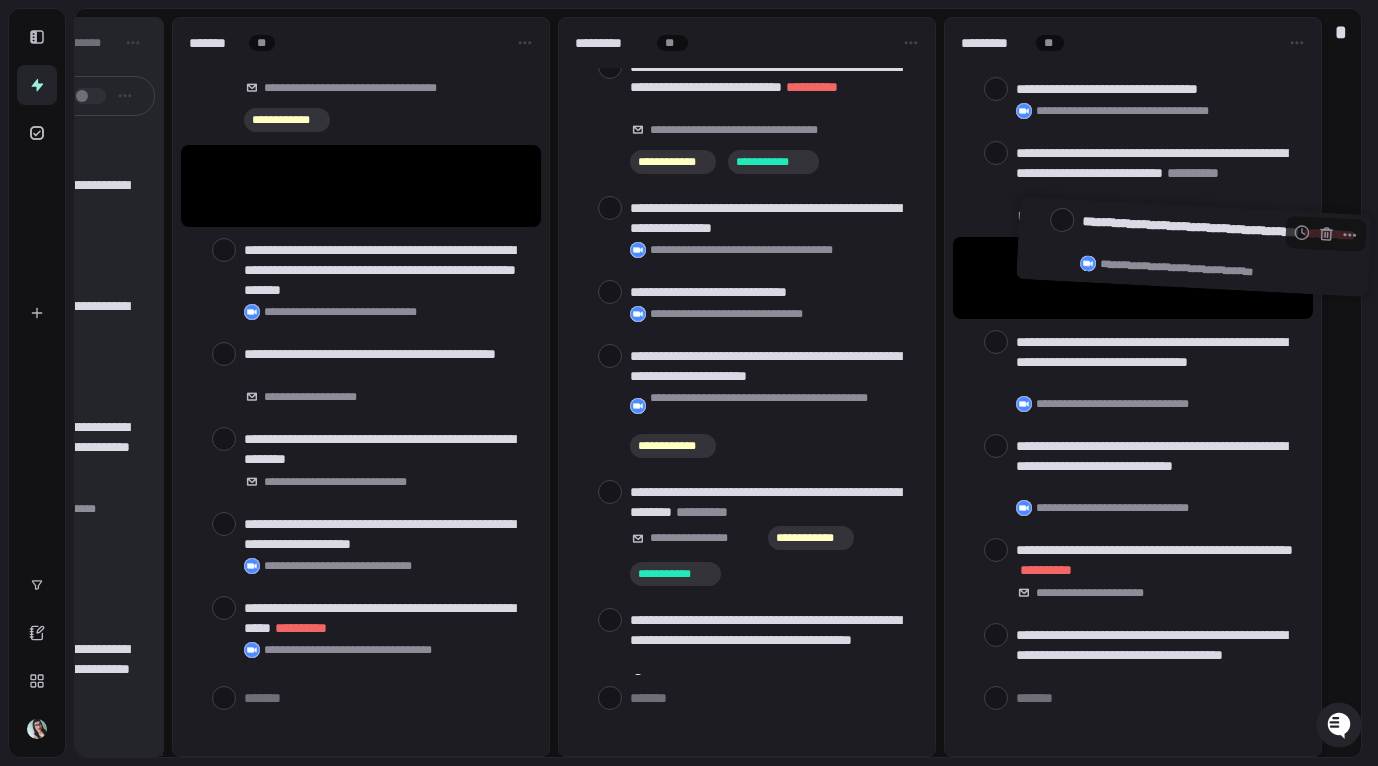 drag, startPoint x: 396, startPoint y: 177, endPoint x: 1233, endPoint y: 238, distance: 839.21985 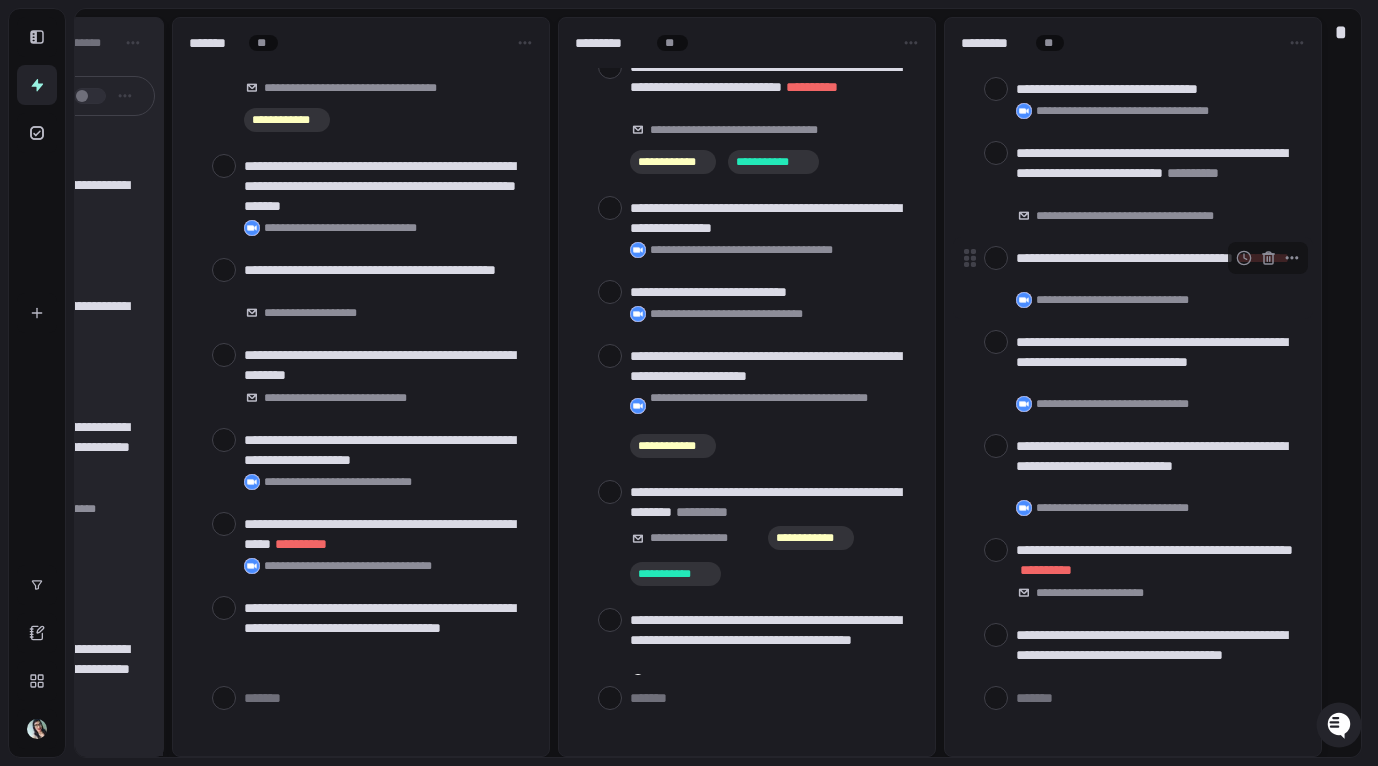 click at bounding box center (996, 258) 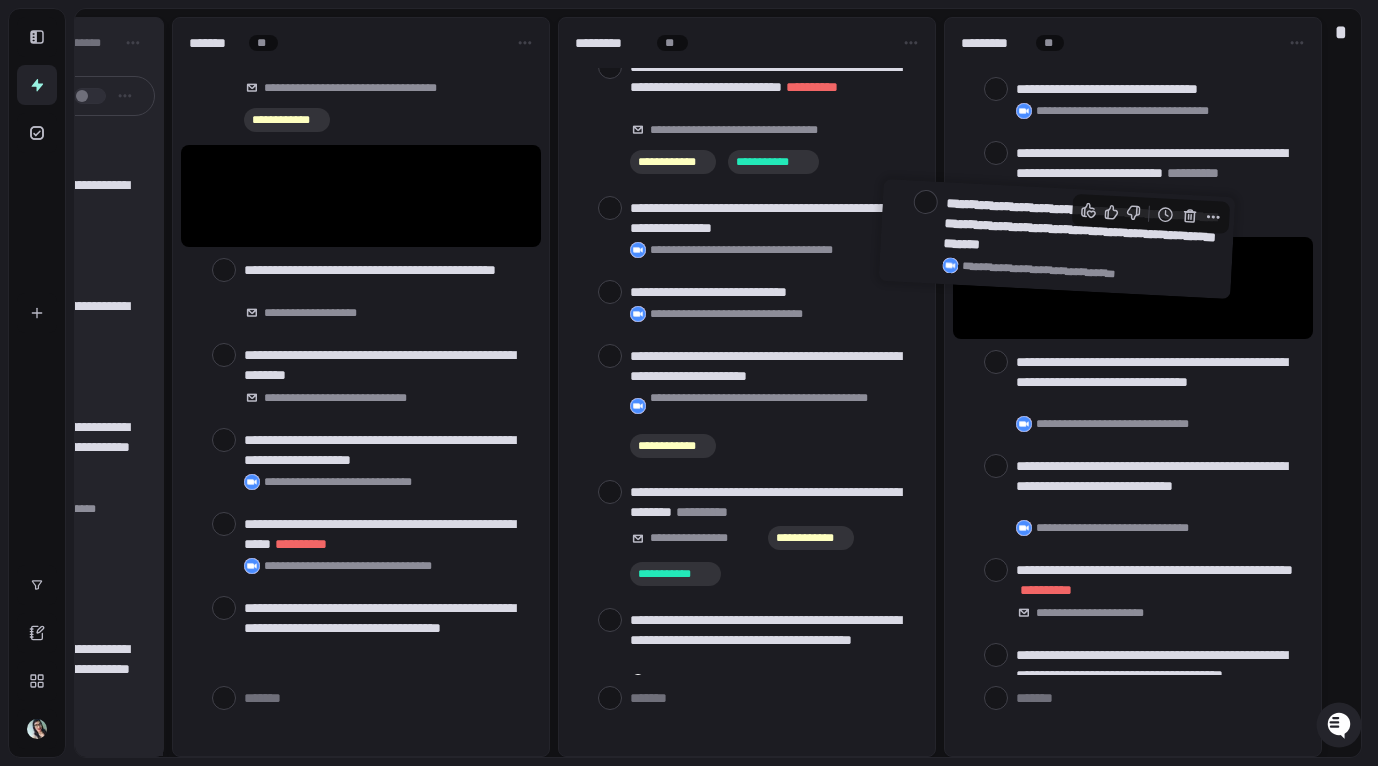 drag, startPoint x: 352, startPoint y: 185, endPoint x: 1027, endPoint y: 232, distance: 676.63434 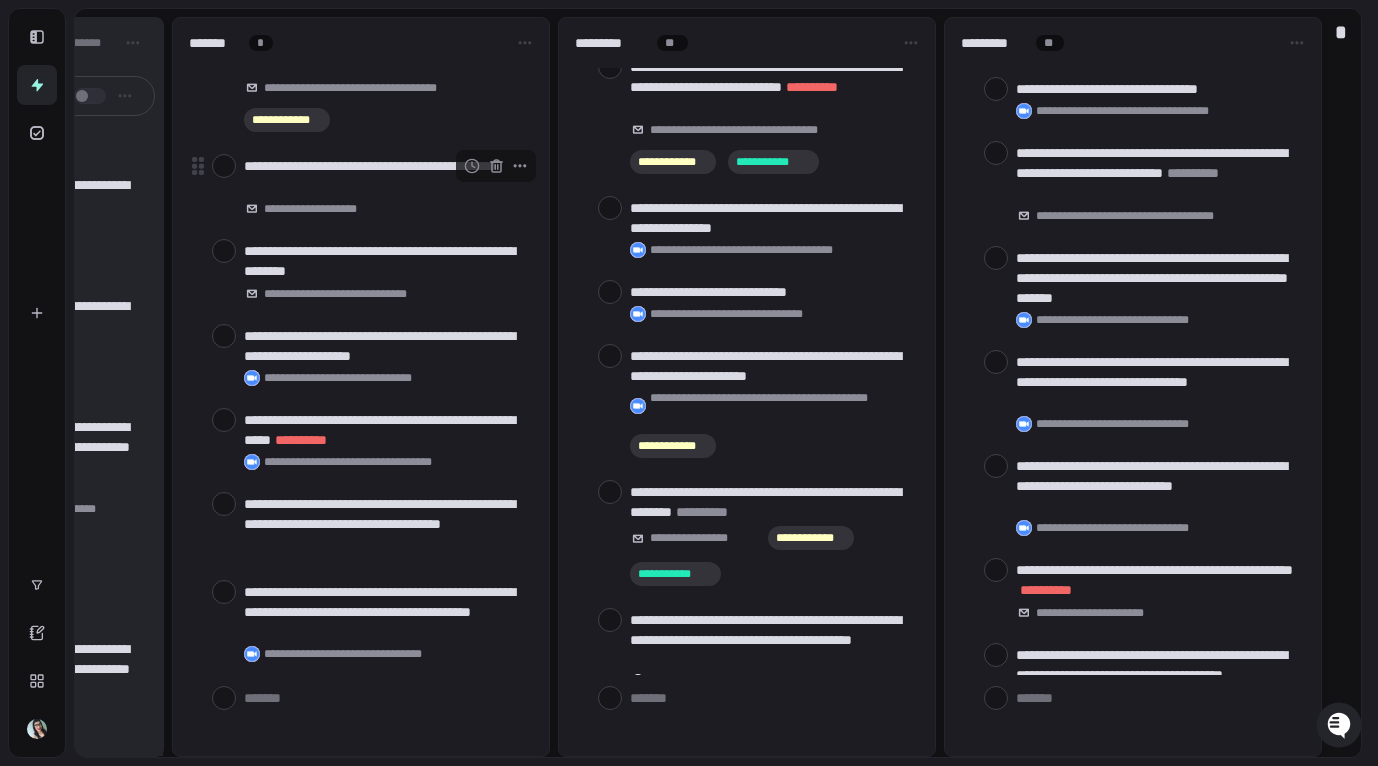 click at bounding box center (224, 166) 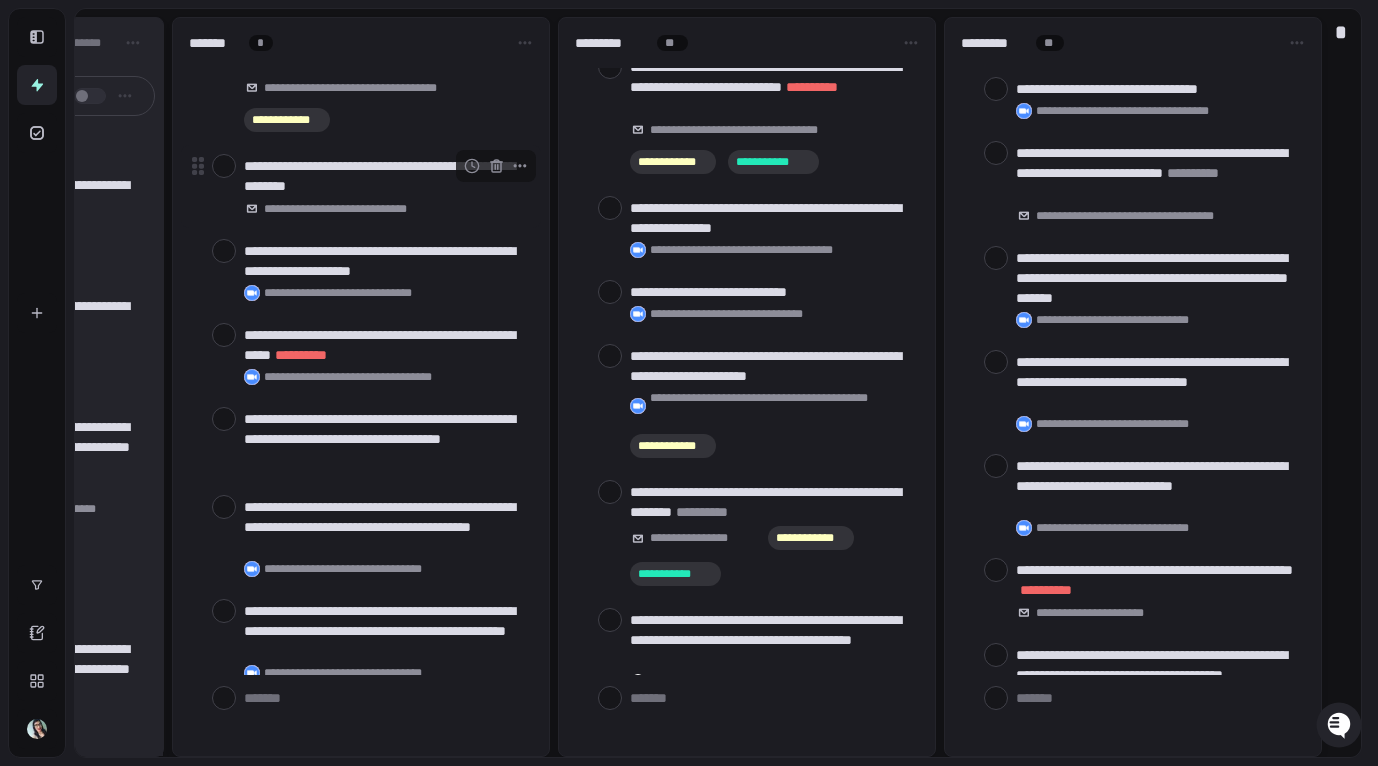 click at bounding box center (224, 166) 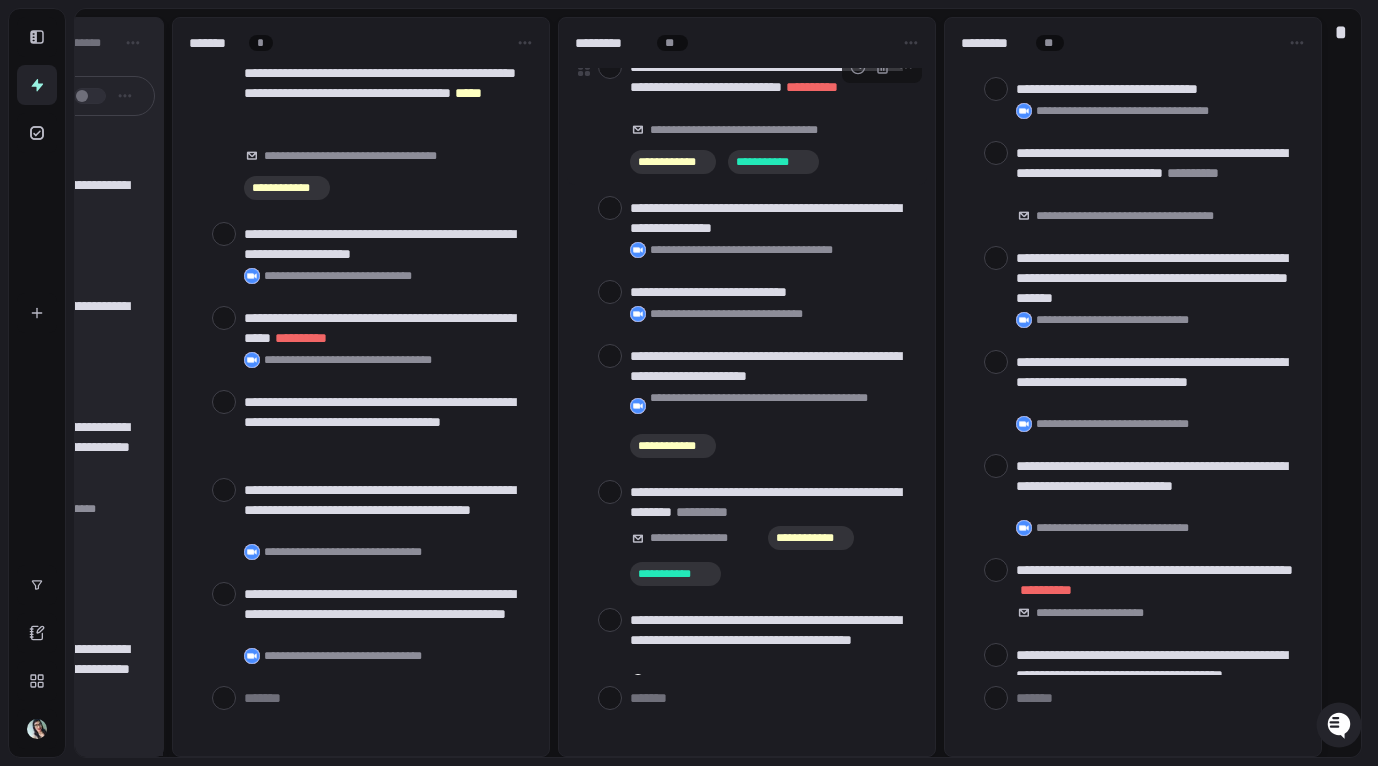 scroll, scrollTop: 141, scrollLeft: 0, axis: vertical 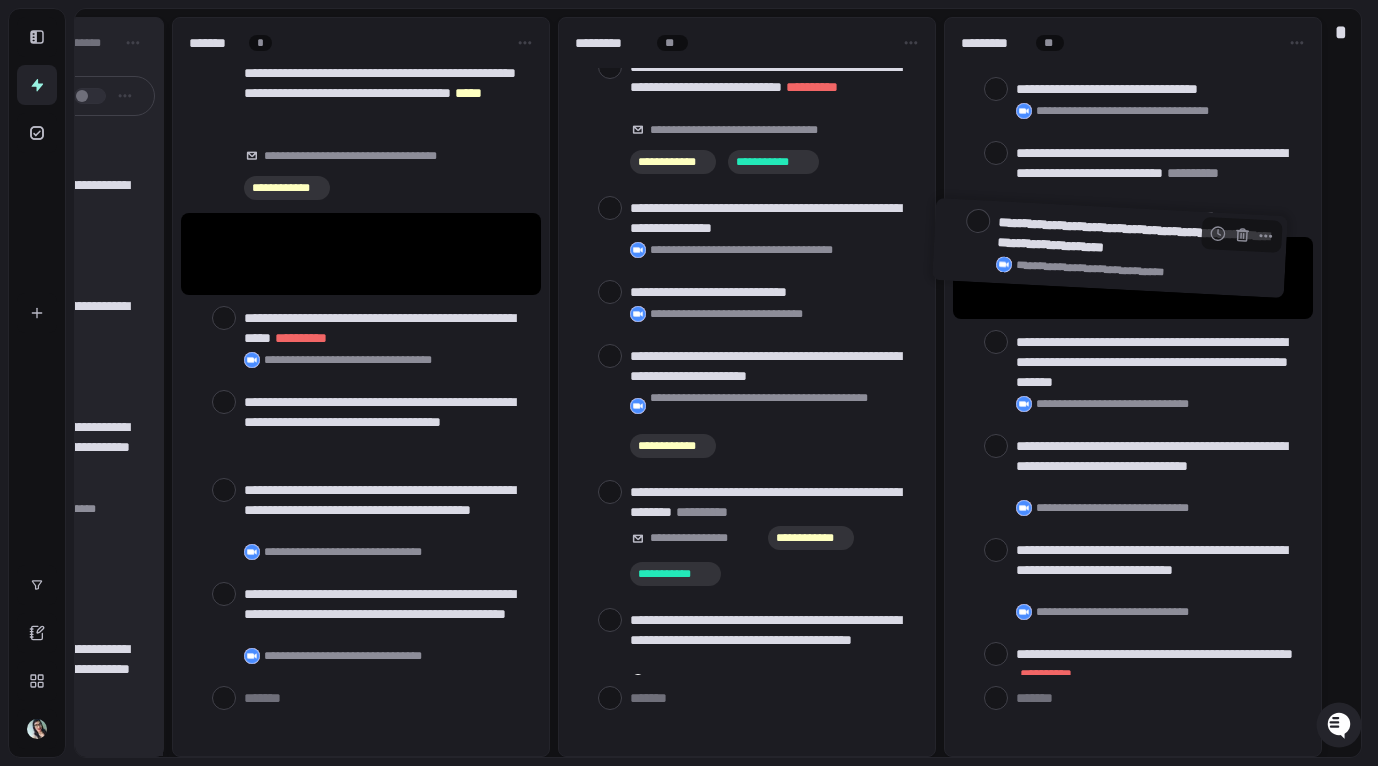 drag, startPoint x: 459, startPoint y: 239, endPoint x: 1150, endPoint y: 241, distance: 691.00287 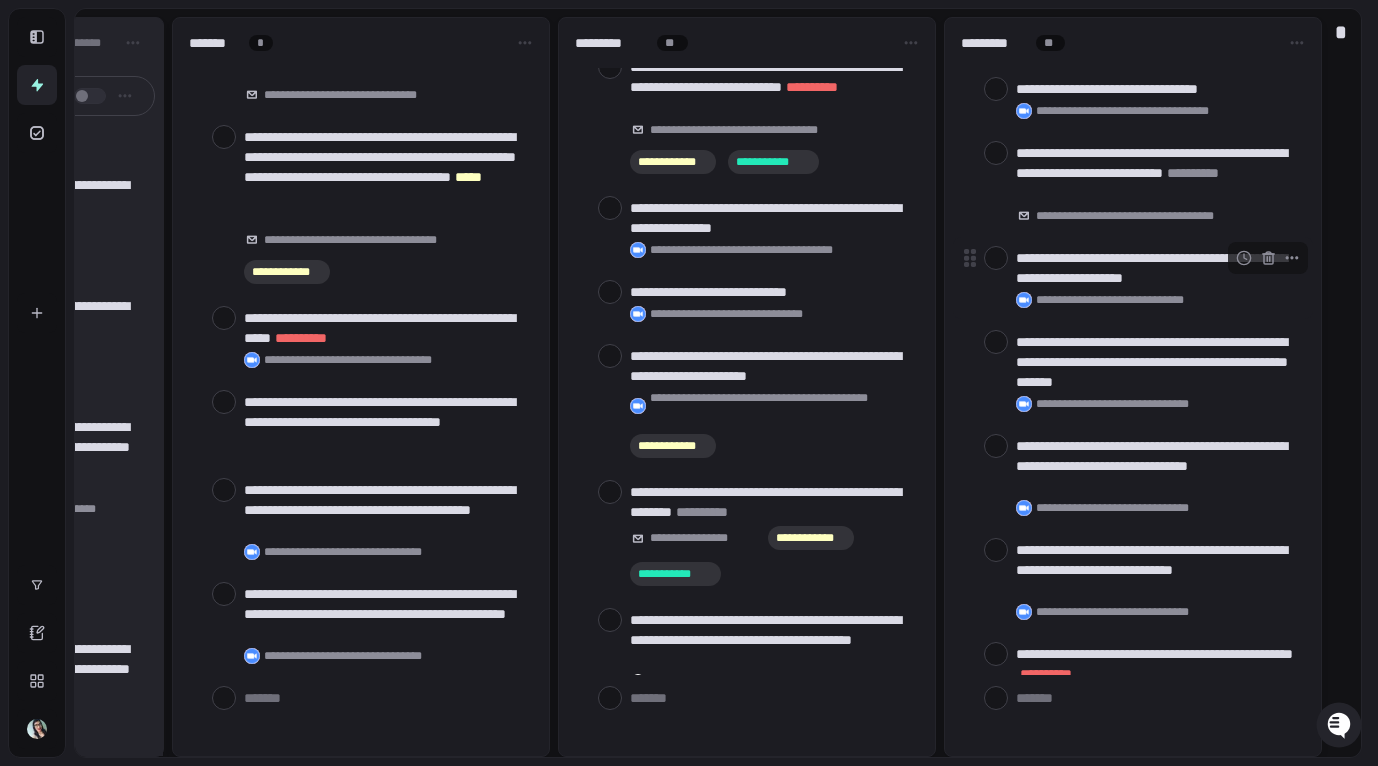 scroll, scrollTop: 57, scrollLeft: 0, axis: vertical 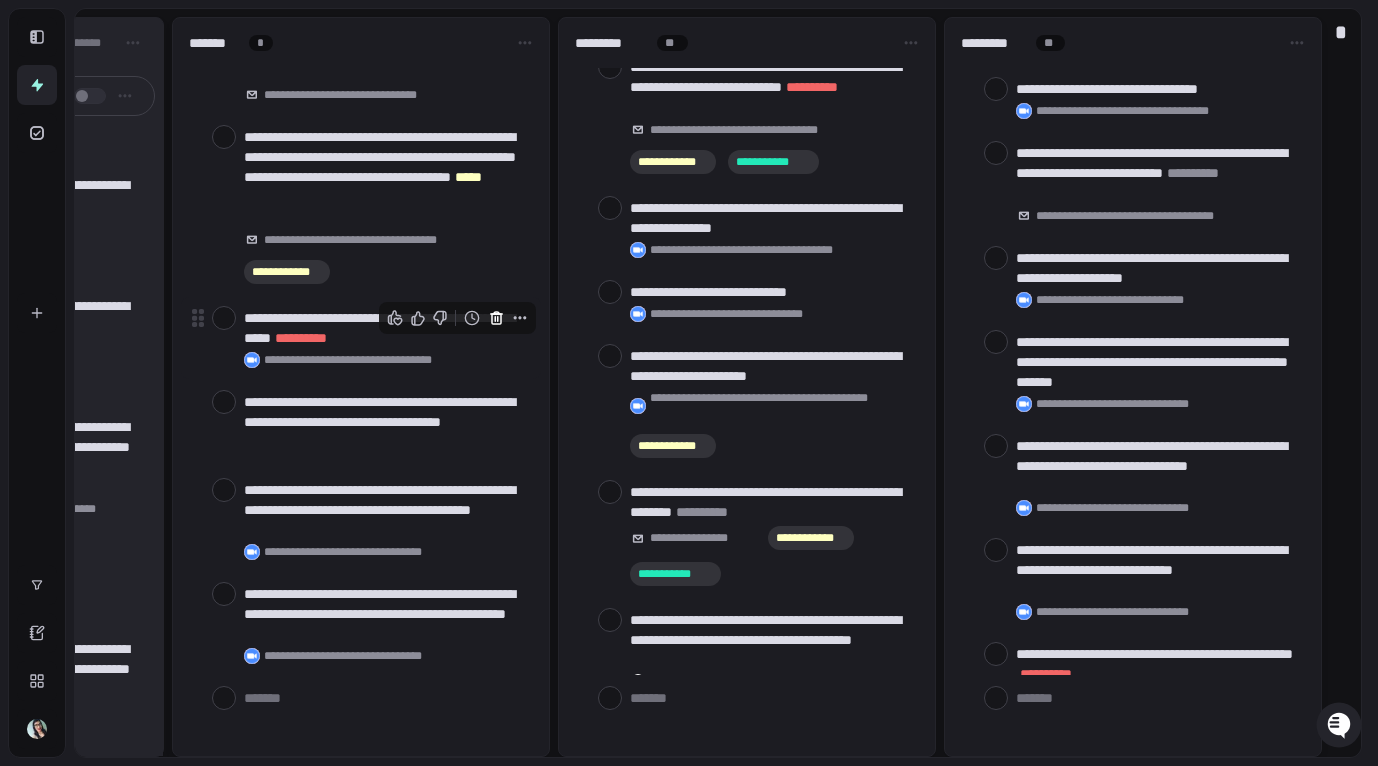 click 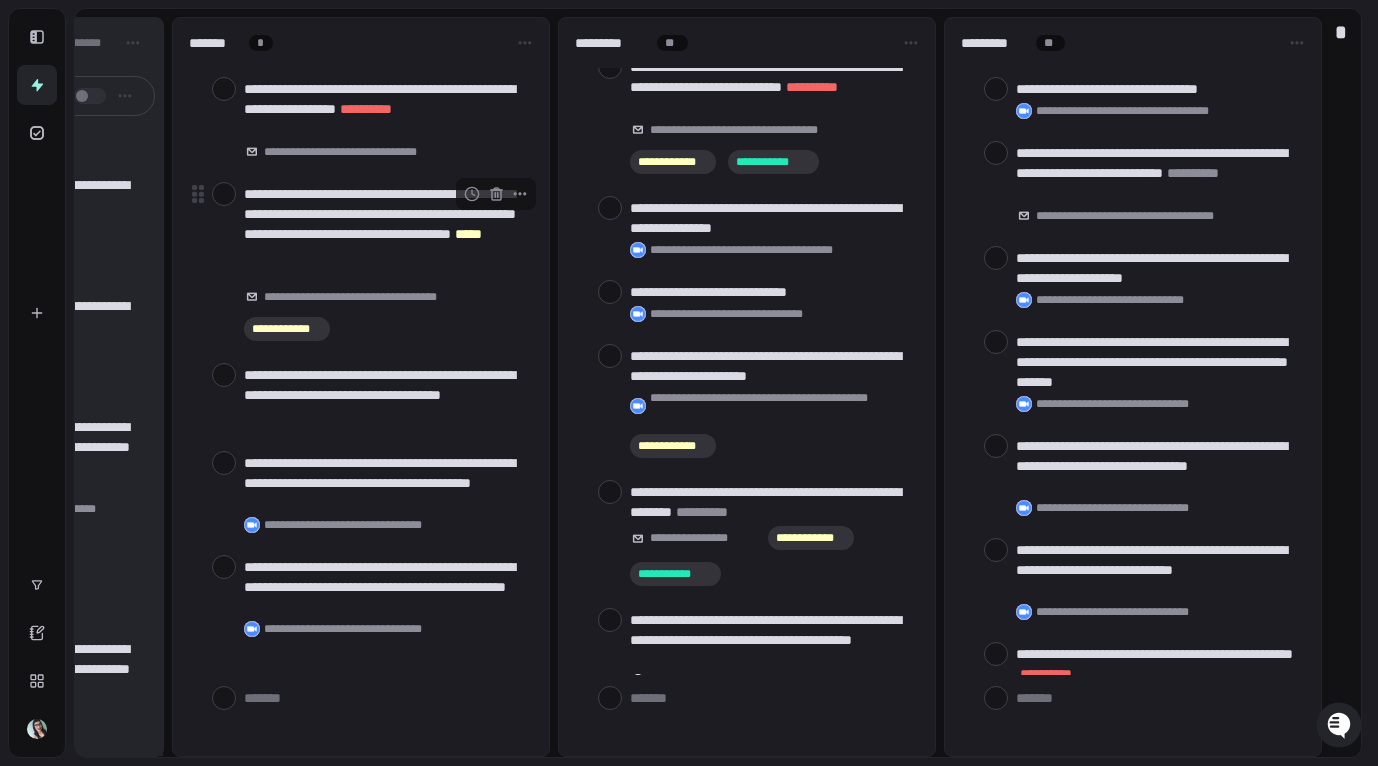 scroll, scrollTop: 0, scrollLeft: 0, axis: both 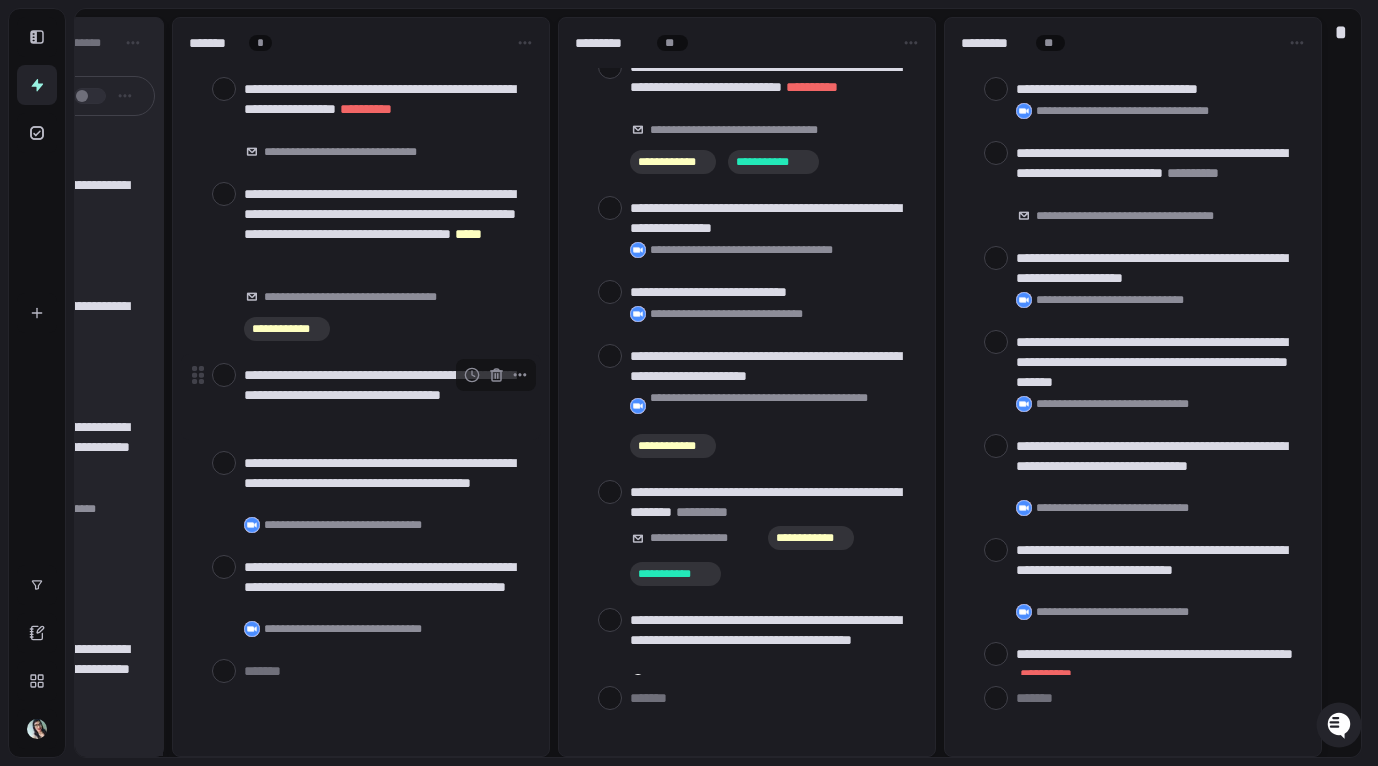 drag, startPoint x: 227, startPoint y: 377, endPoint x: 387, endPoint y: 359, distance: 161.00932 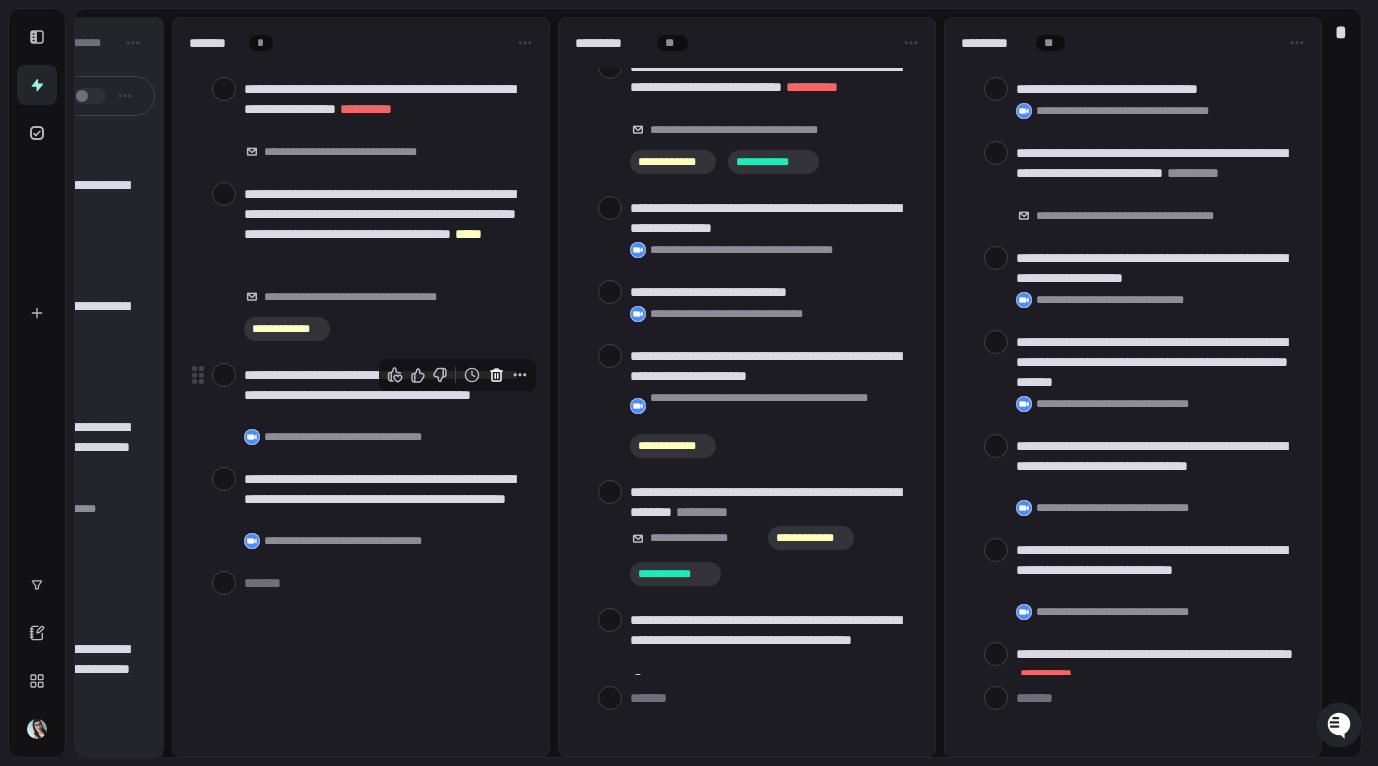click 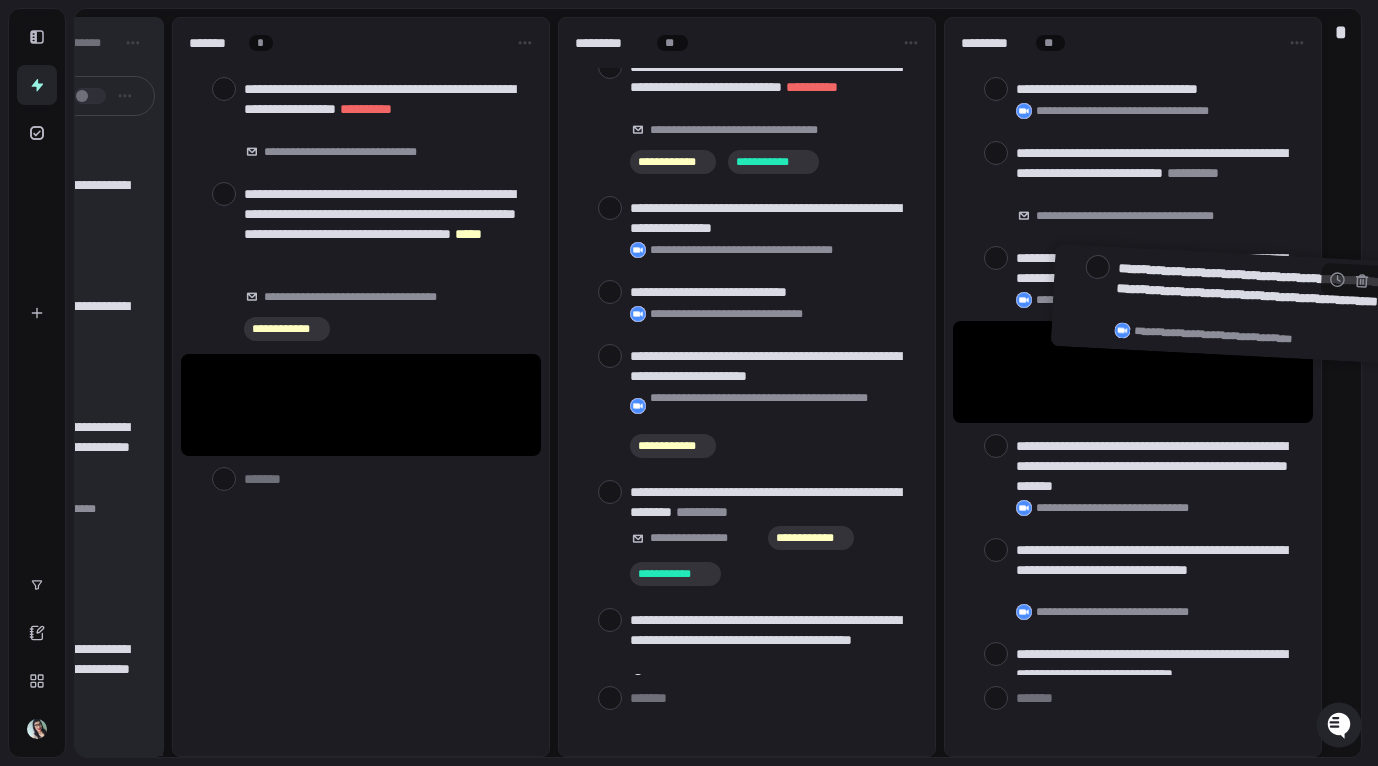 drag, startPoint x: 283, startPoint y: 389, endPoint x: 1155, endPoint y: 288, distance: 877.8297 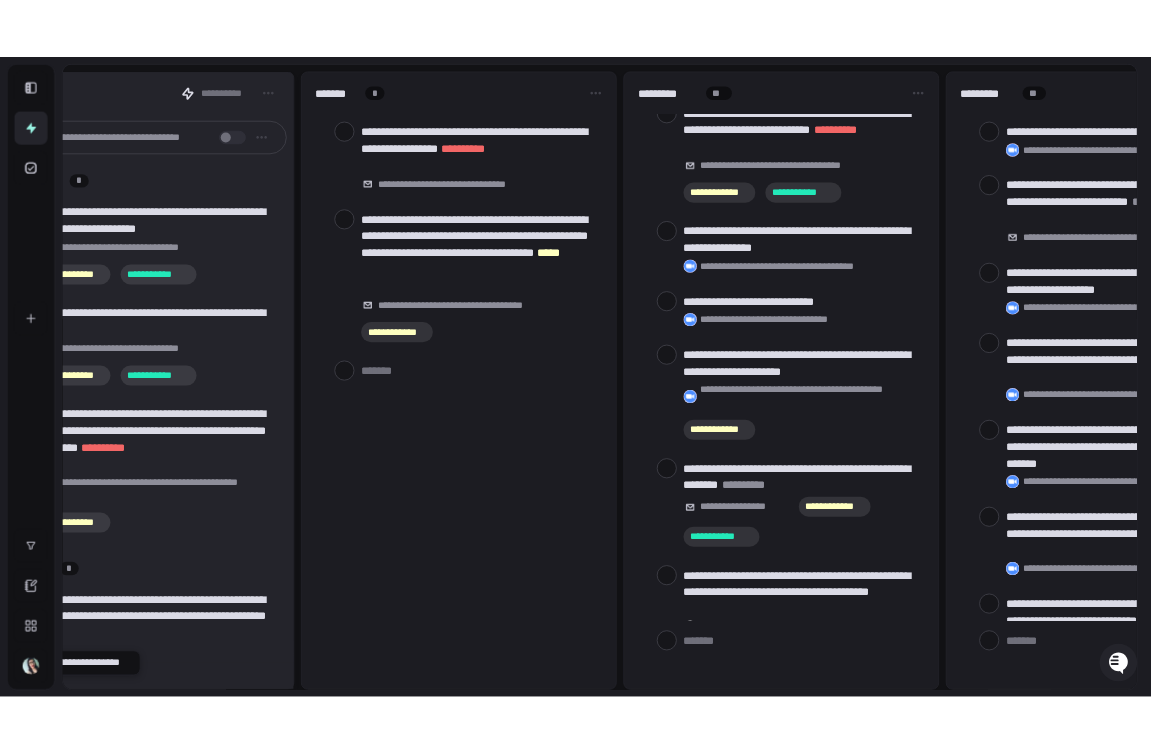 scroll, scrollTop: 0, scrollLeft: 0, axis: both 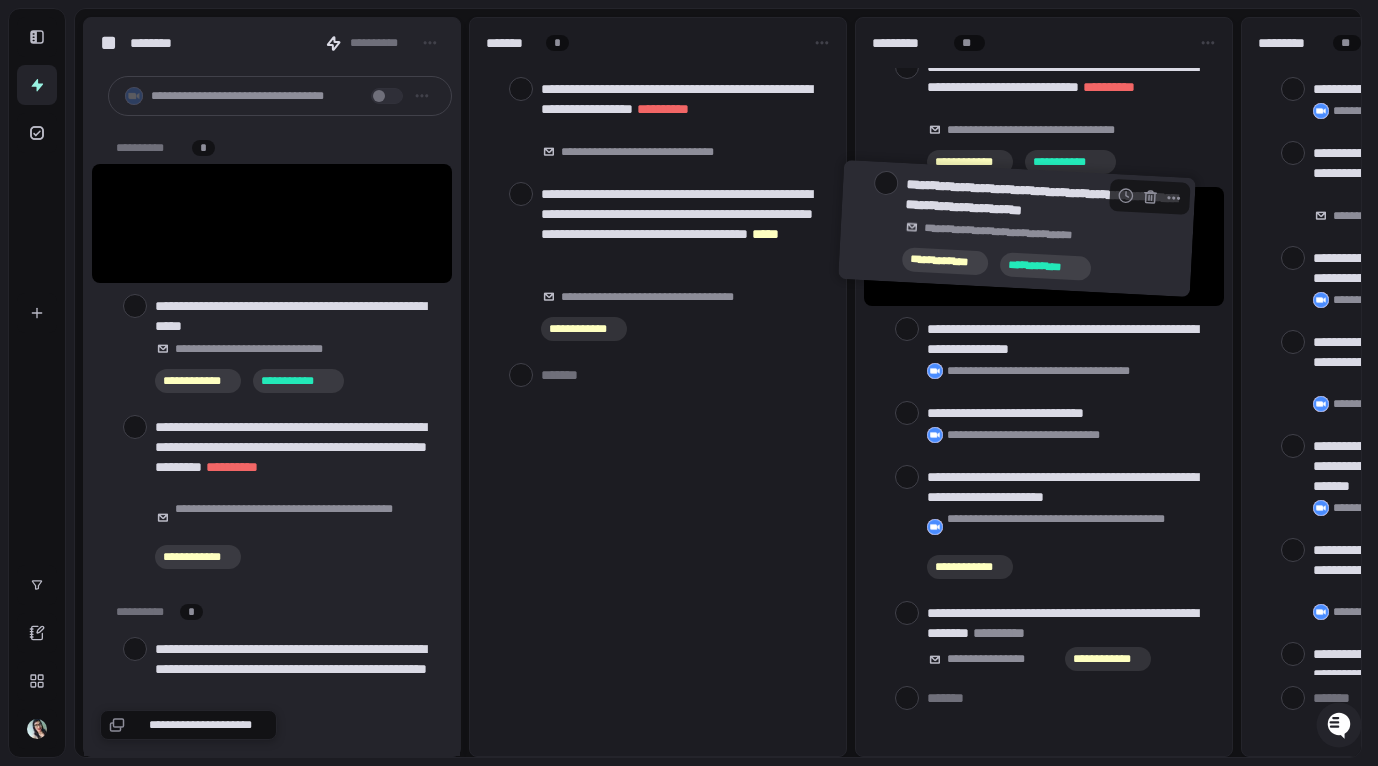 drag, startPoint x: 216, startPoint y: 201, endPoint x: 964, endPoint y: 206, distance: 748.0167 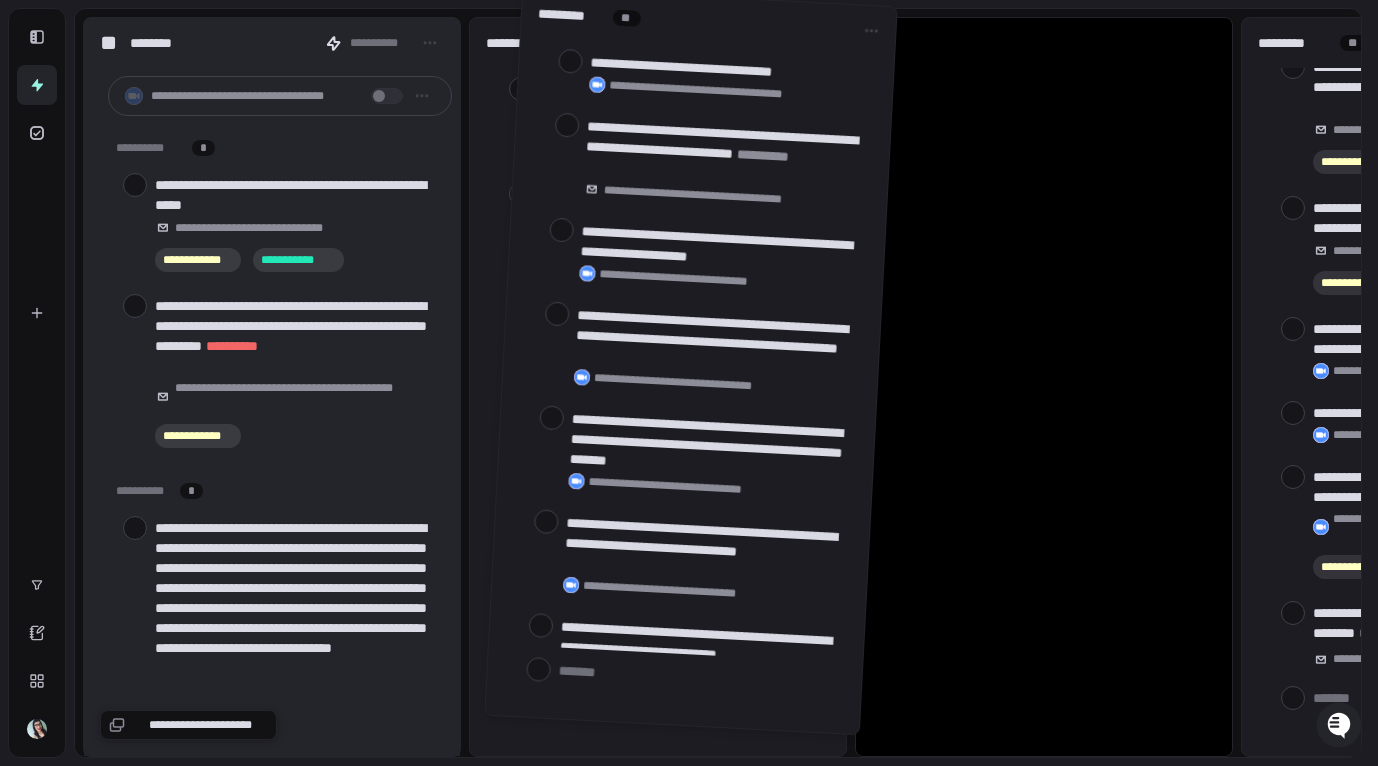 drag, startPoint x: 1310, startPoint y: 30, endPoint x: 572, endPoint y: 9, distance: 738.2987 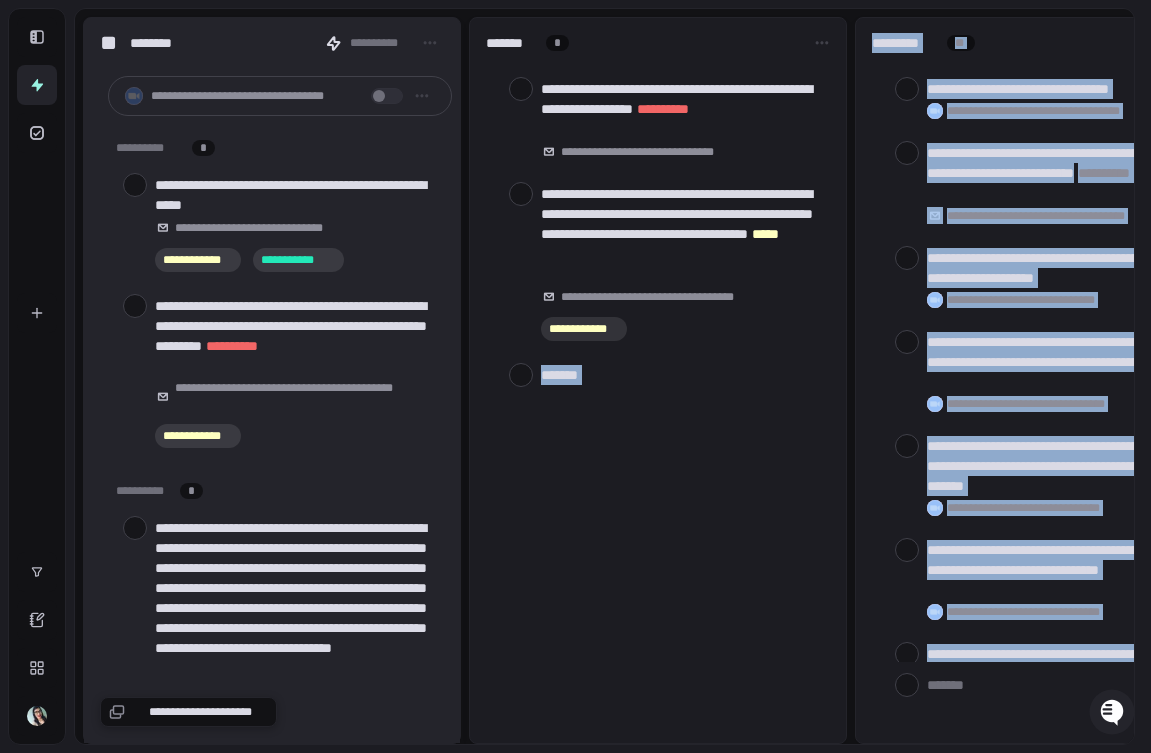 drag, startPoint x: 733, startPoint y: 744, endPoint x: 902, endPoint y: 743, distance: 169.00296 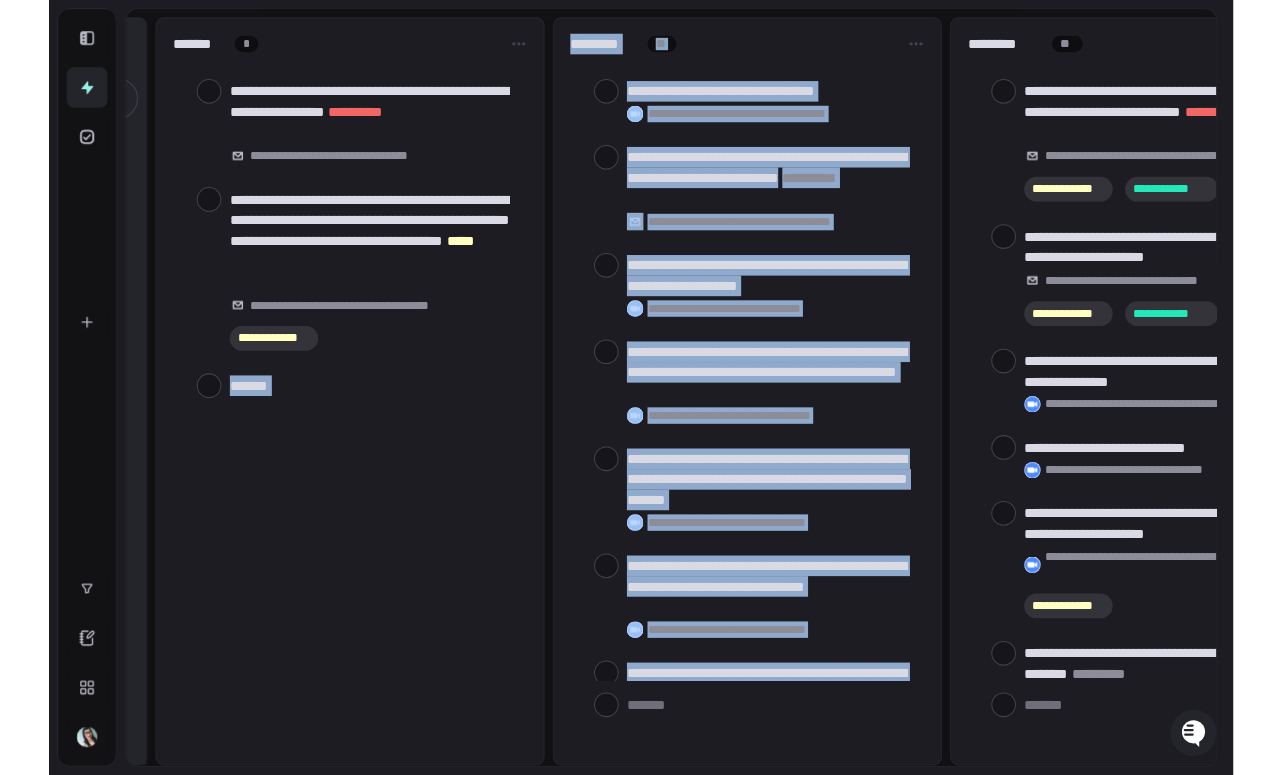 scroll, scrollTop: 0, scrollLeft: 524, axis: horizontal 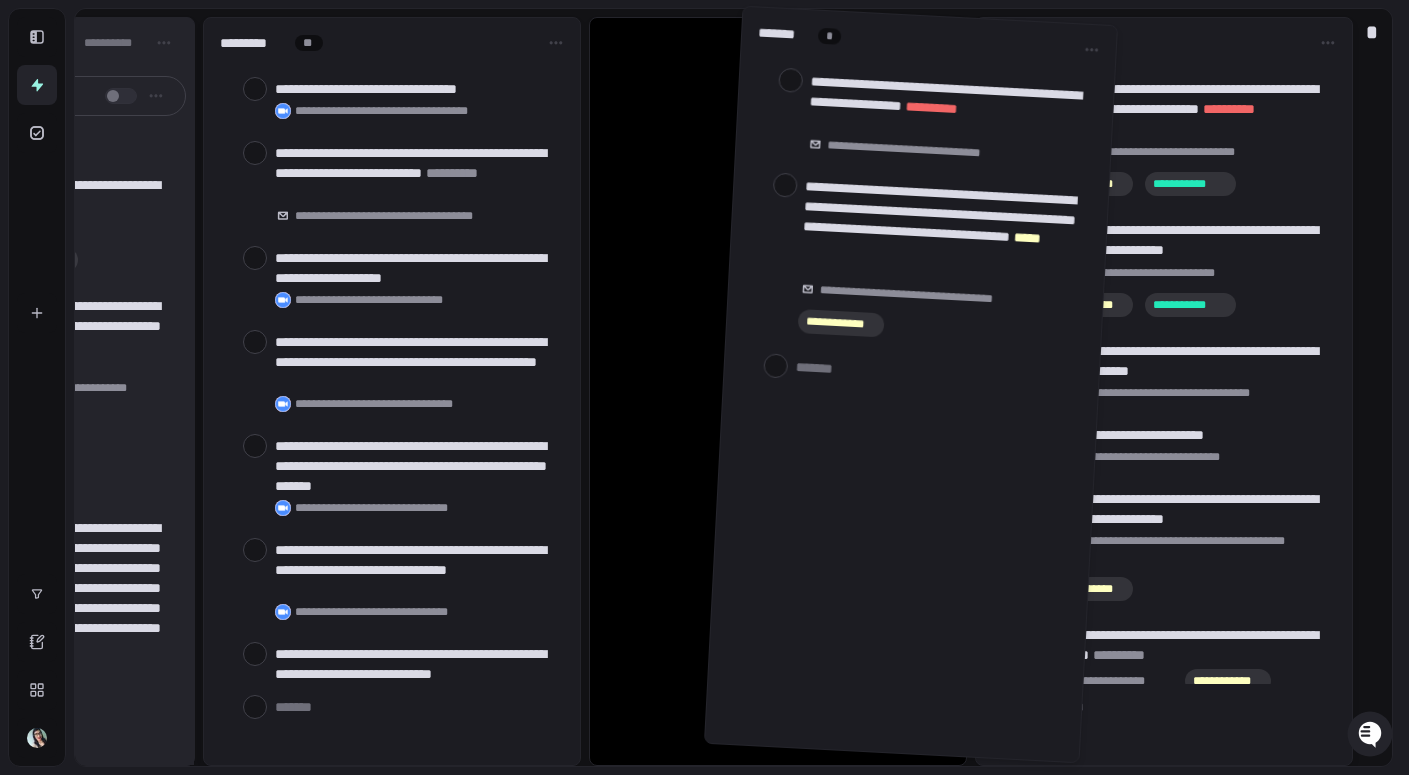drag, startPoint x: 438, startPoint y: 38, endPoint x: 958, endPoint y: 36, distance: 520.00385 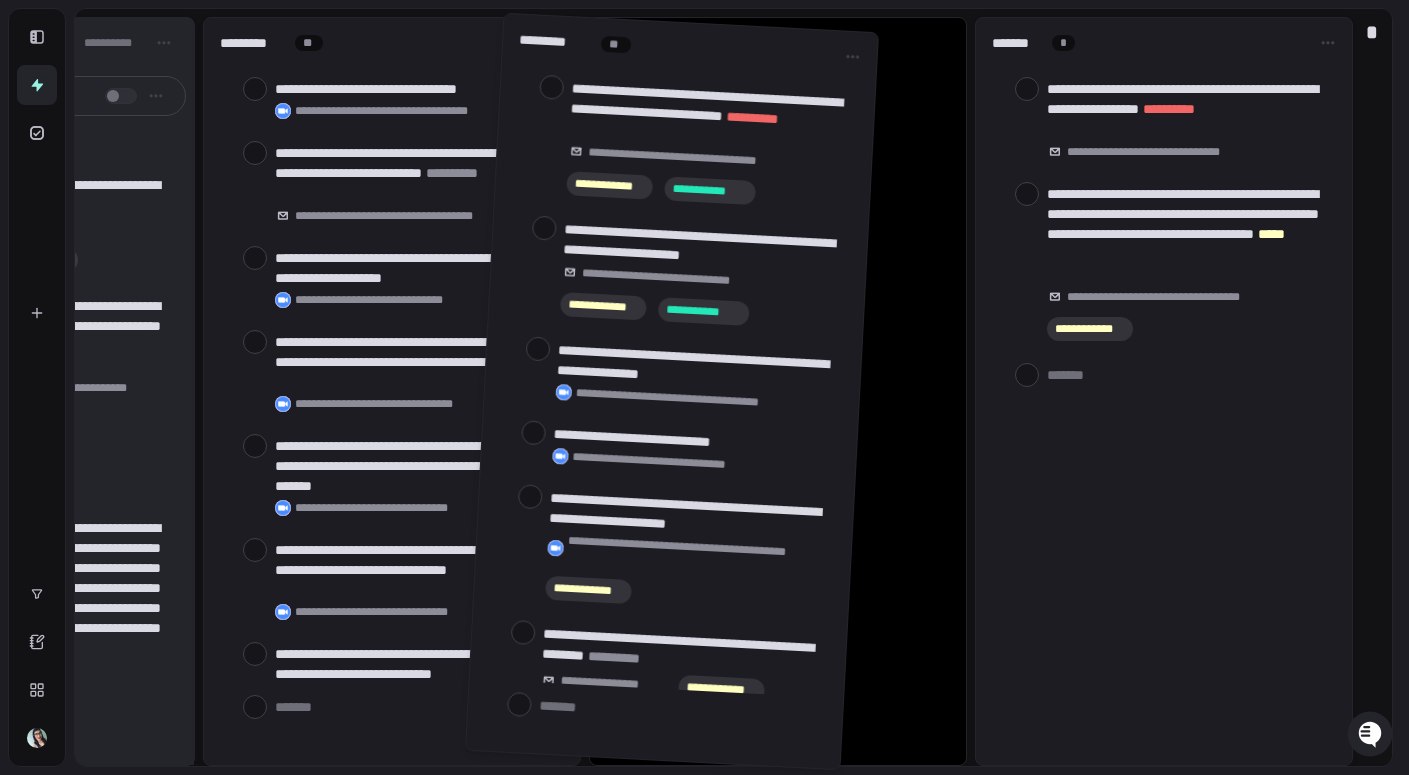 drag, startPoint x: 1213, startPoint y: 38, endPoint x: 726, endPoint y: 42, distance: 487.01642 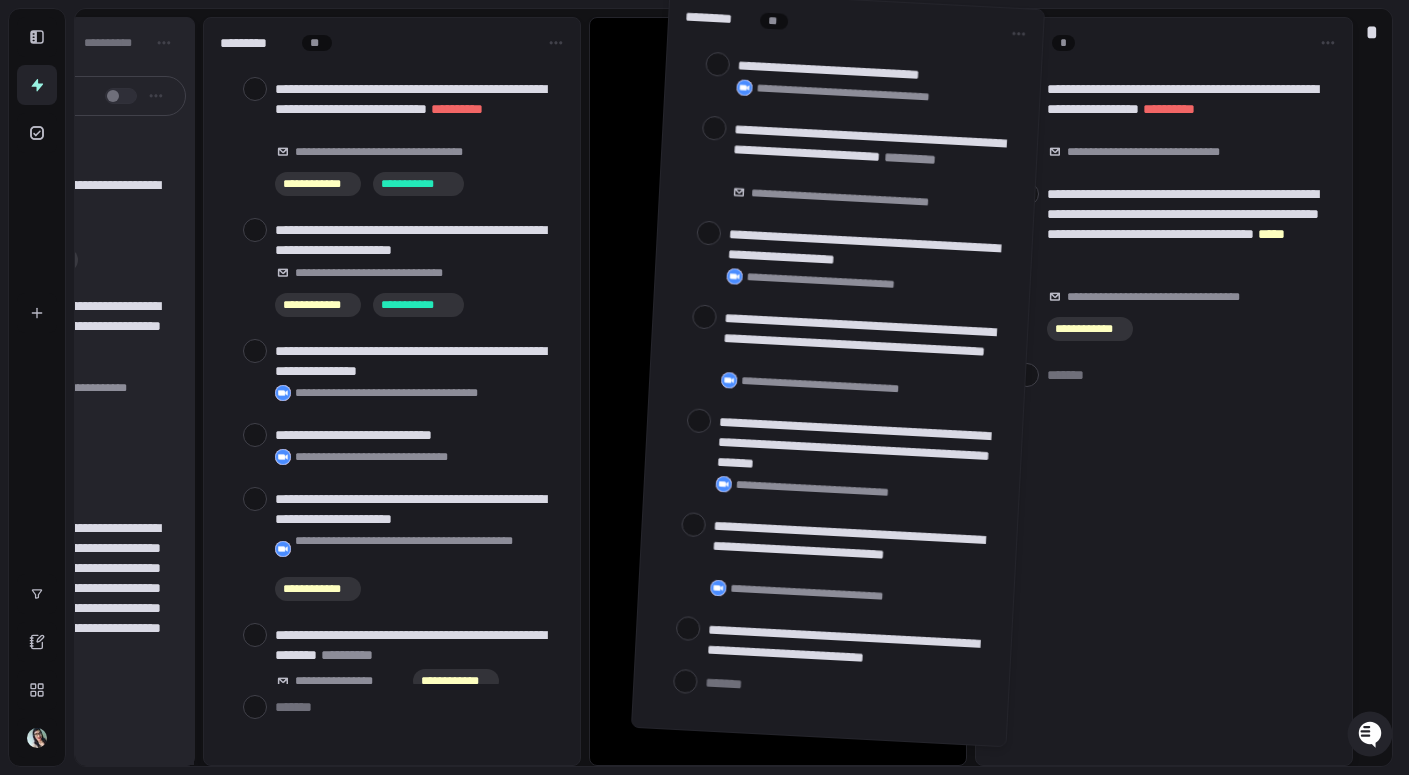 drag, startPoint x: 429, startPoint y: 33, endPoint x: 868, endPoint y: 16, distance: 439.32904 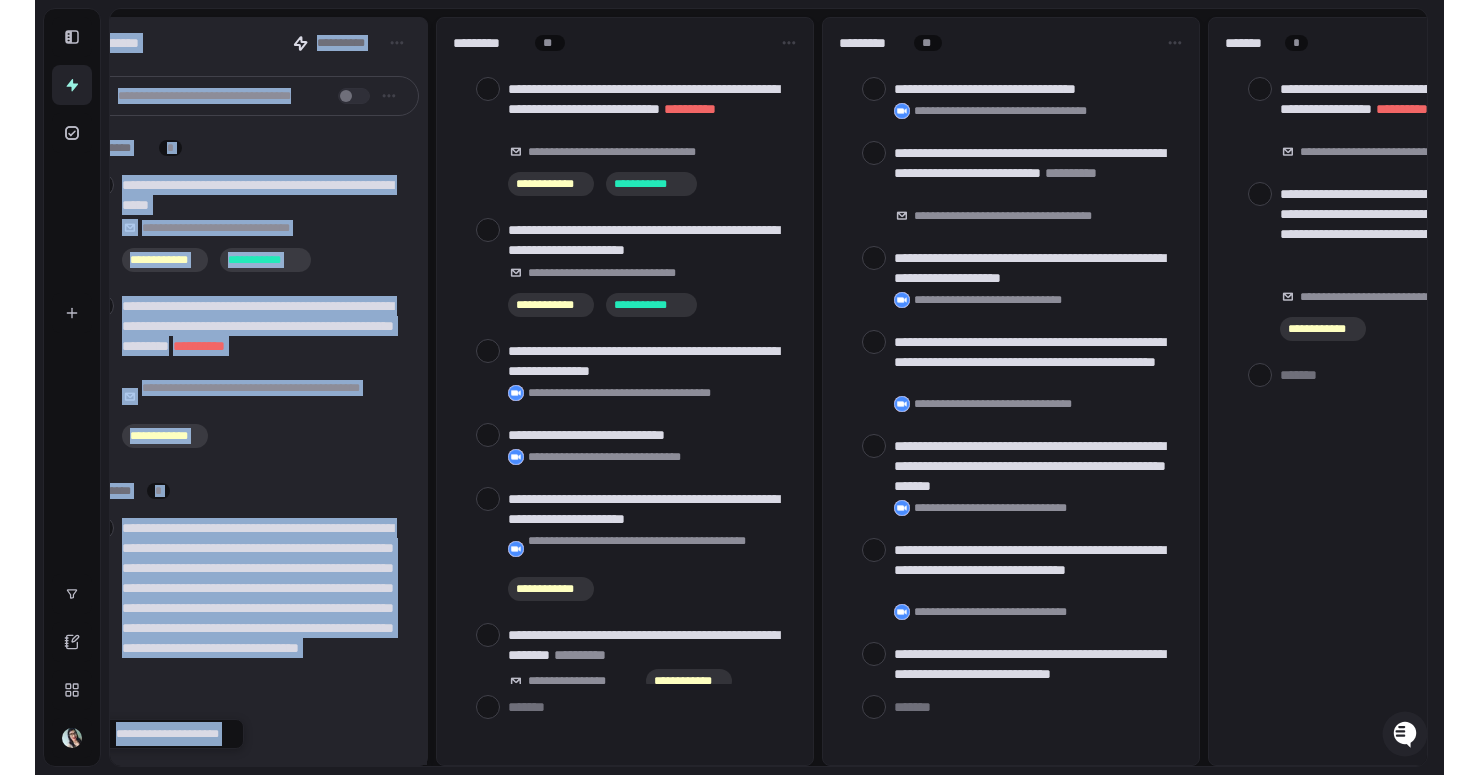 scroll, scrollTop: 0, scrollLeft: 0, axis: both 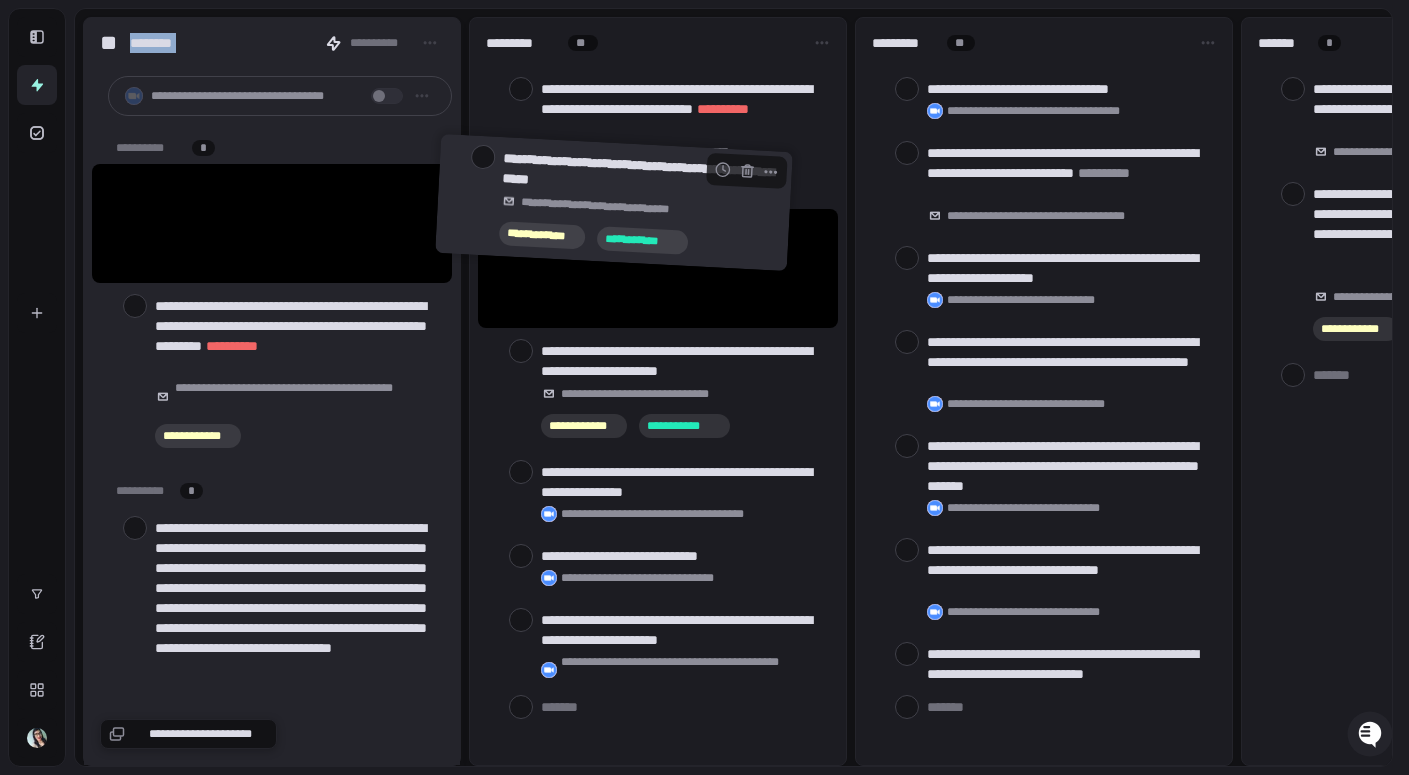 drag, startPoint x: 243, startPoint y: 171, endPoint x: 589, endPoint y: 150, distance: 346.6367 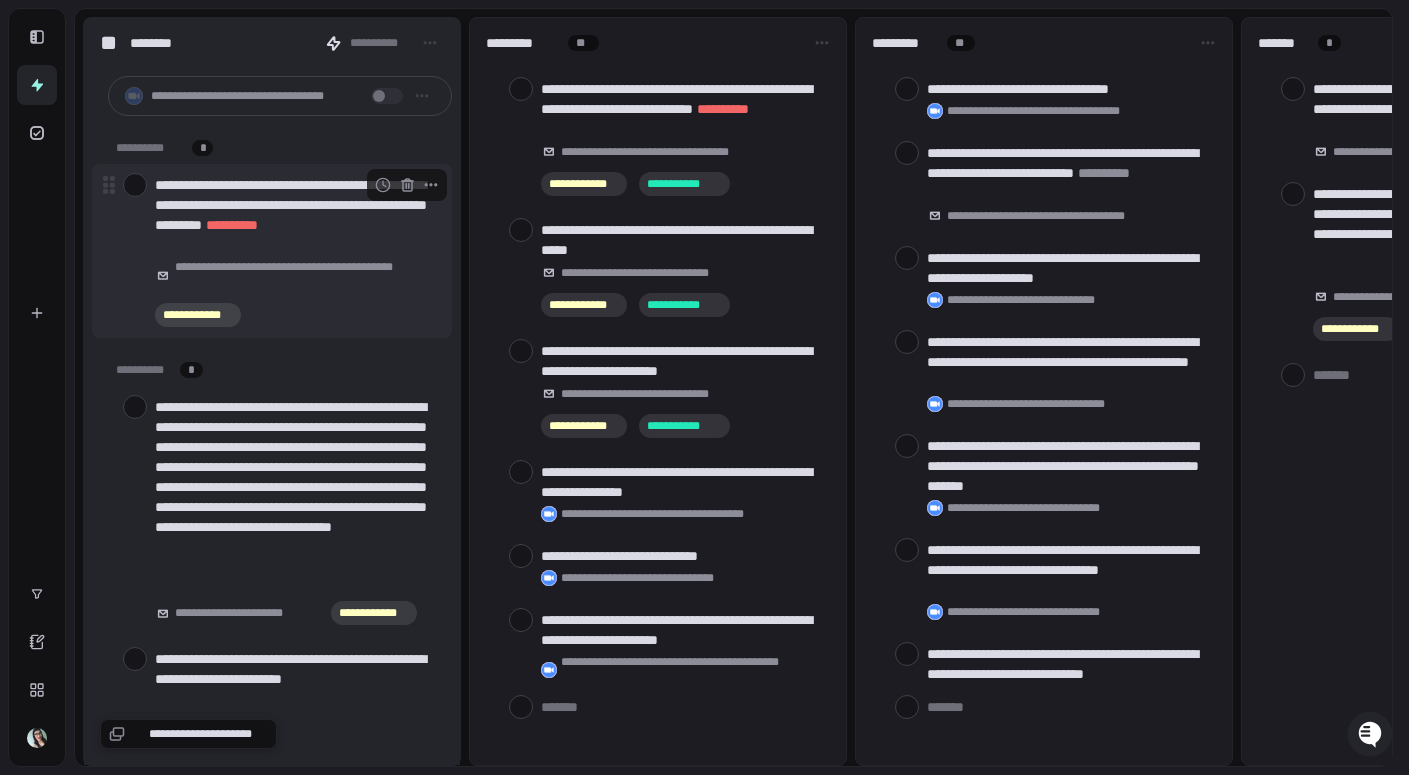 click at bounding box center [135, 185] 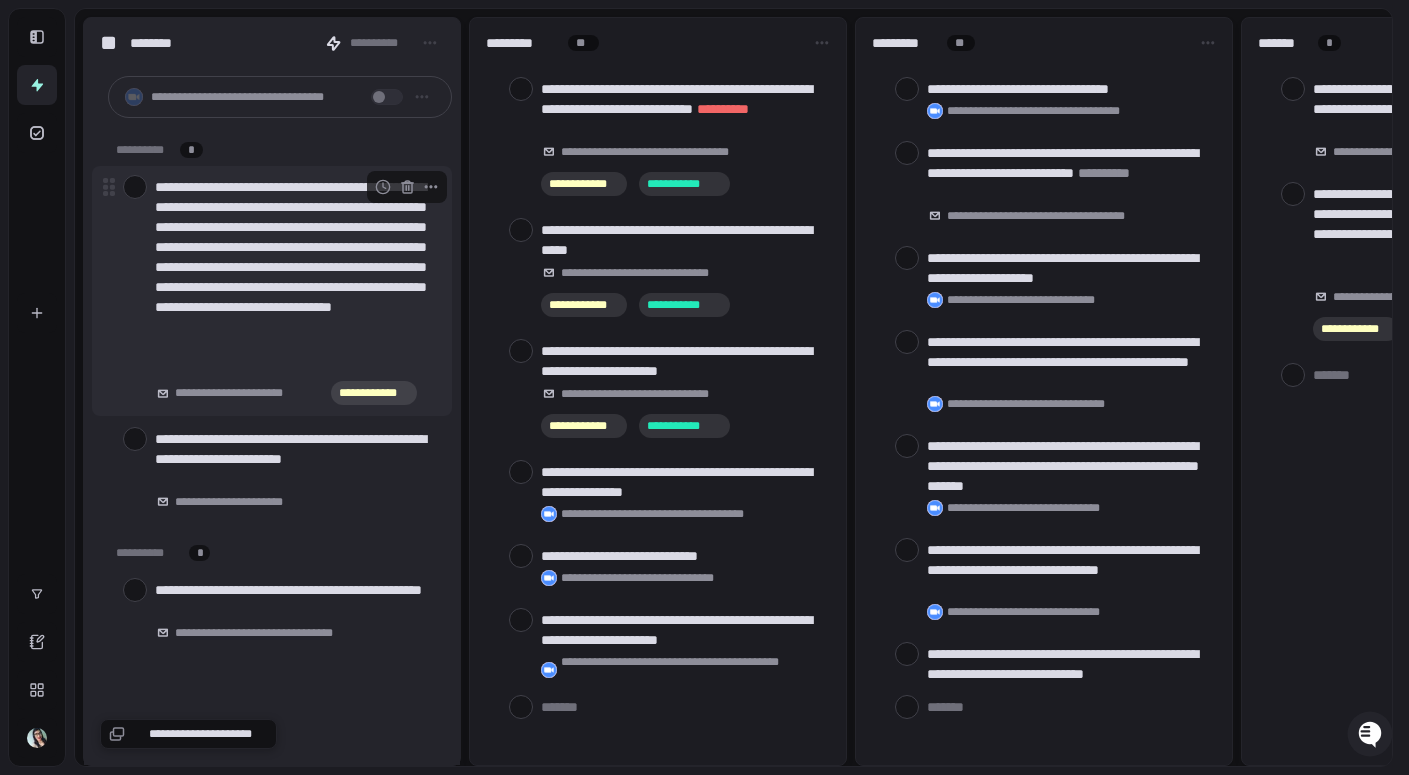 click at bounding box center (135, 187) 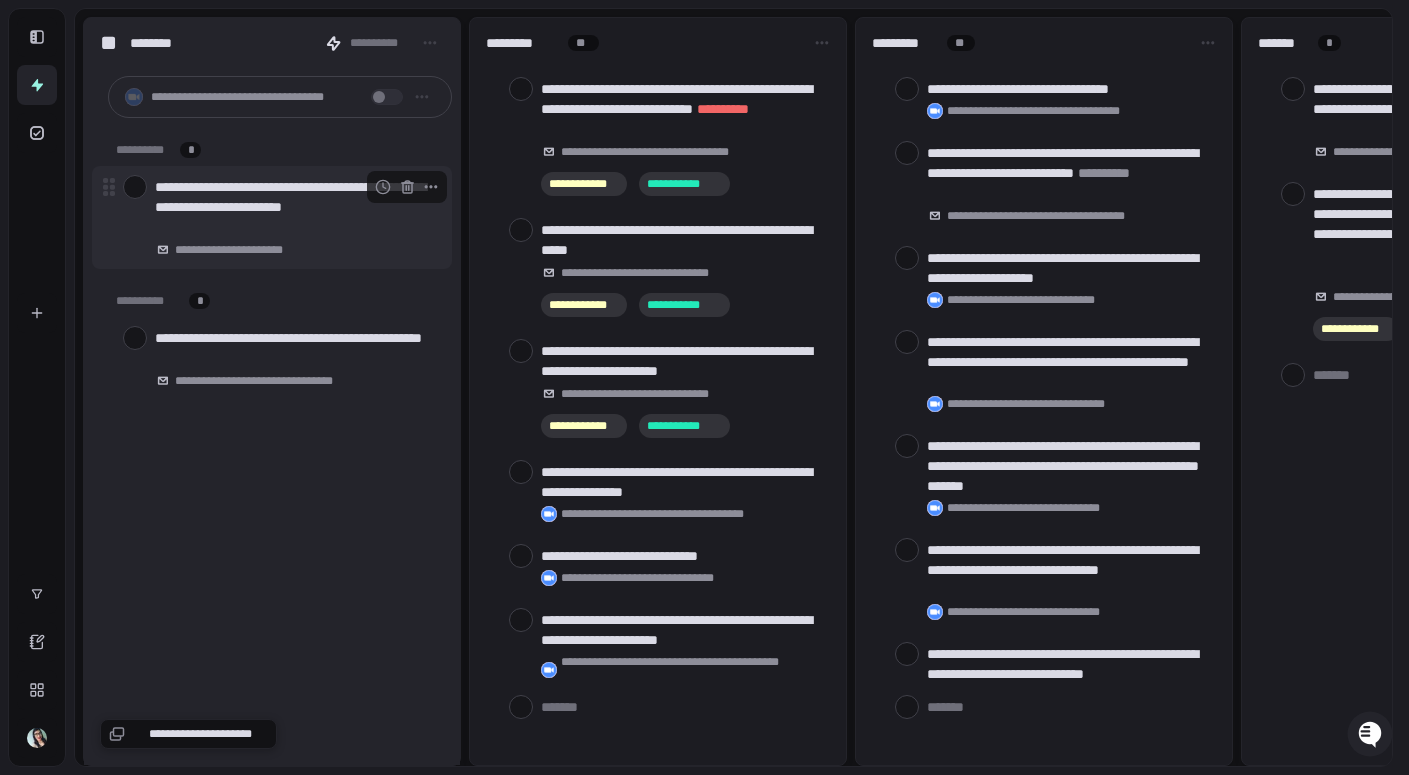 click at bounding box center [135, 187] 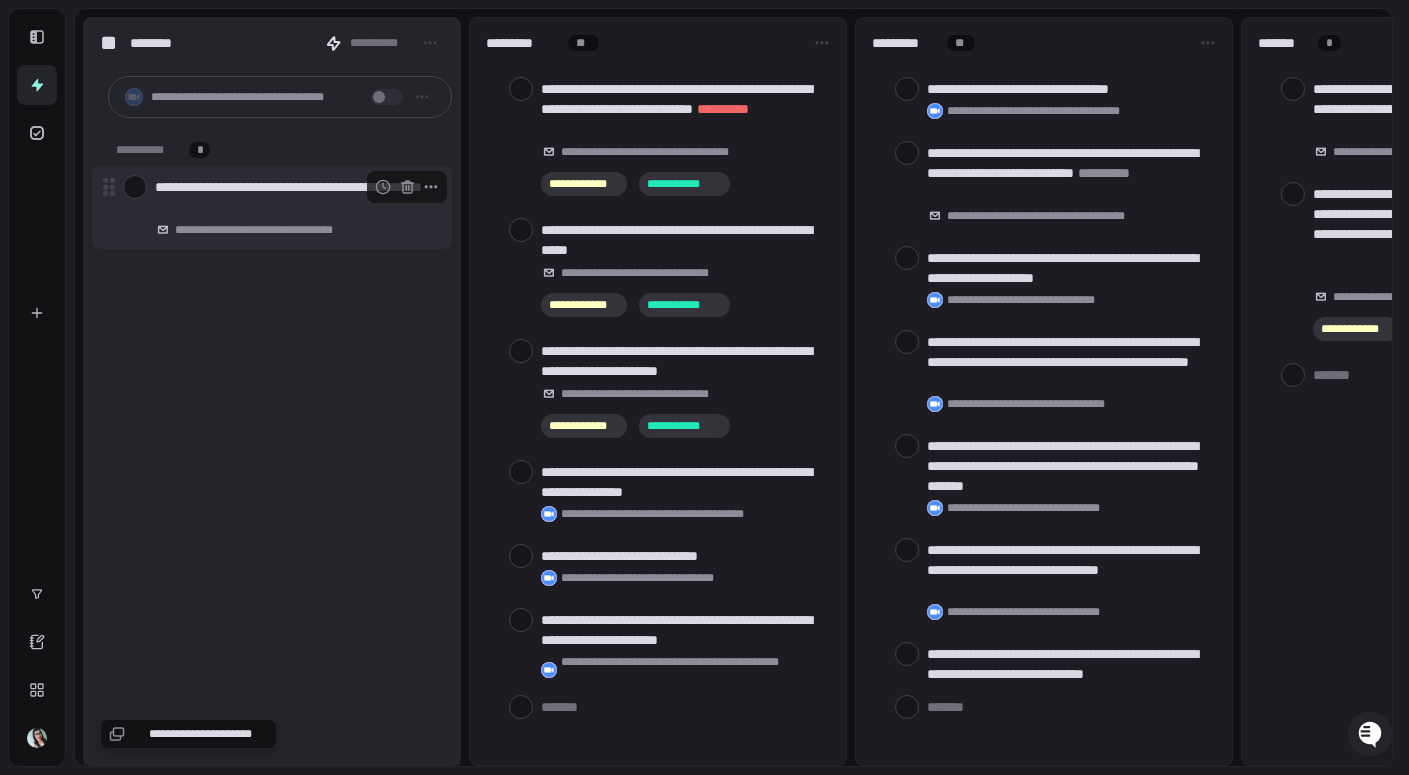 click at bounding box center (135, 187) 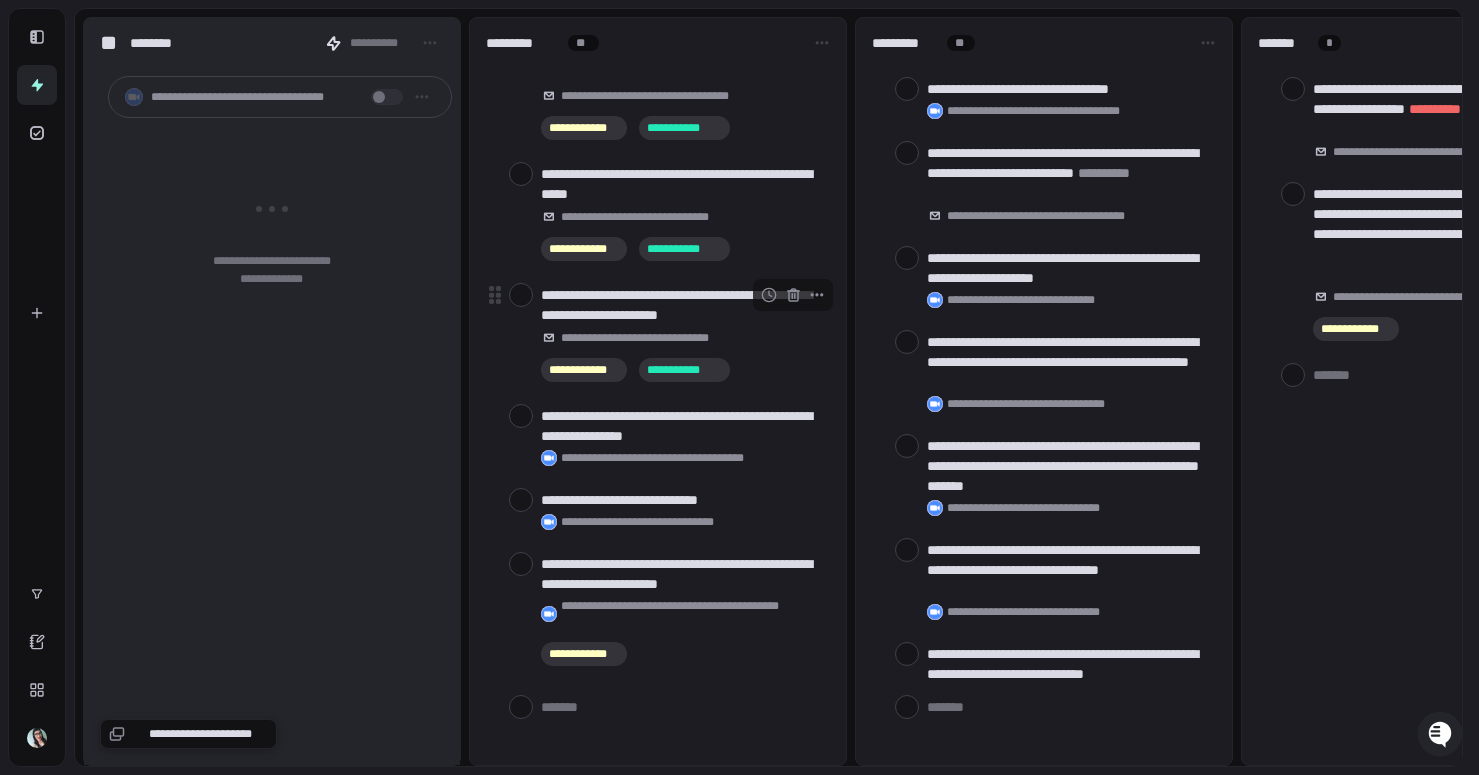 scroll, scrollTop: 57, scrollLeft: 0, axis: vertical 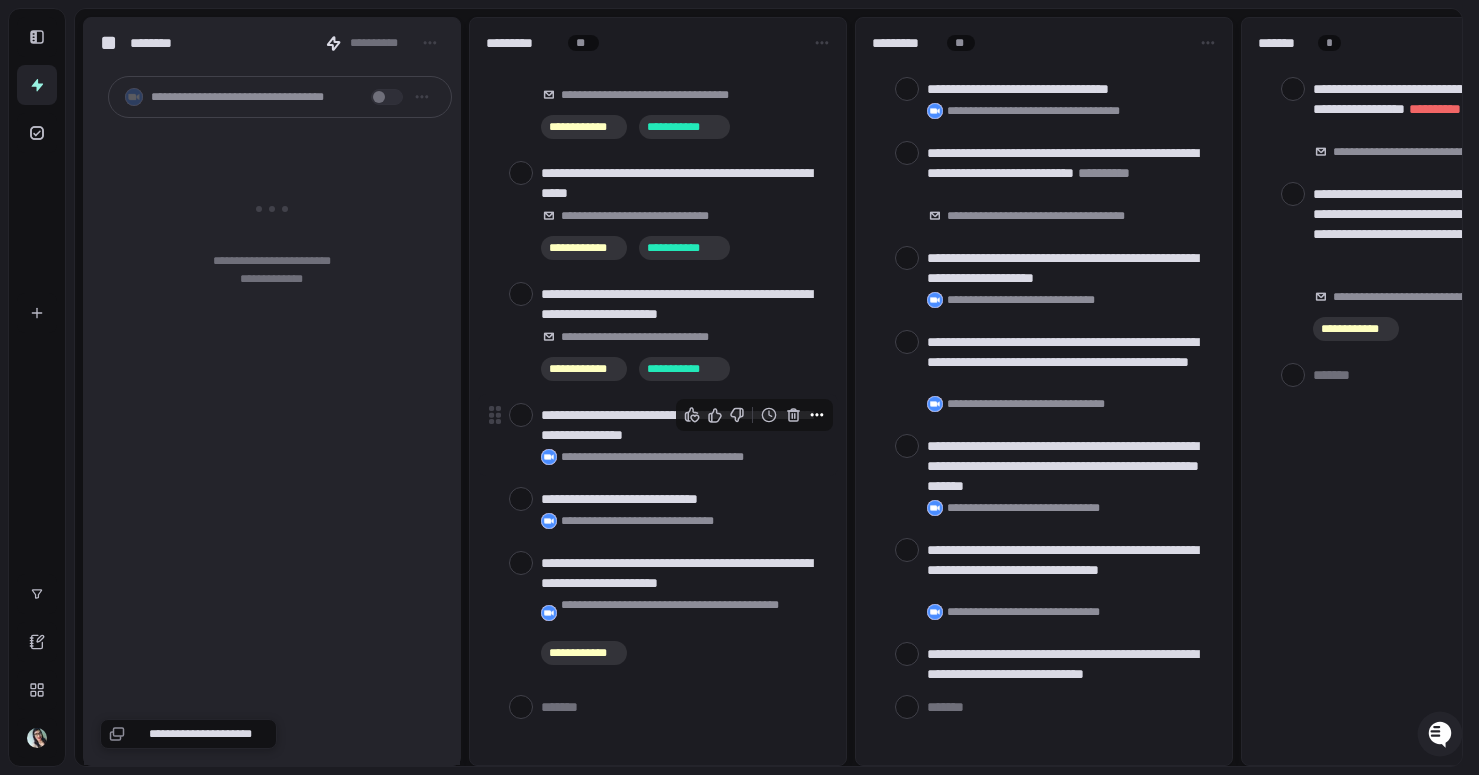 click at bounding box center (817, 415) 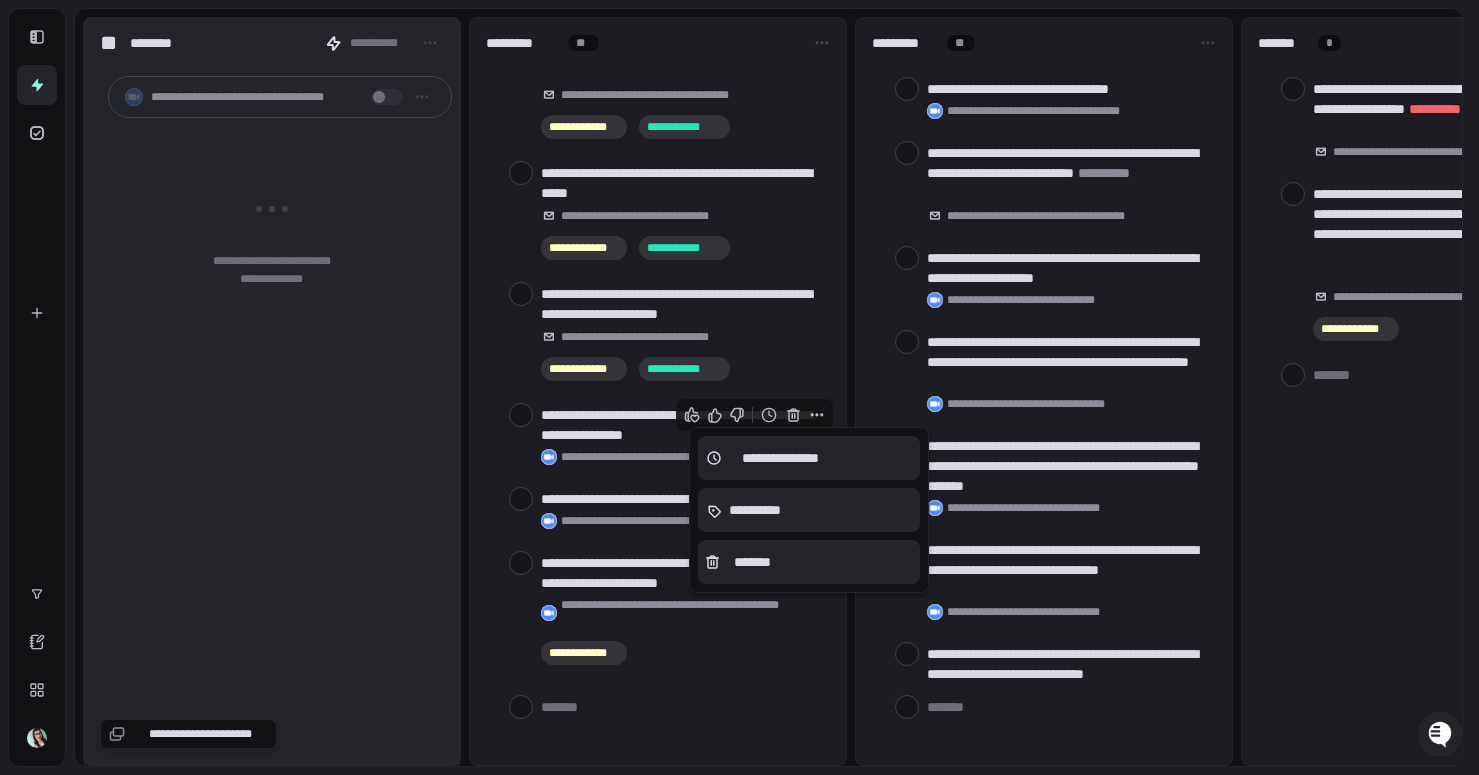 click at bounding box center [739, 387] 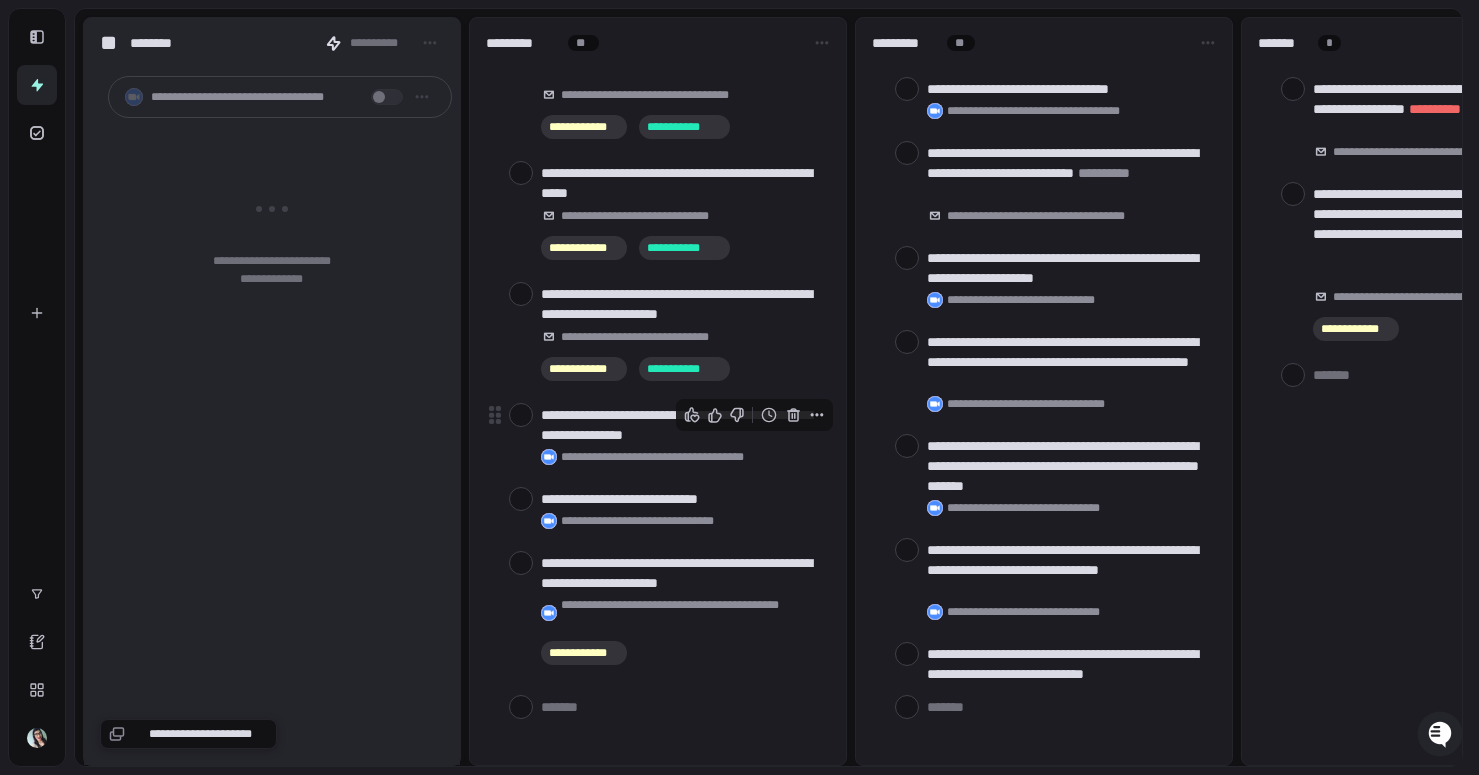 click on "**********" at bounding box center [681, 425] 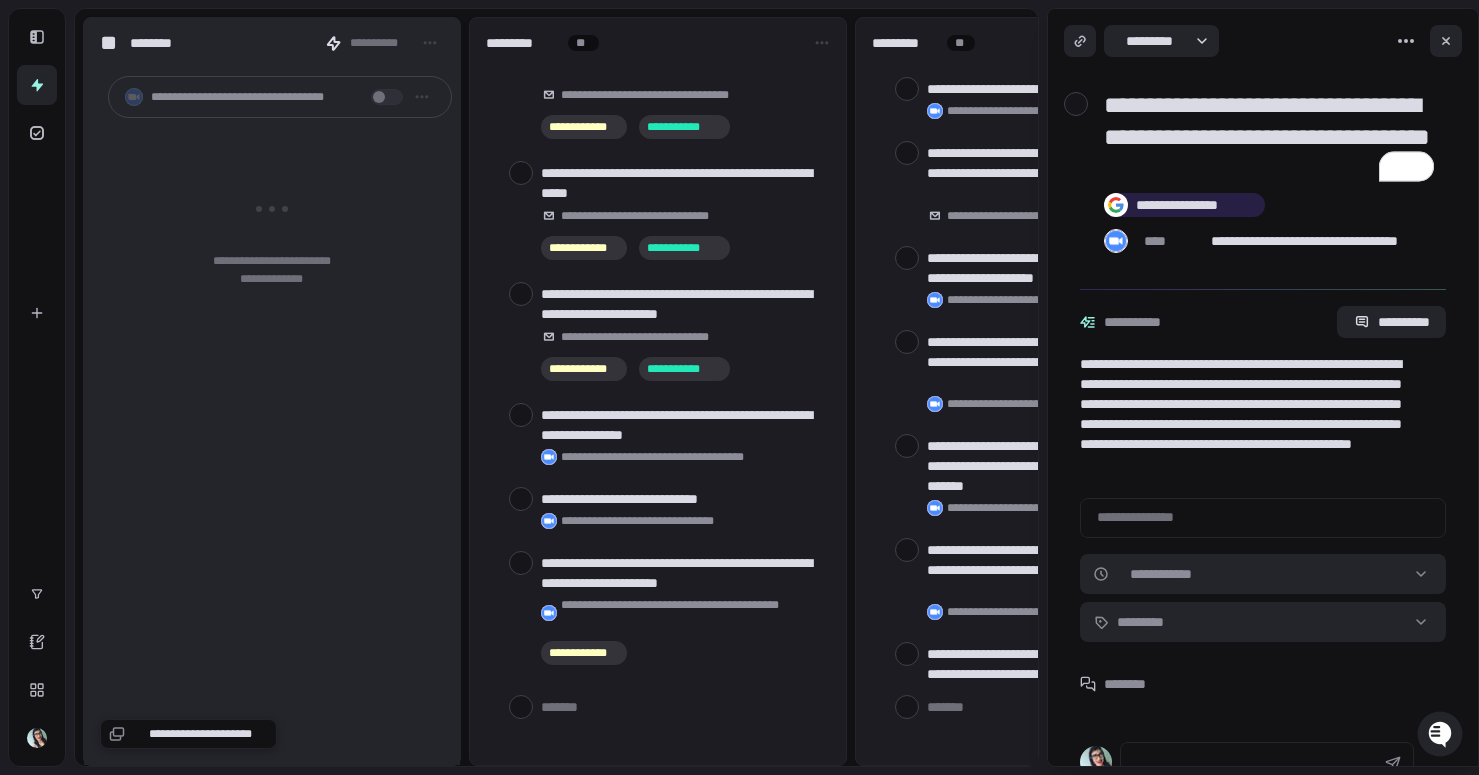 drag, startPoint x: 1307, startPoint y: 170, endPoint x: 1084, endPoint y: 96, distance: 234.95744 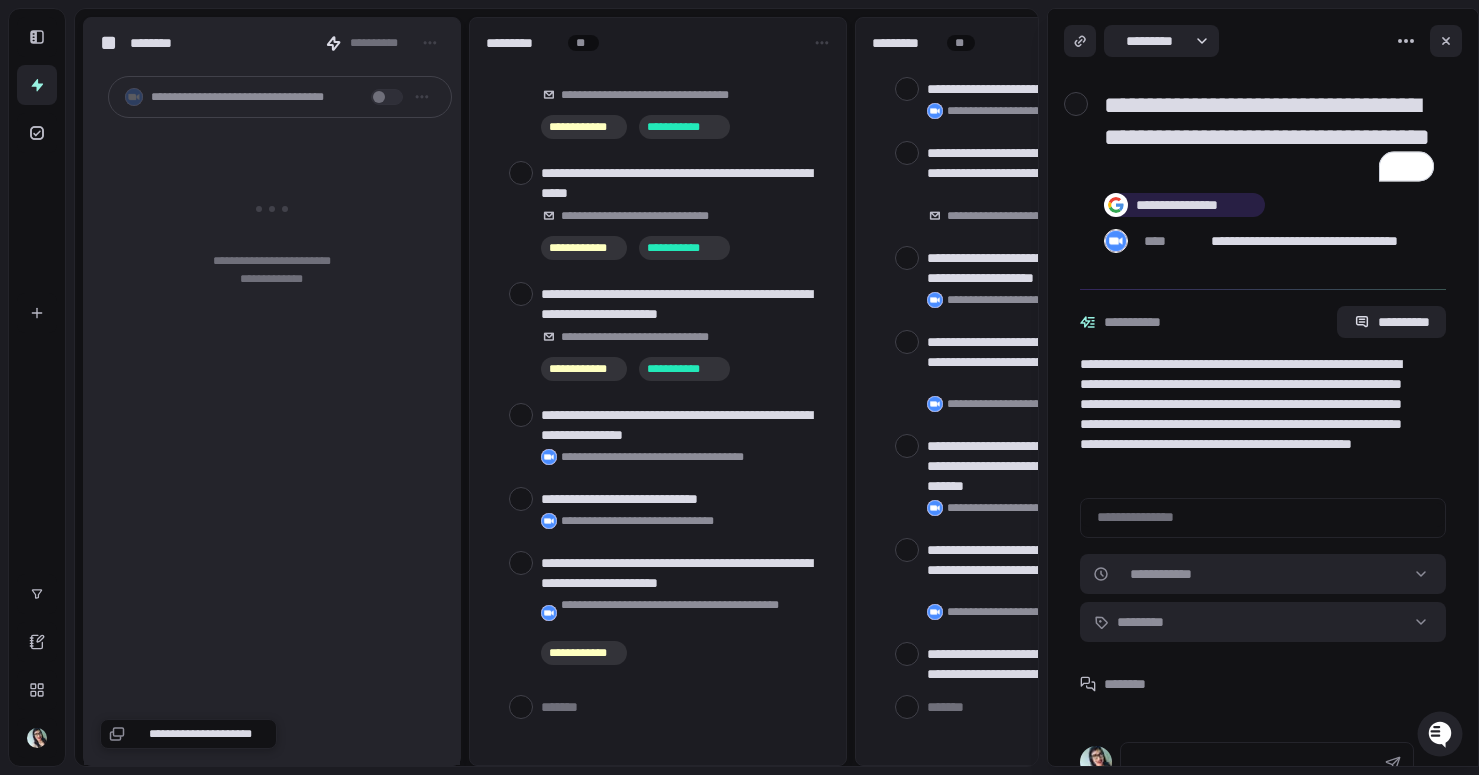 click on "**********" at bounding box center (1255, 137) 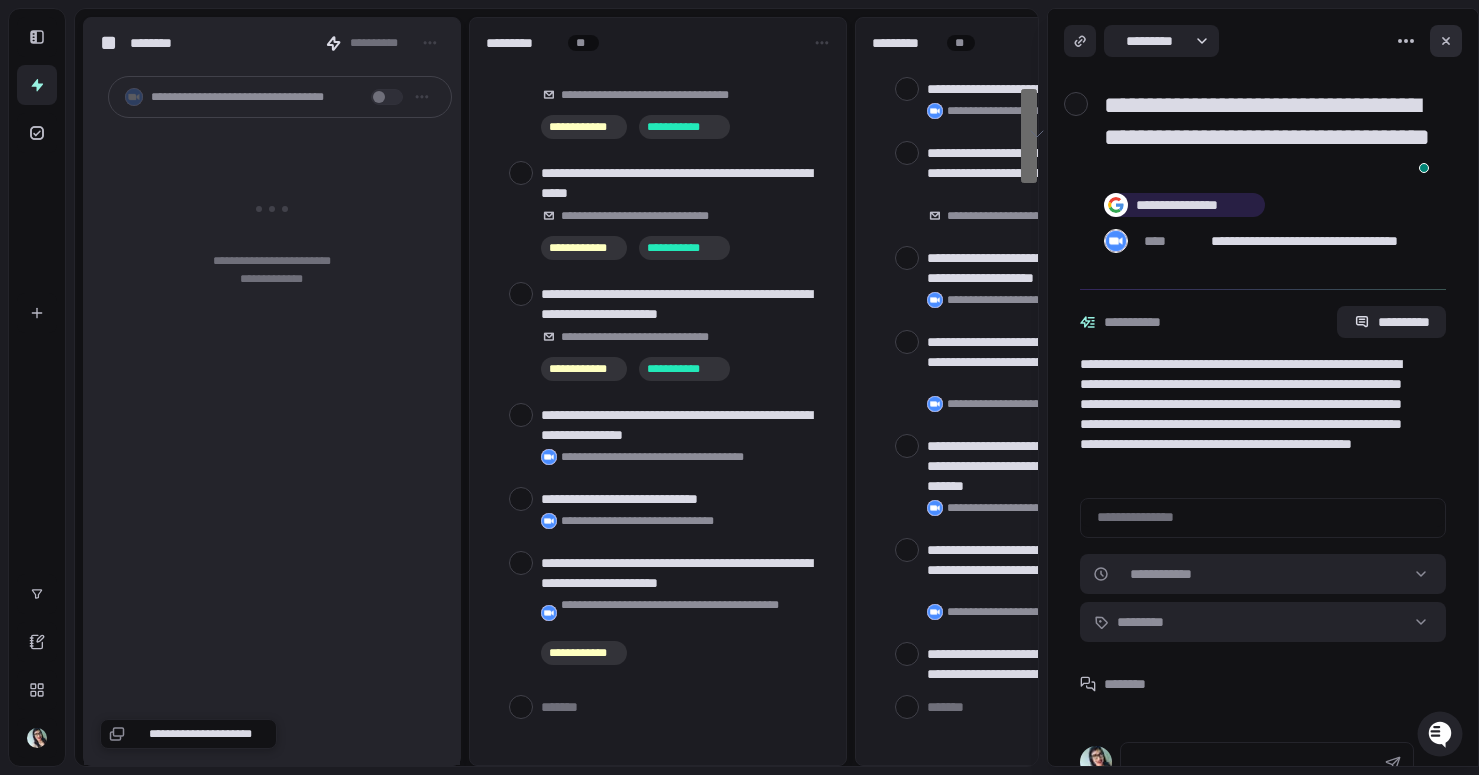 click at bounding box center [1446, 41] 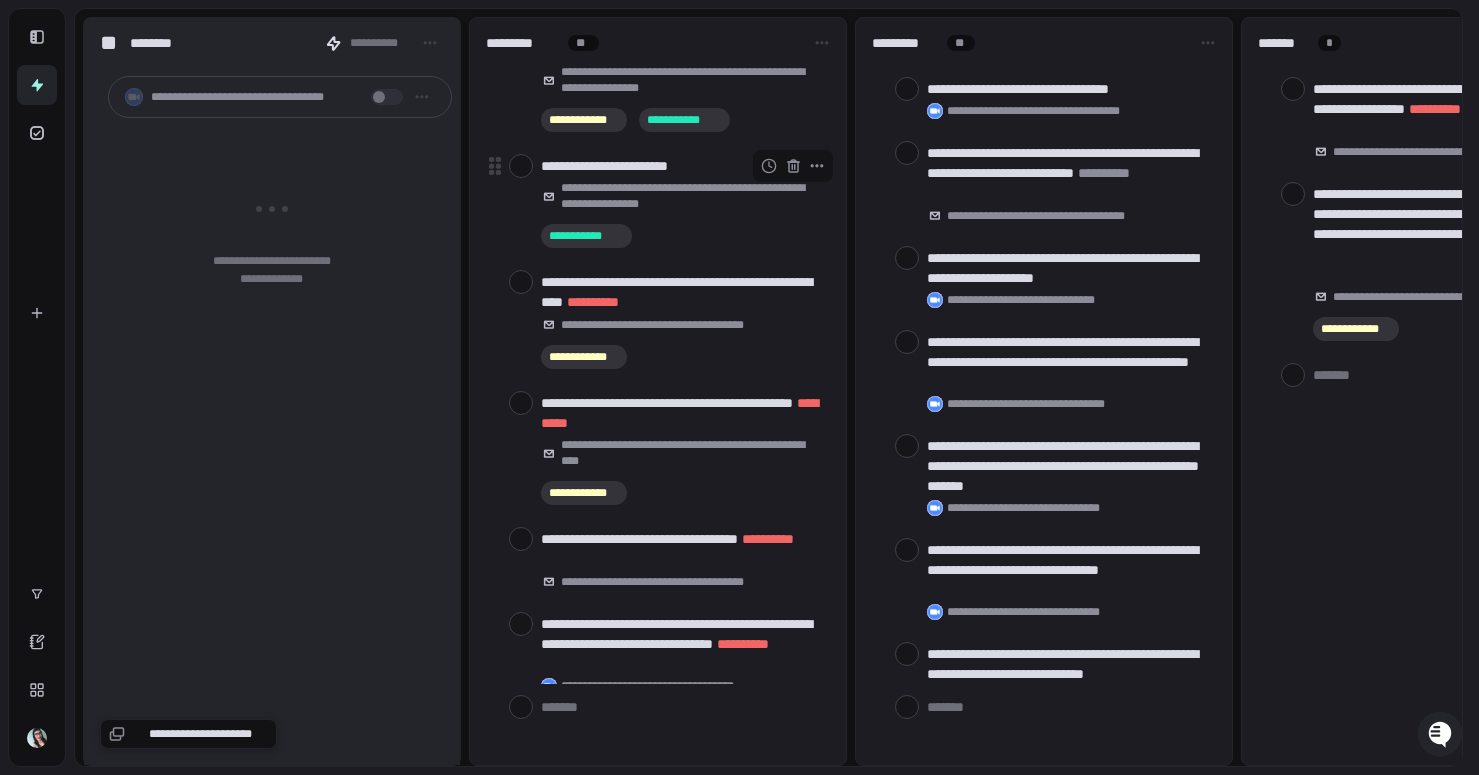 scroll, scrollTop: 1185, scrollLeft: 0, axis: vertical 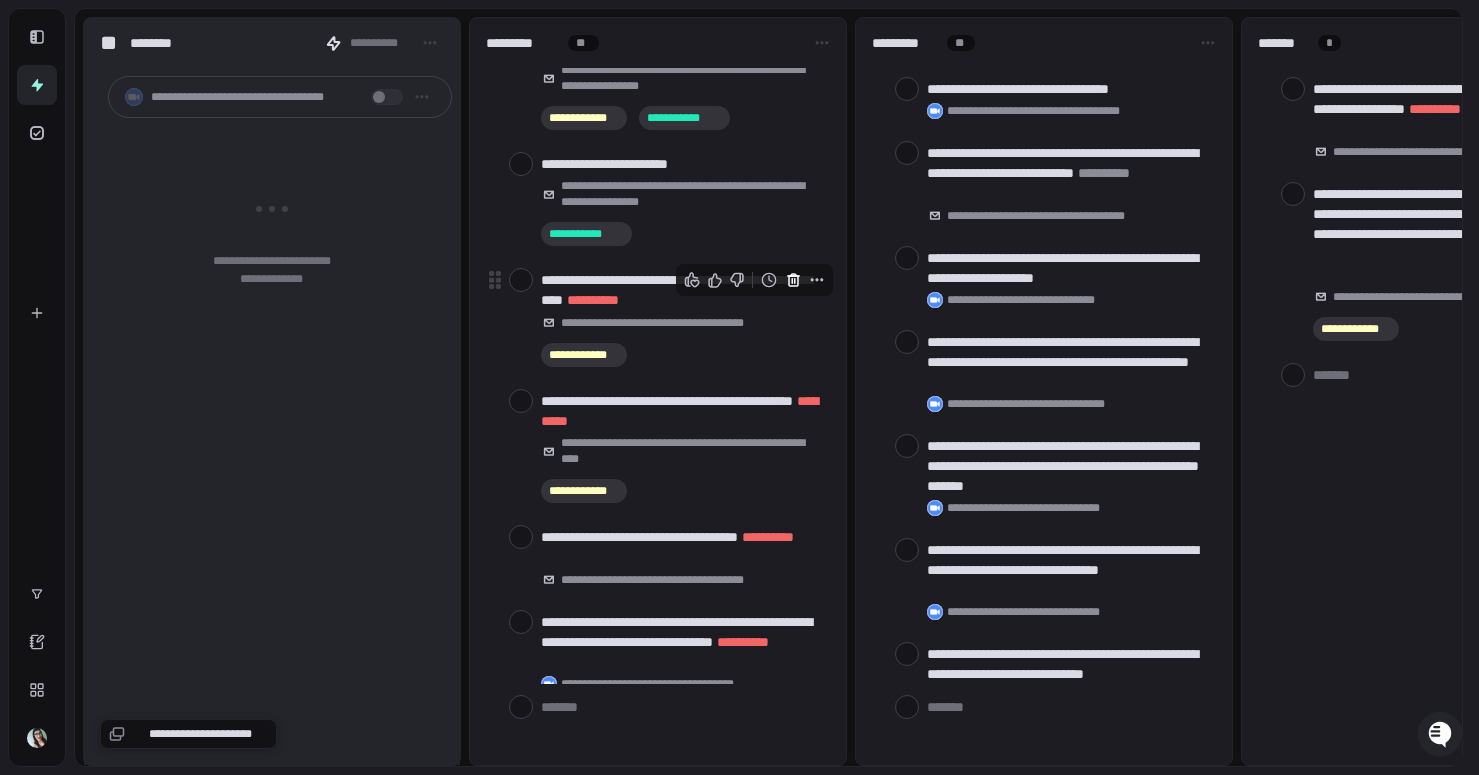 click 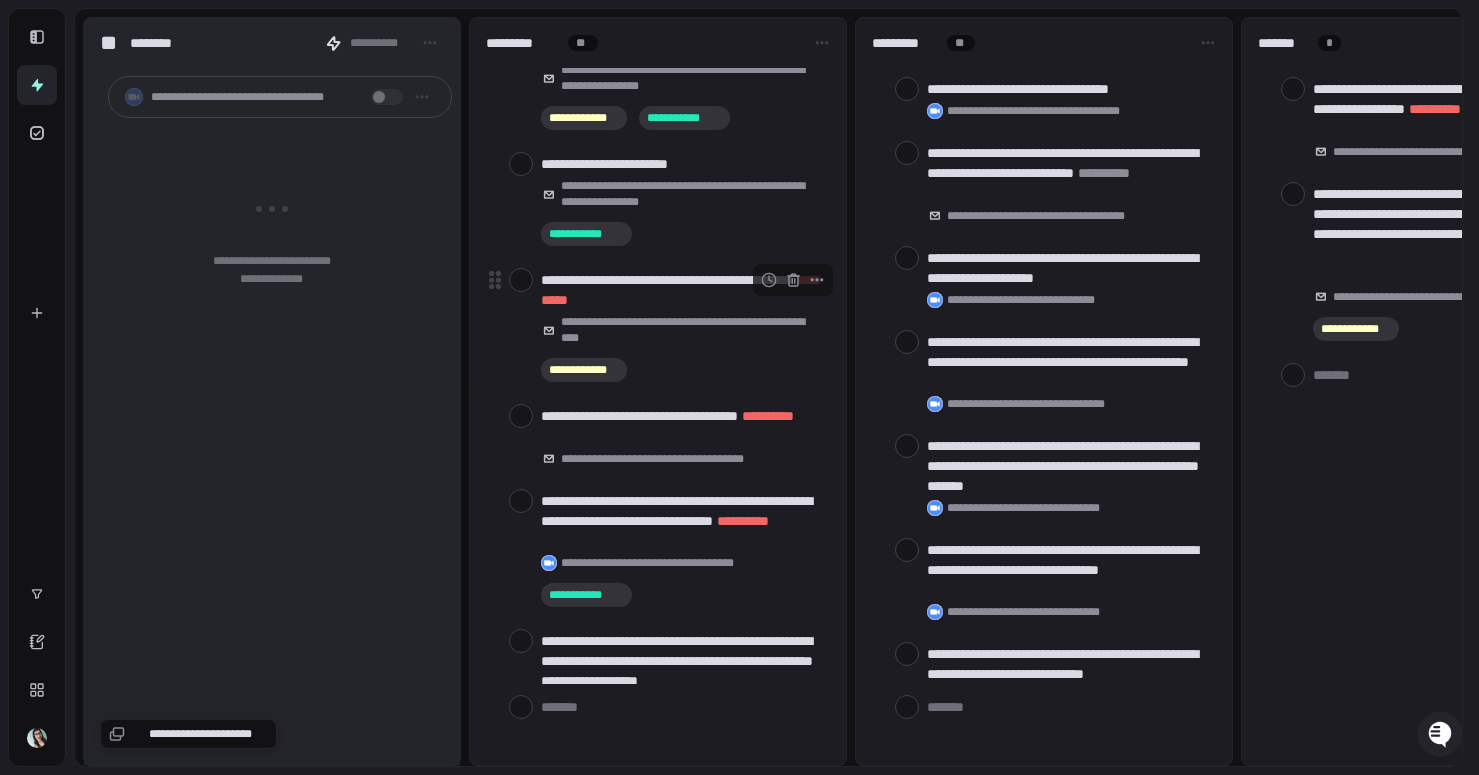 click at bounding box center (521, 280) 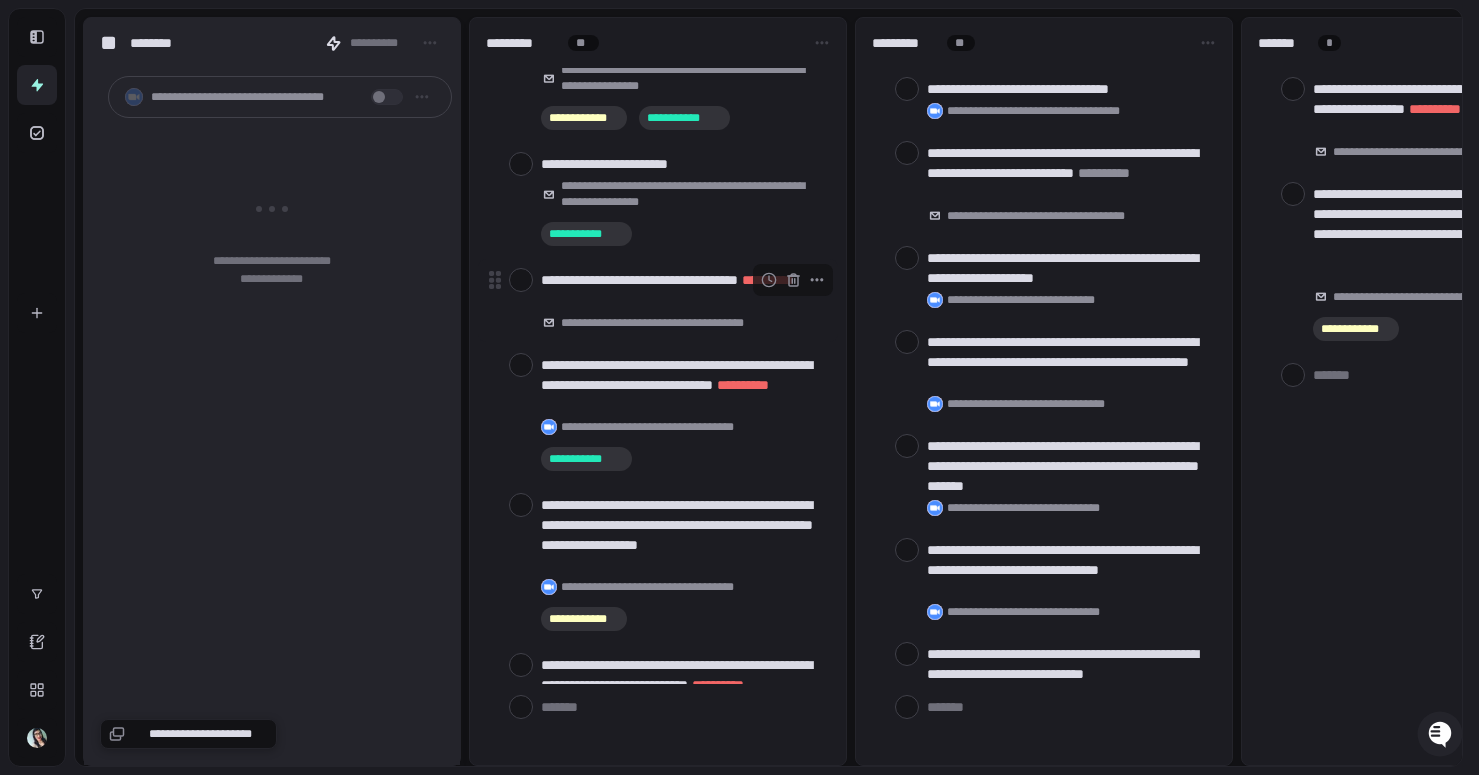 click at bounding box center (521, 280) 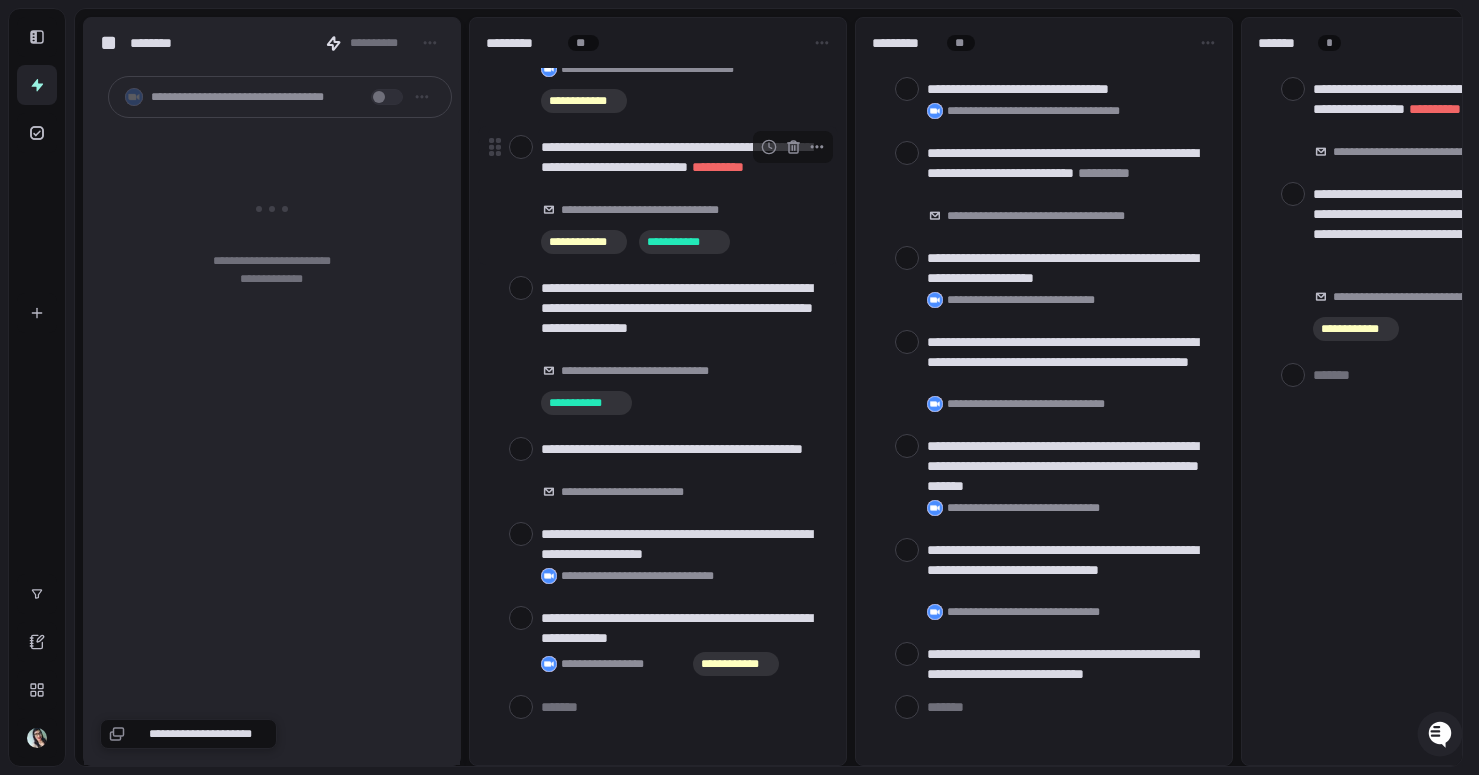 scroll, scrollTop: 1618, scrollLeft: 0, axis: vertical 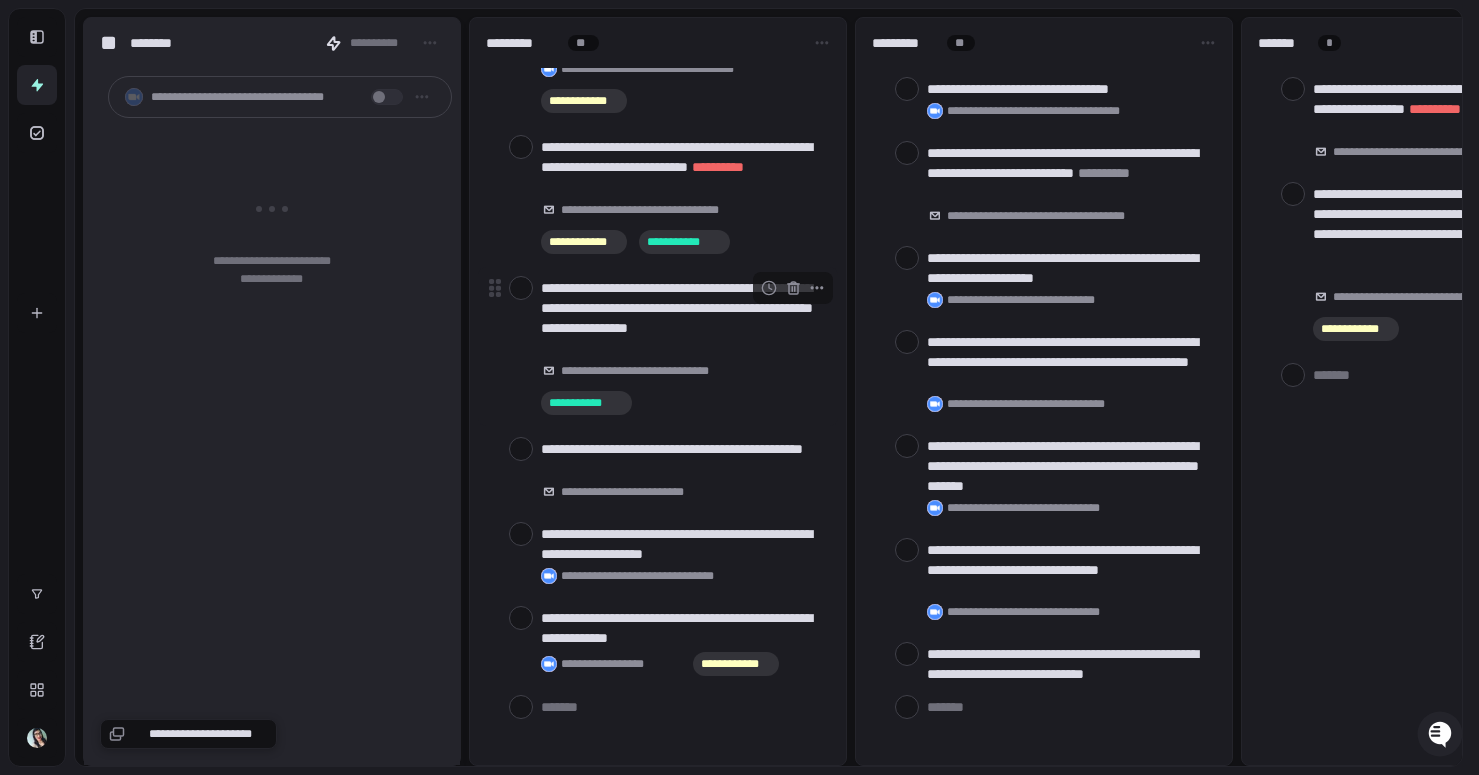 click at bounding box center [521, 288] 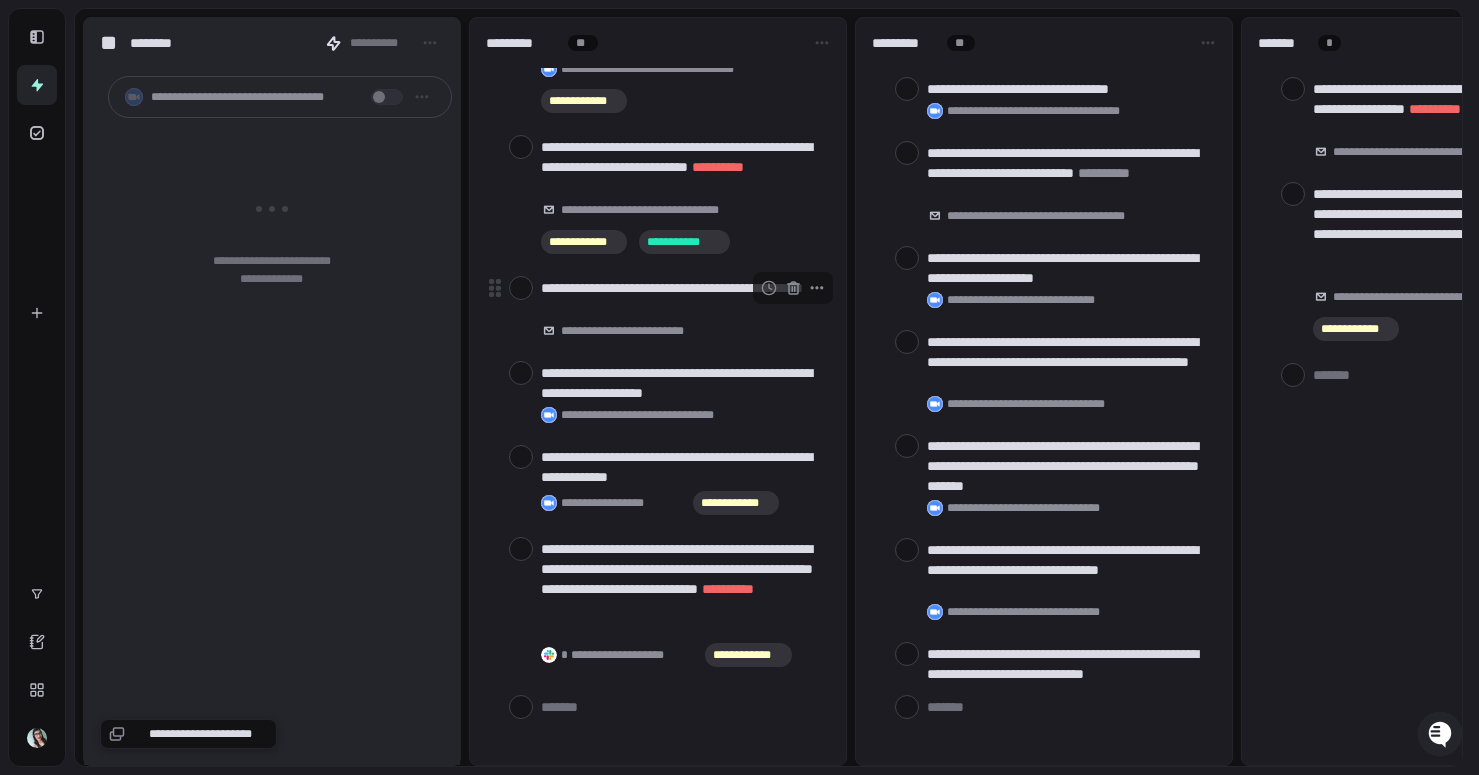 click at bounding box center [521, 288] 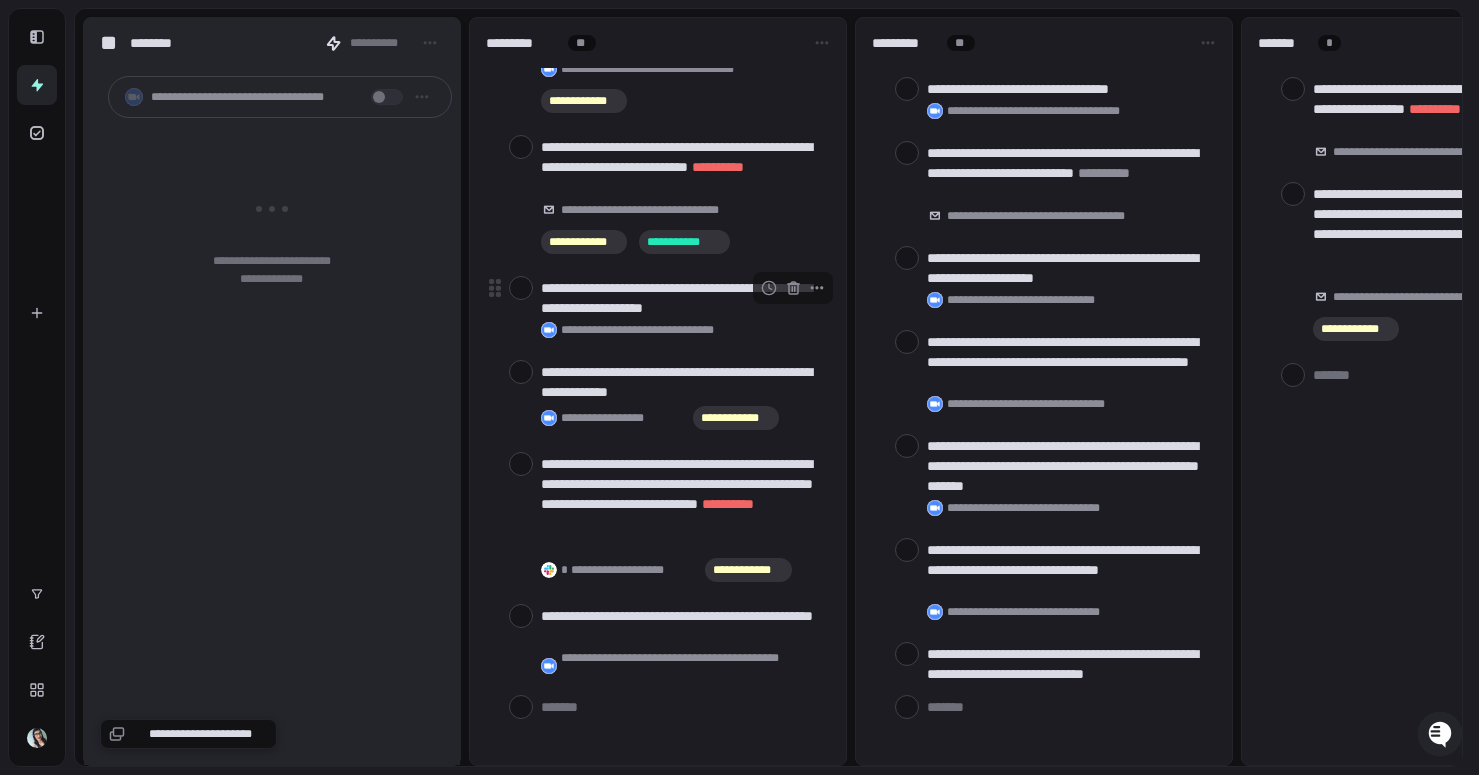 click at bounding box center (521, 288) 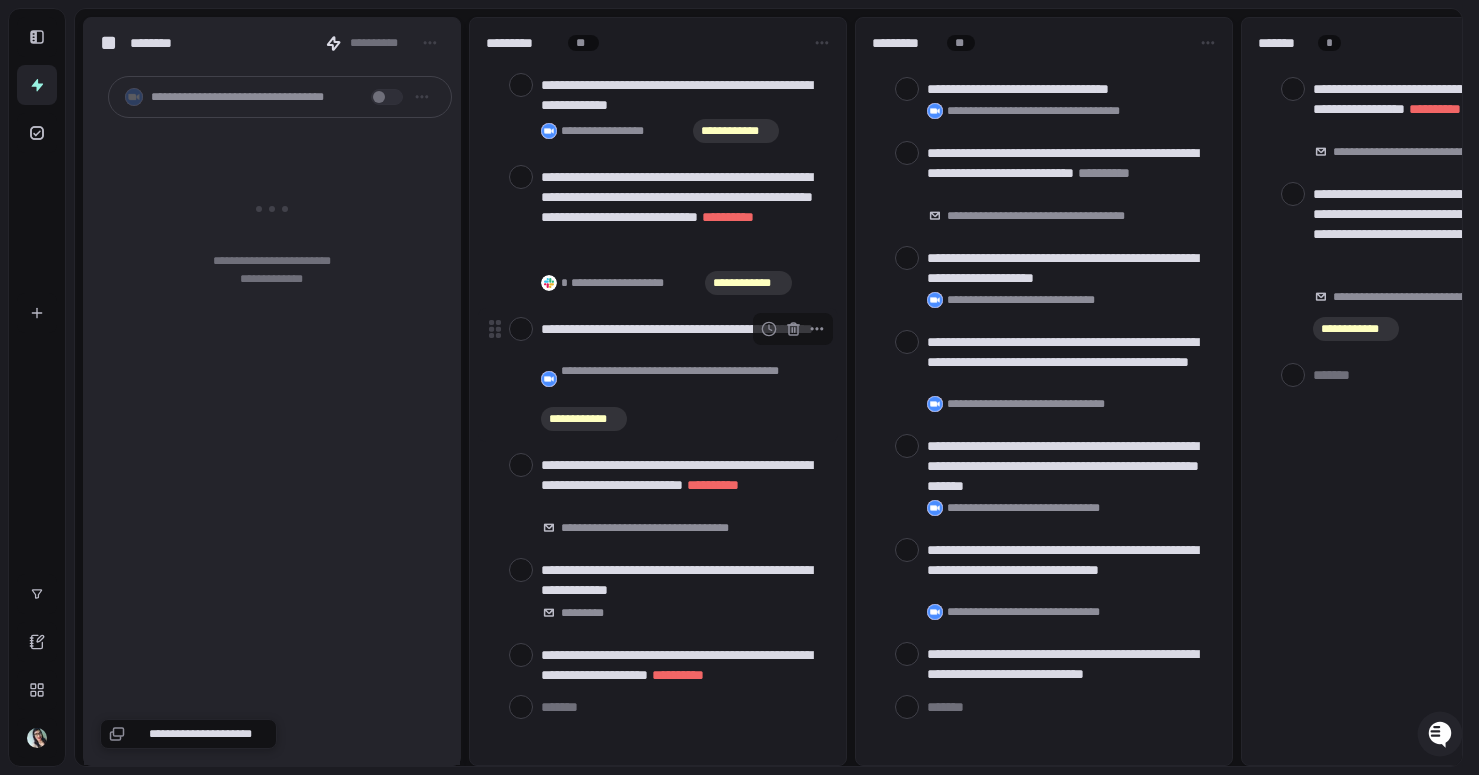 scroll, scrollTop: 1825, scrollLeft: 0, axis: vertical 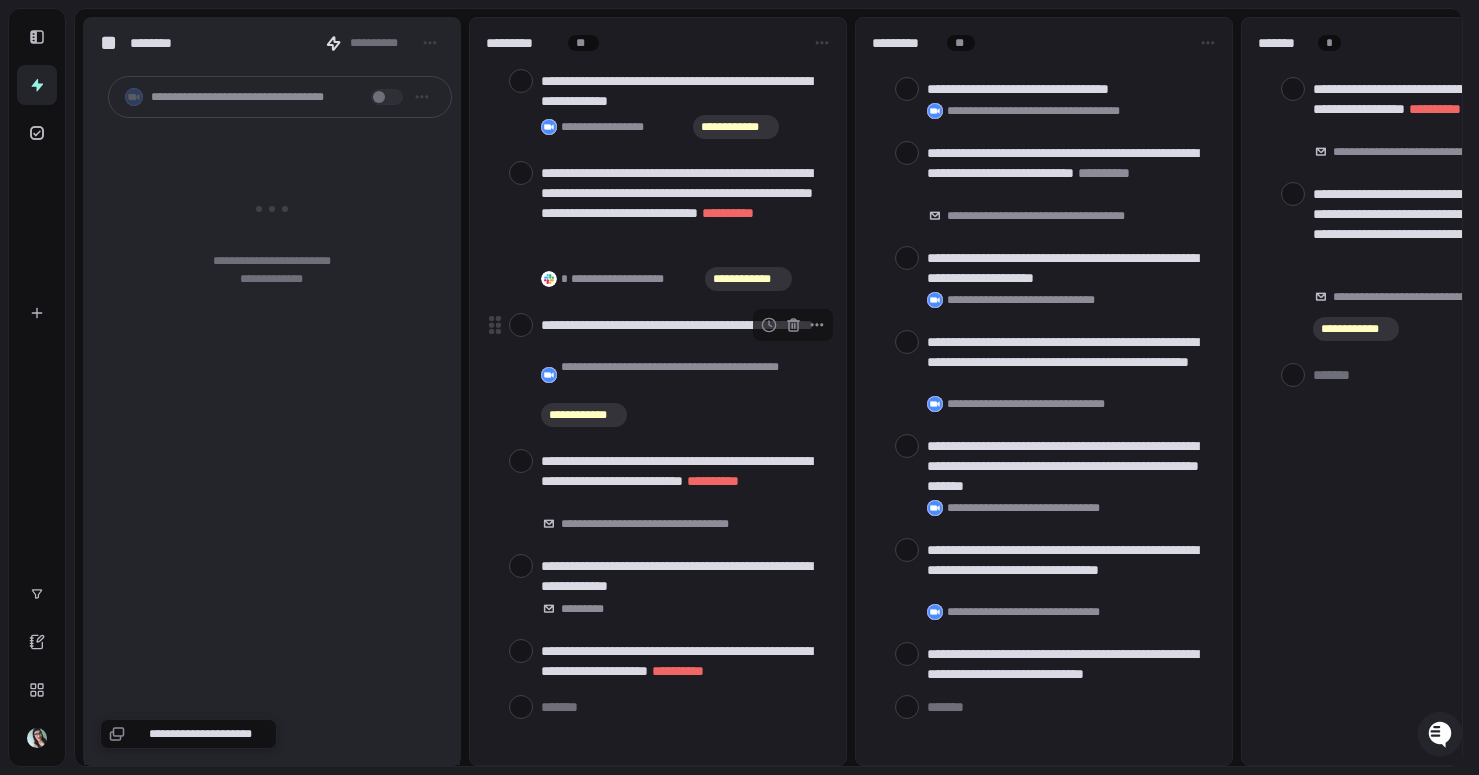 click at bounding box center (521, 325) 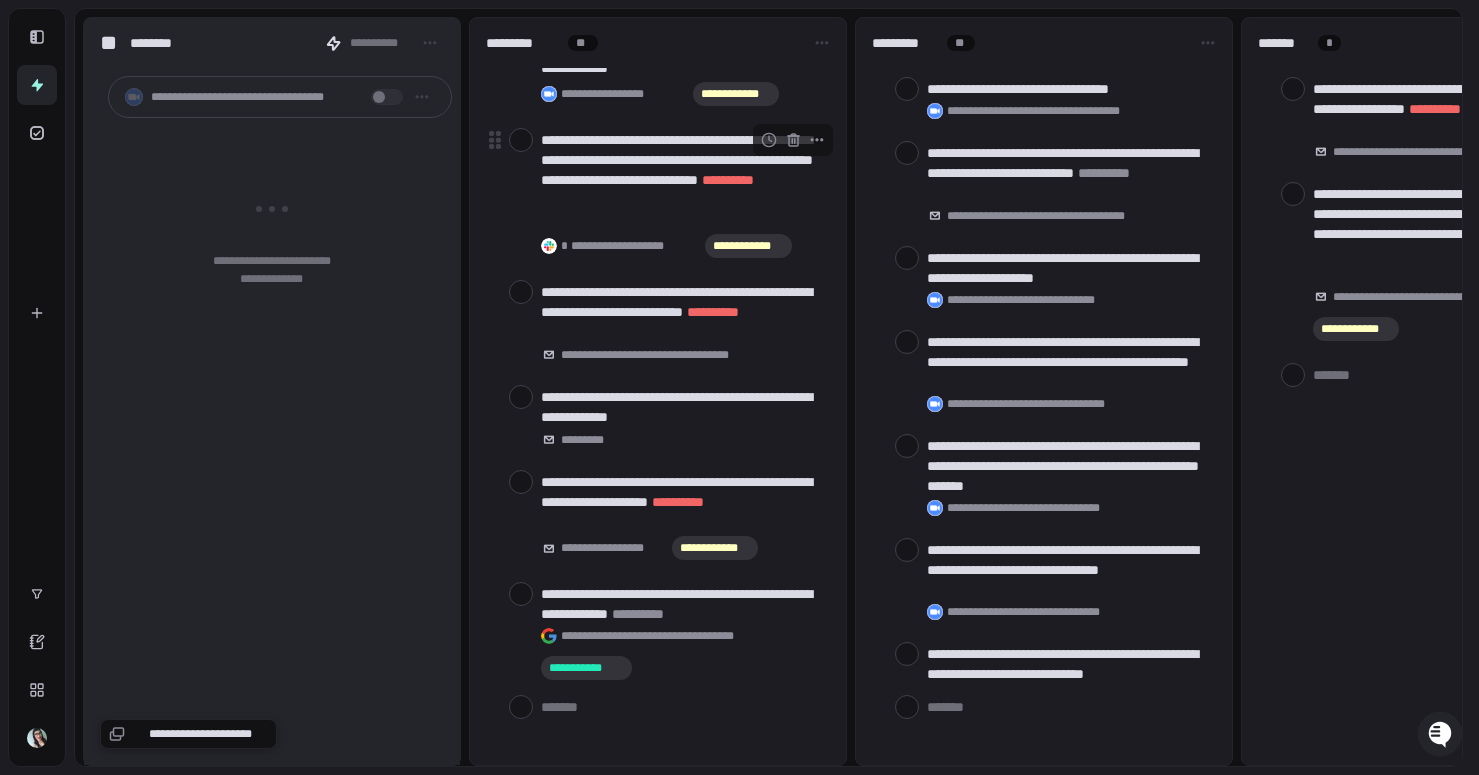 scroll, scrollTop: 1859, scrollLeft: 0, axis: vertical 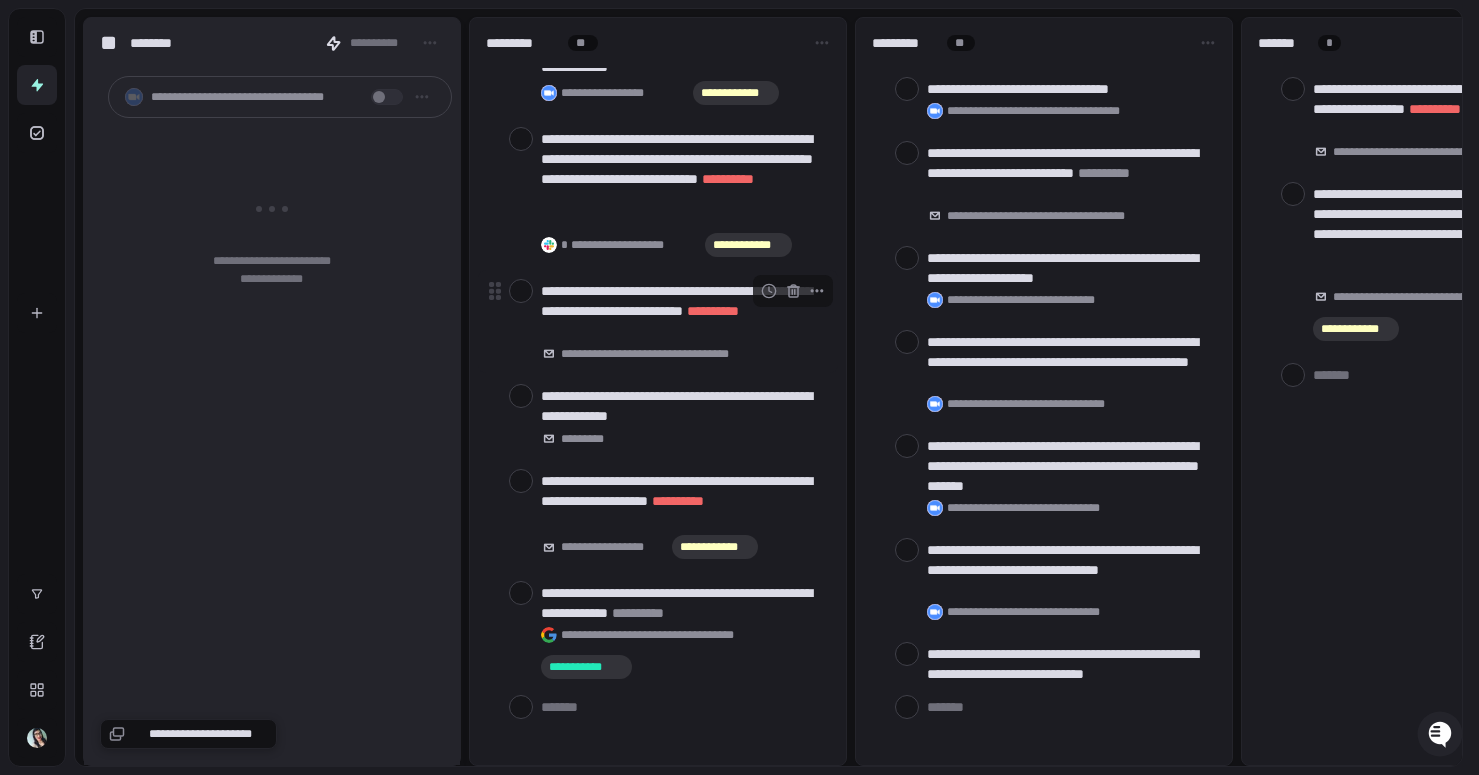 click at bounding box center (521, 291) 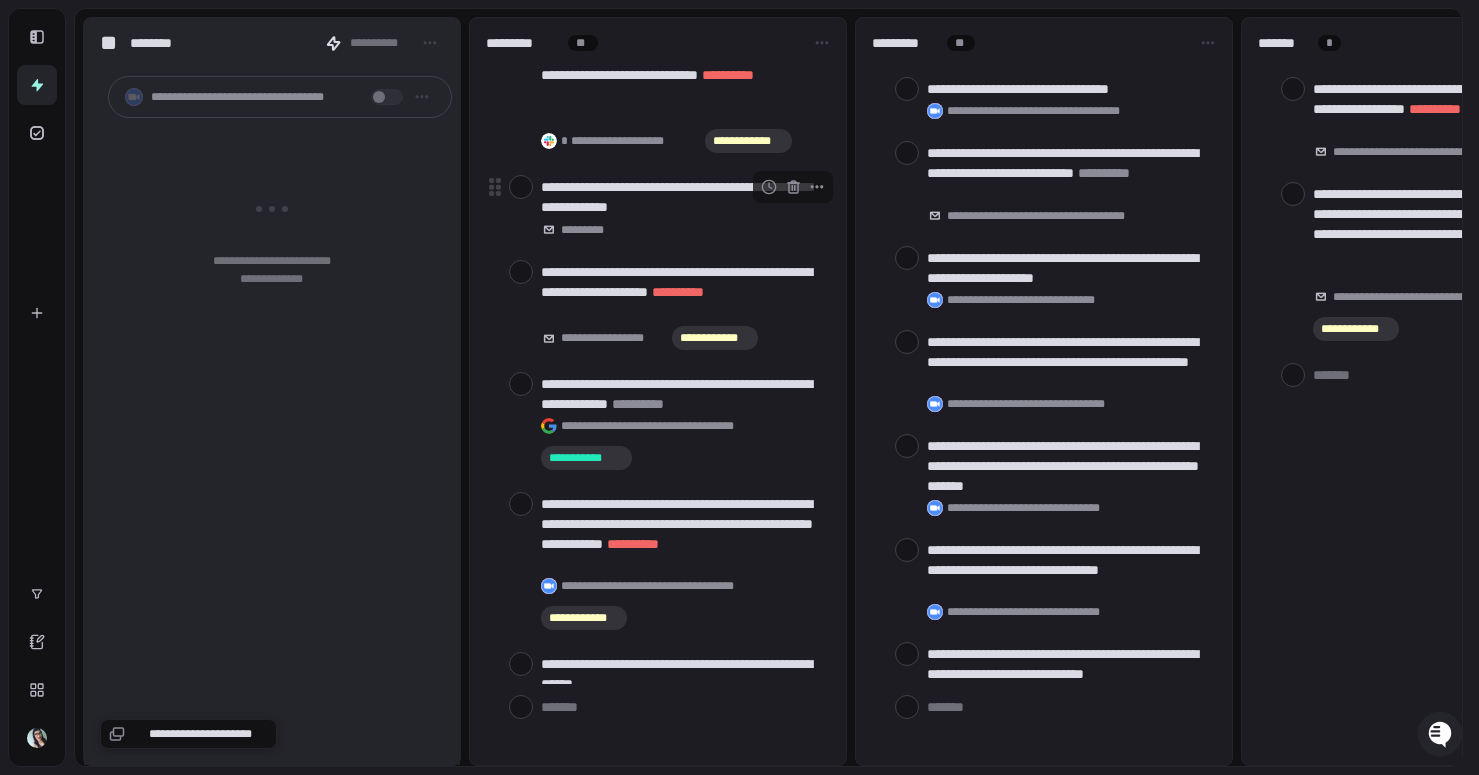 scroll, scrollTop: 1964, scrollLeft: 0, axis: vertical 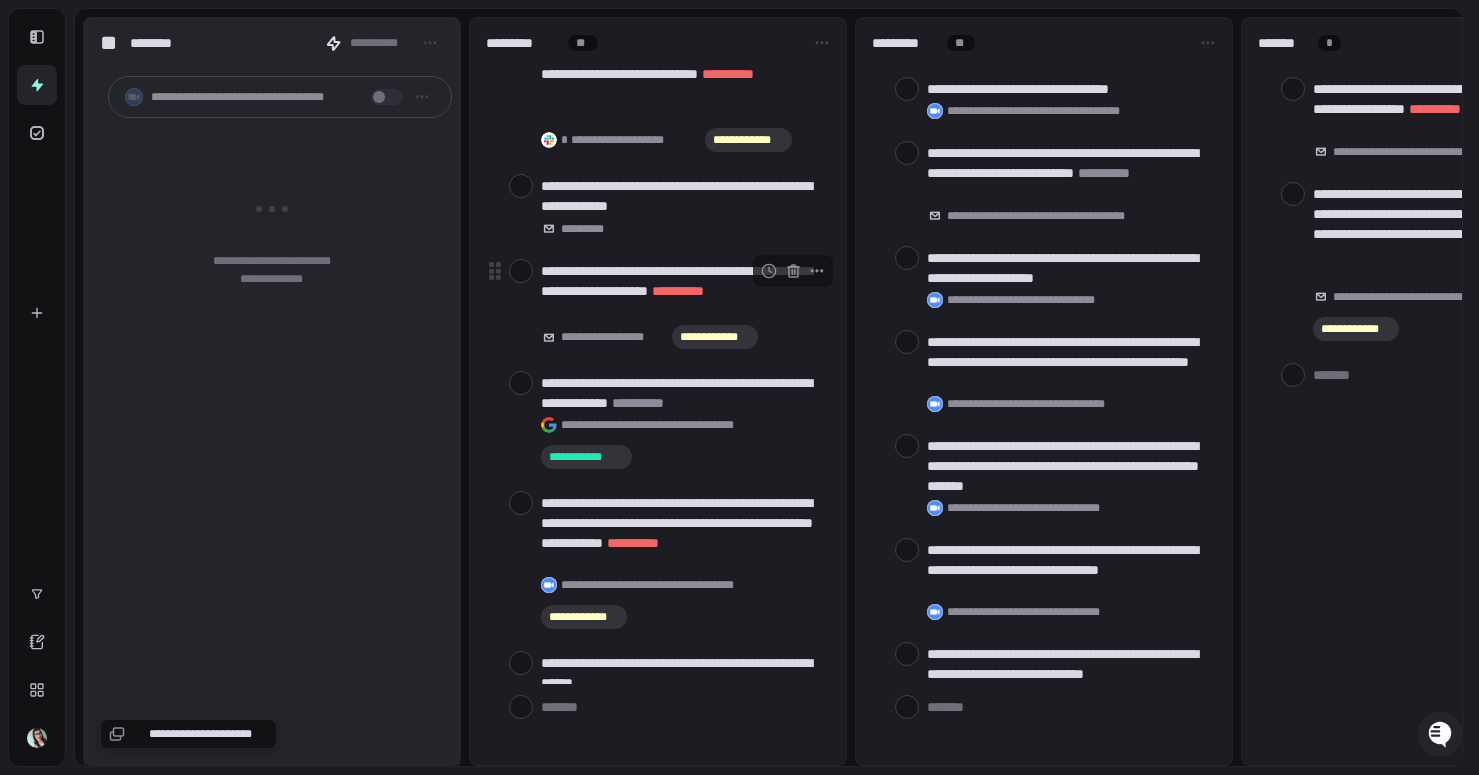 click at bounding box center [521, 271] 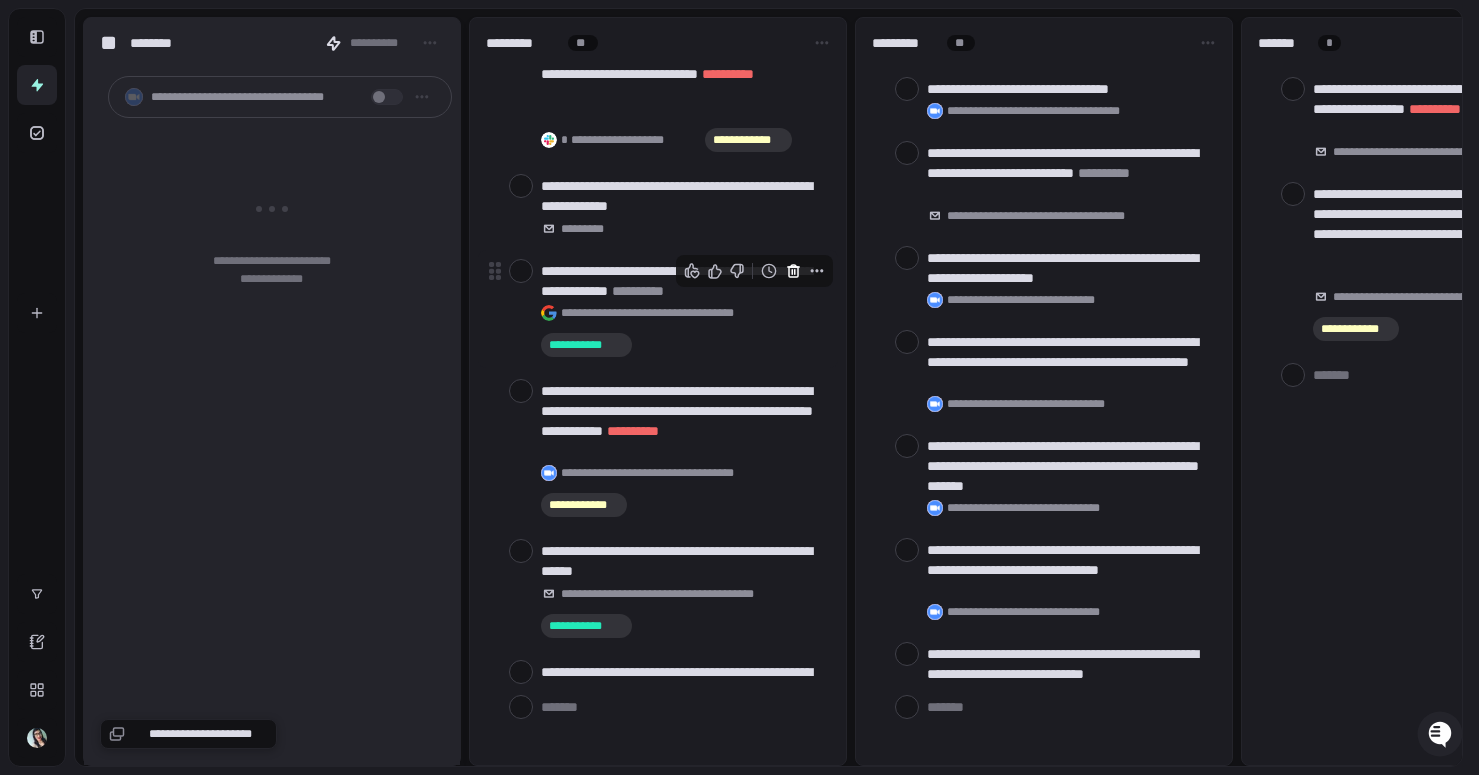 click 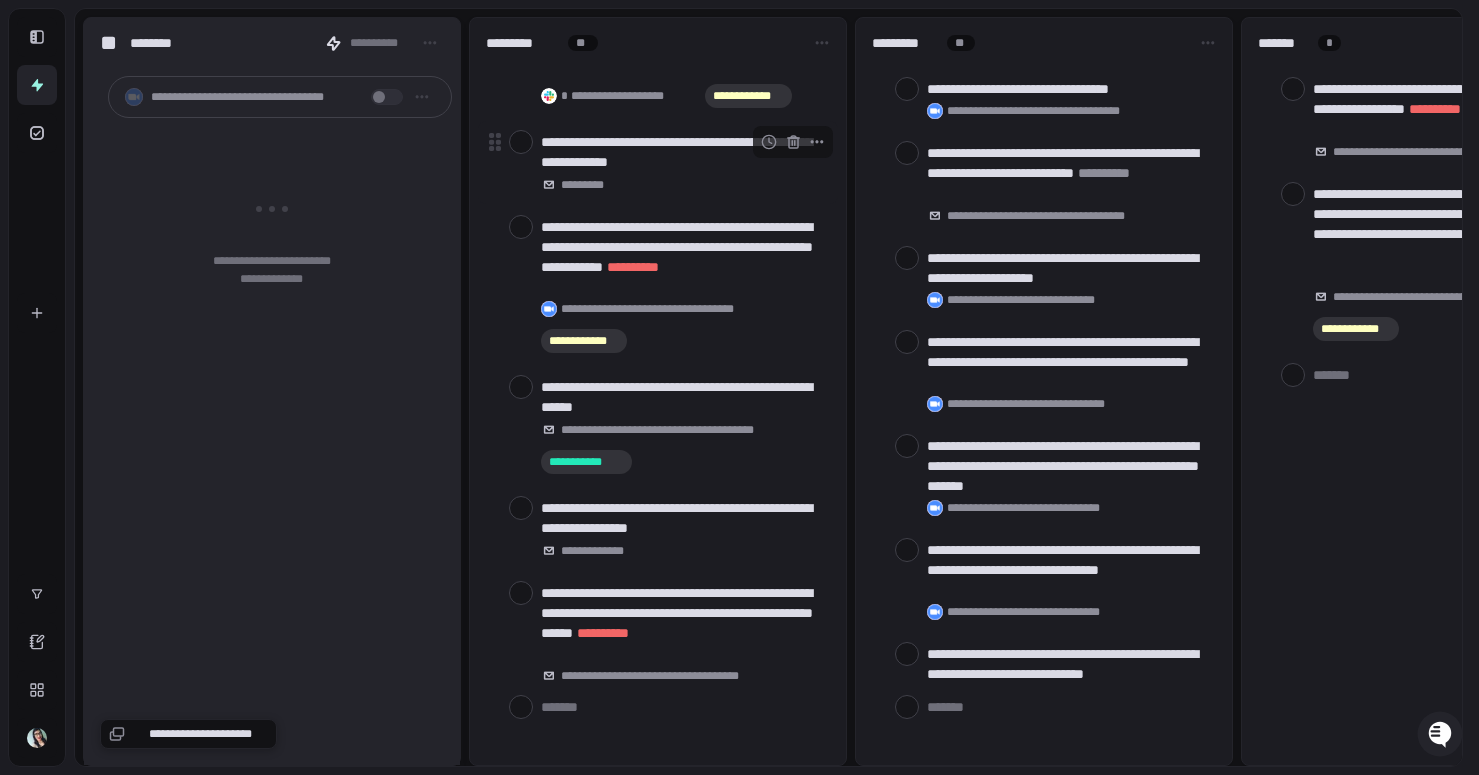 scroll, scrollTop: 2067, scrollLeft: 0, axis: vertical 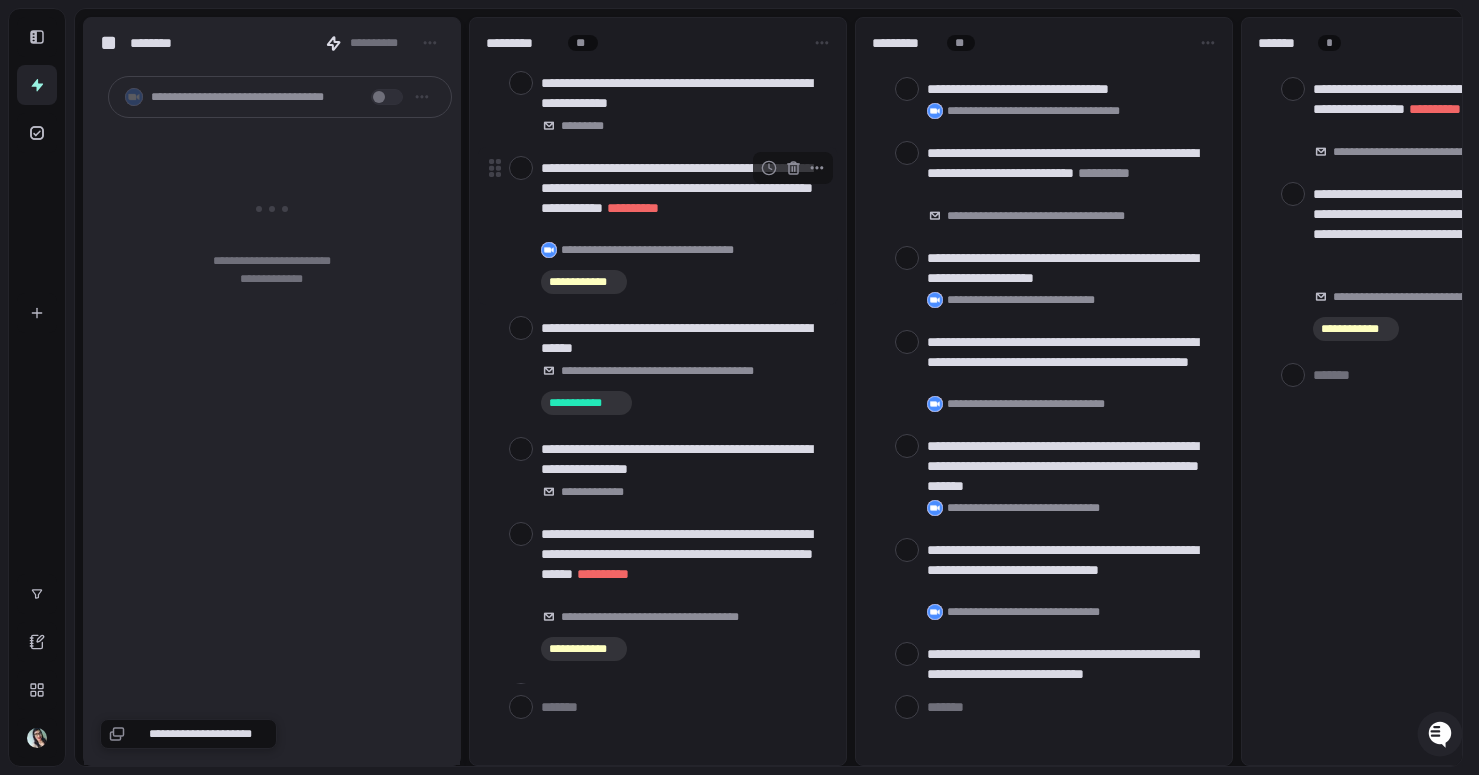 click at bounding box center [521, 168] 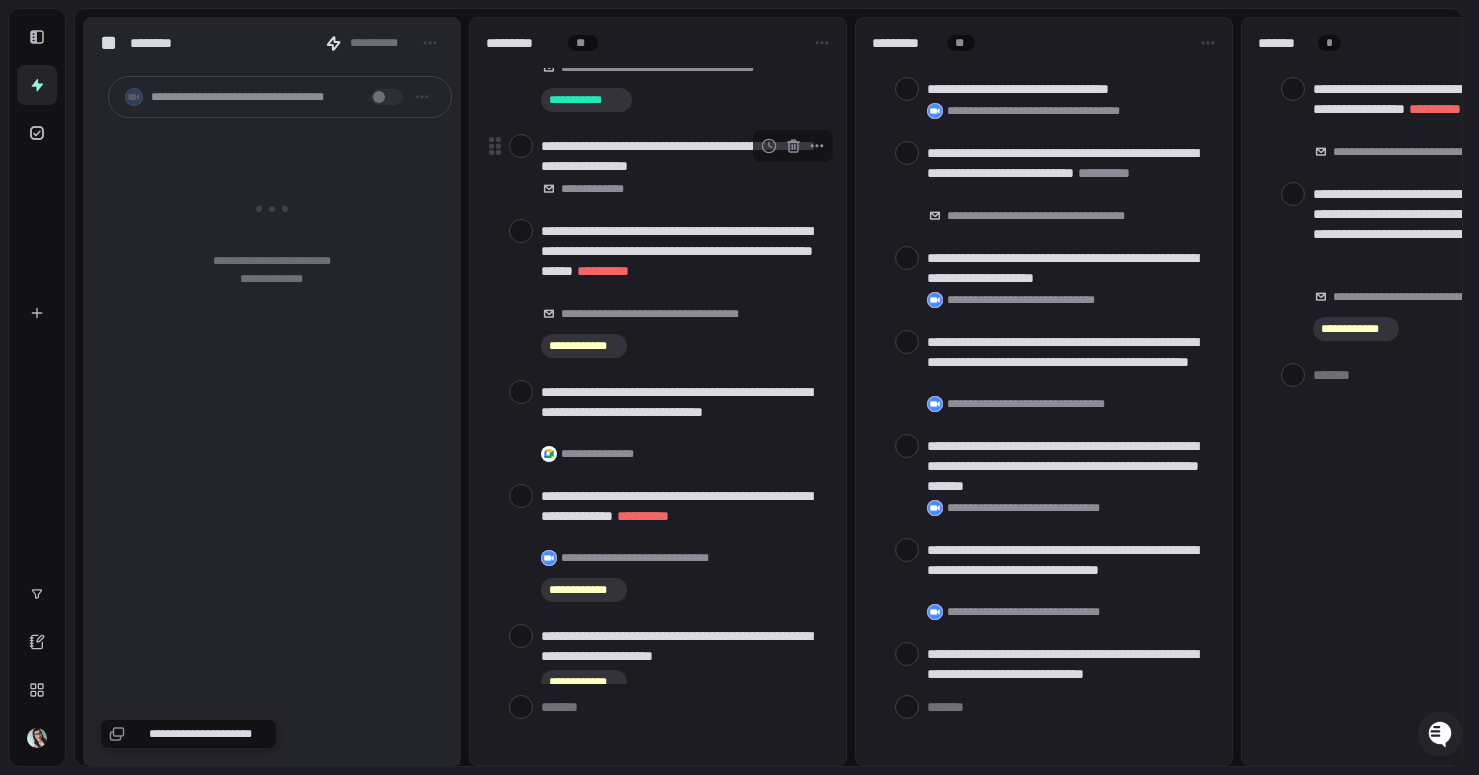 scroll, scrollTop: 2211, scrollLeft: 0, axis: vertical 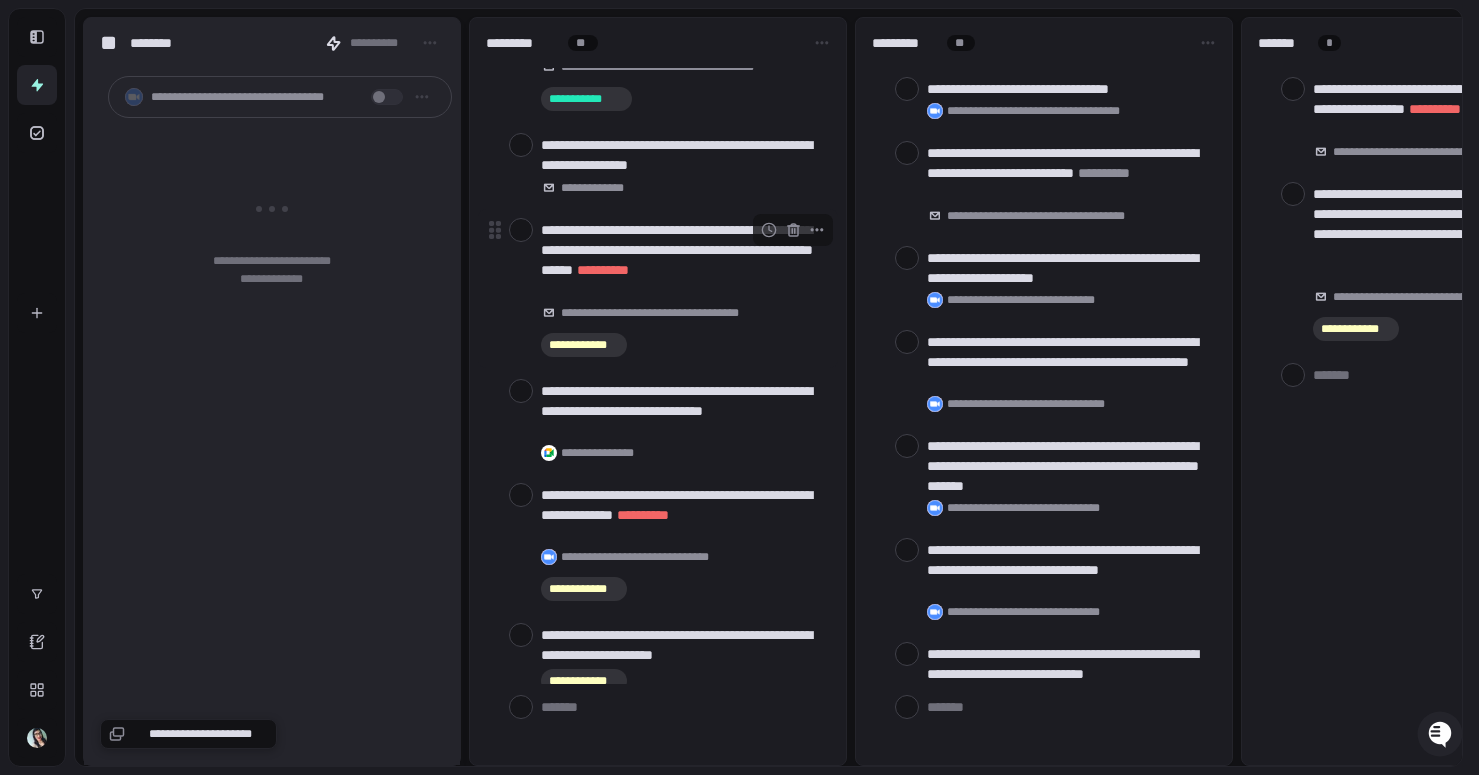 click at bounding box center (521, 230) 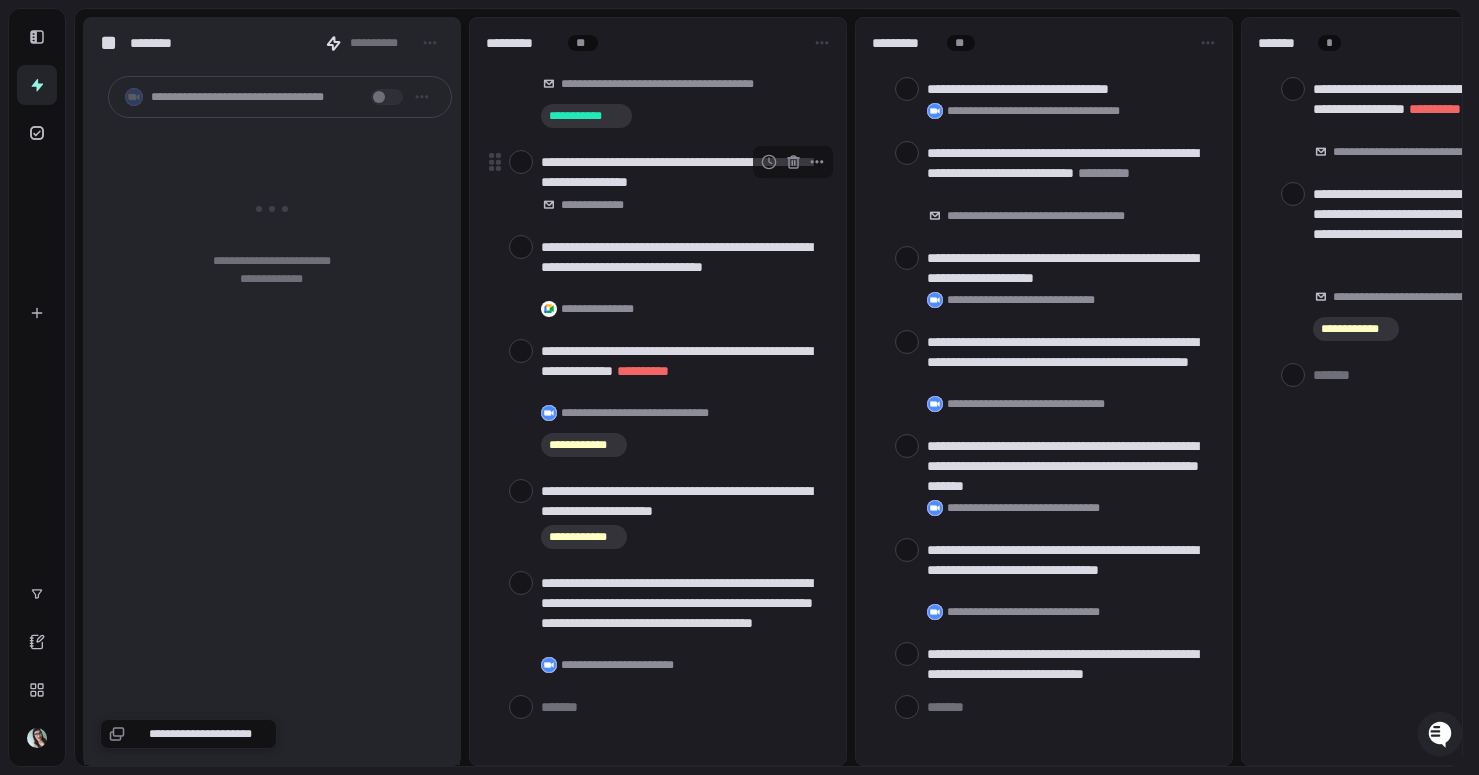 scroll, scrollTop: 2194, scrollLeft: 0, axis: vertical 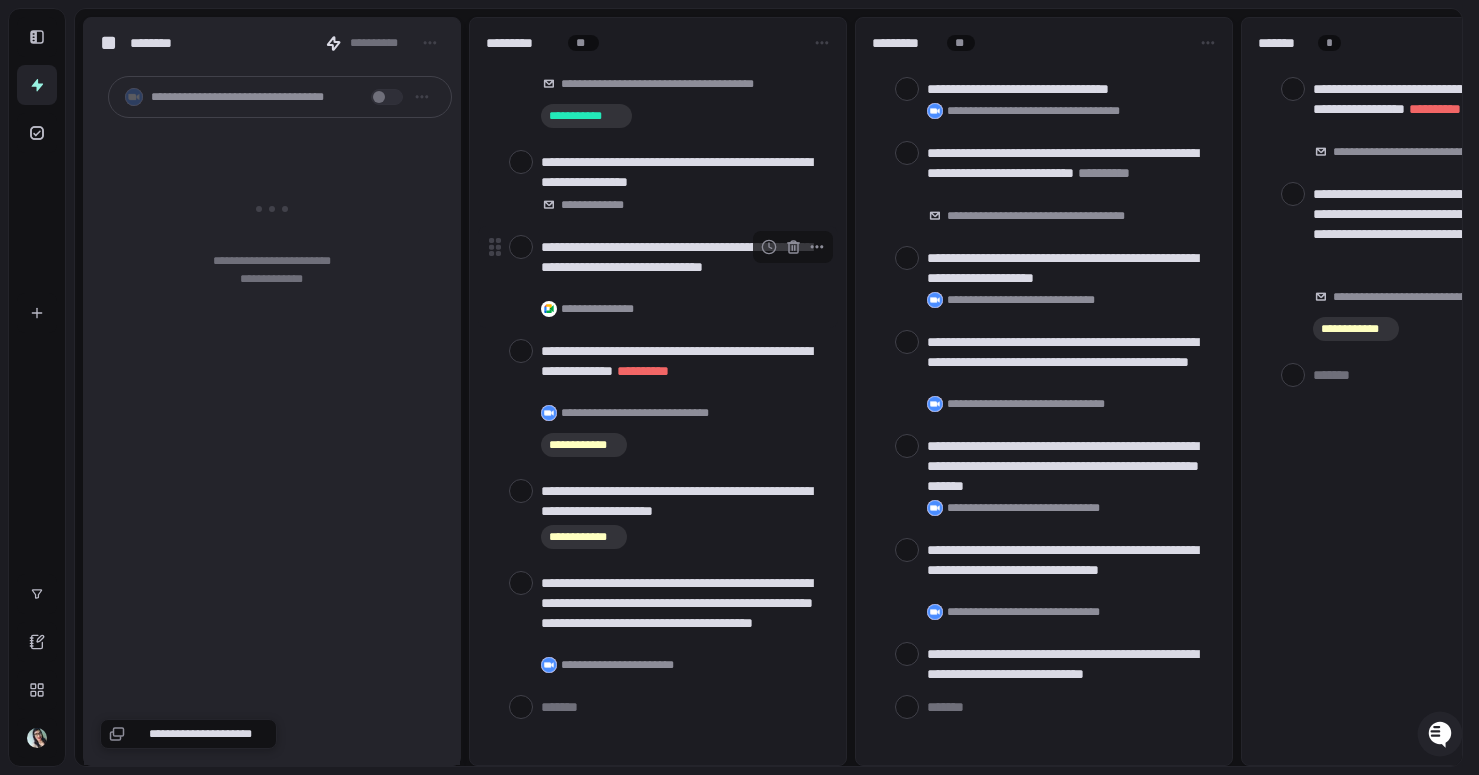 click at bounding box center (521, 247) 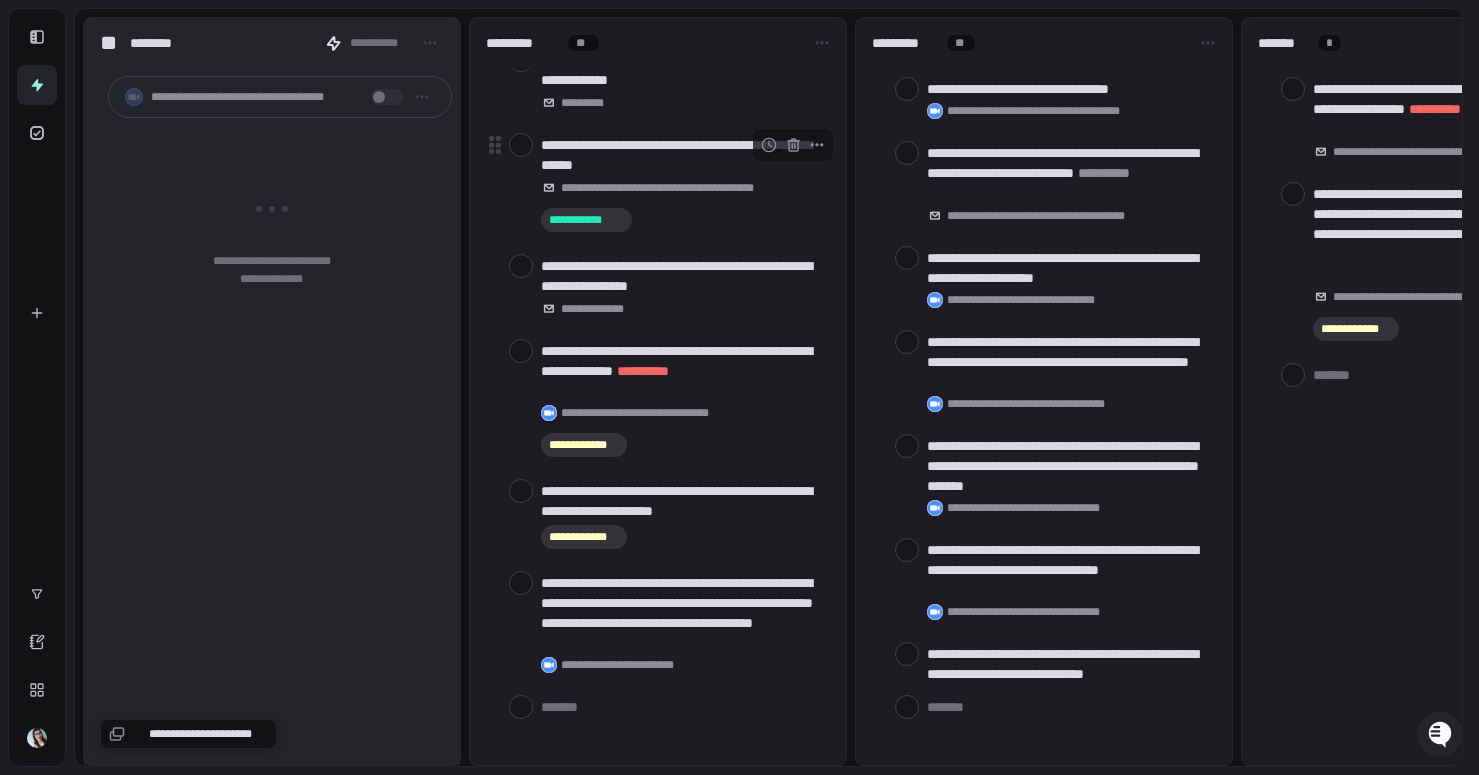 scroll, scrollTop: 2090, scrollLeft: 0, axis: vertical 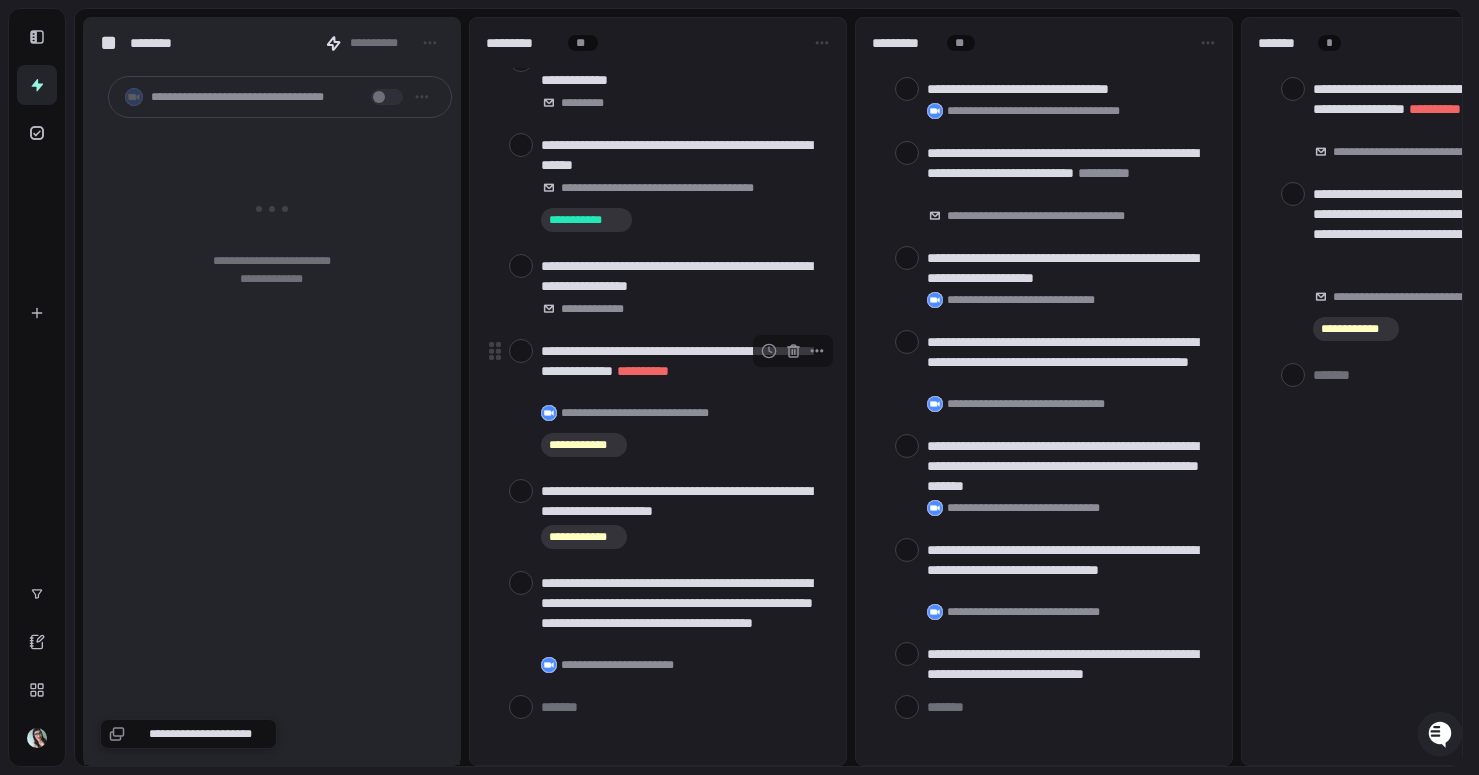 click at bounding box center (521, 351) 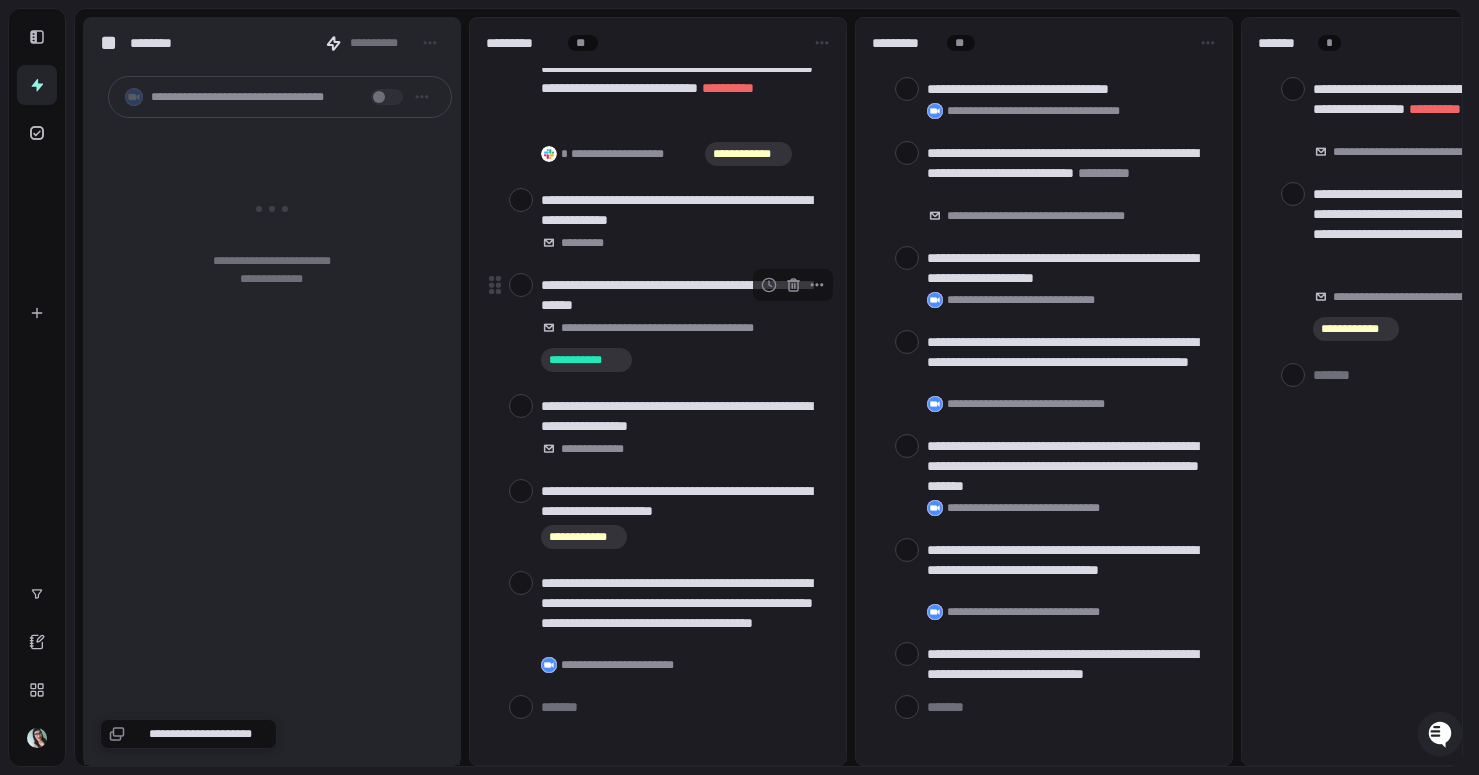 scroll, scrollTop: 1950, scrollLeft: 0, axis: vertical 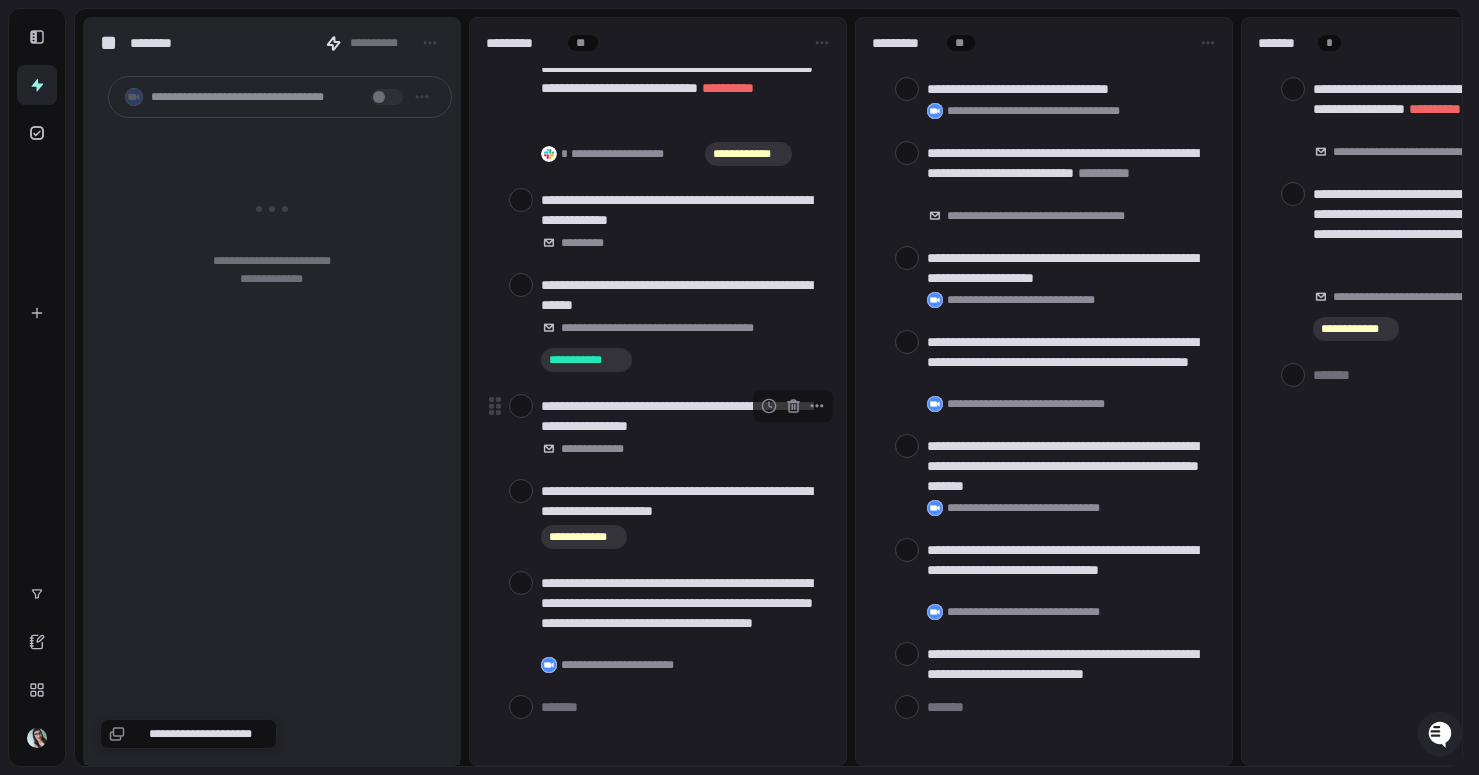 type on "*" 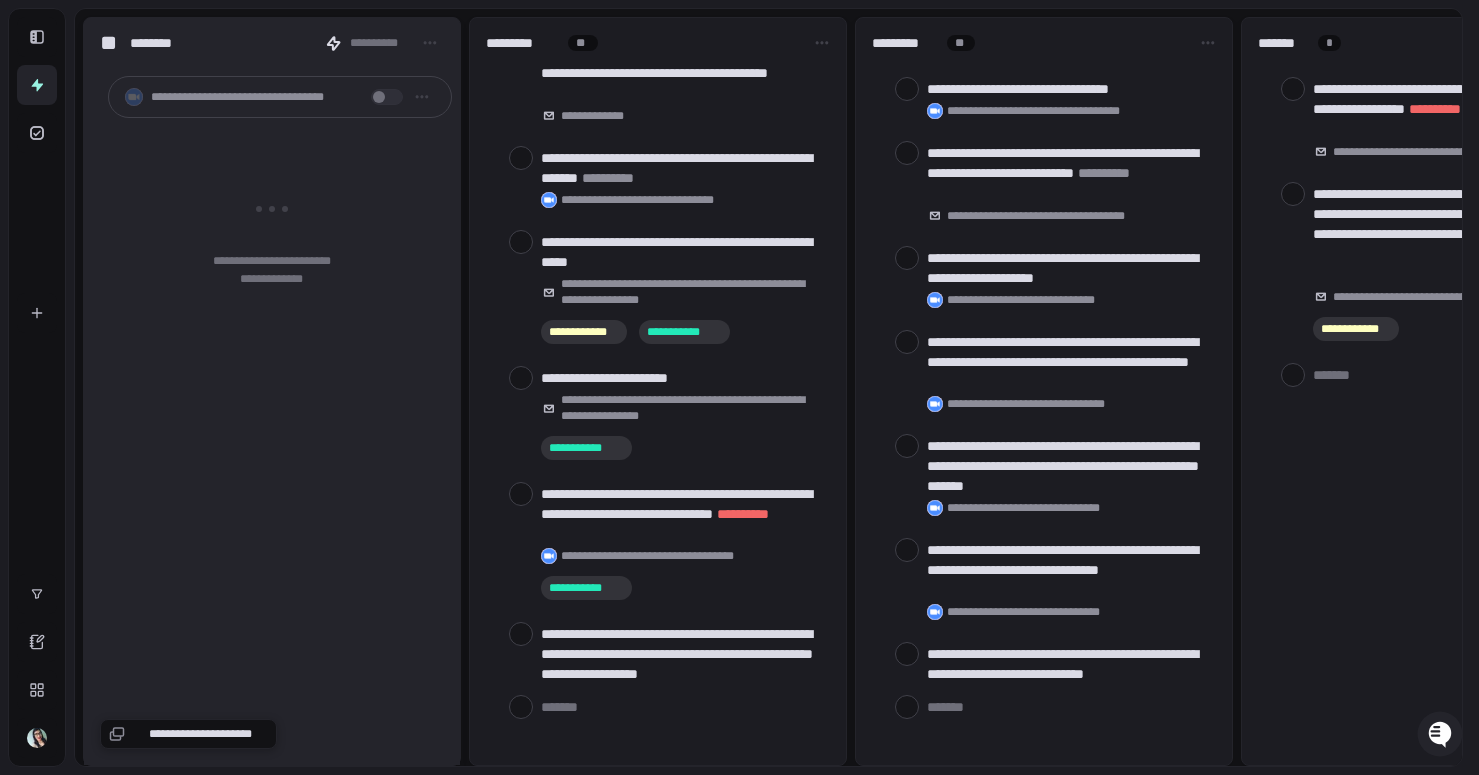 scroll, scrollTop: 0, scrollLeft: 0, axis: both 